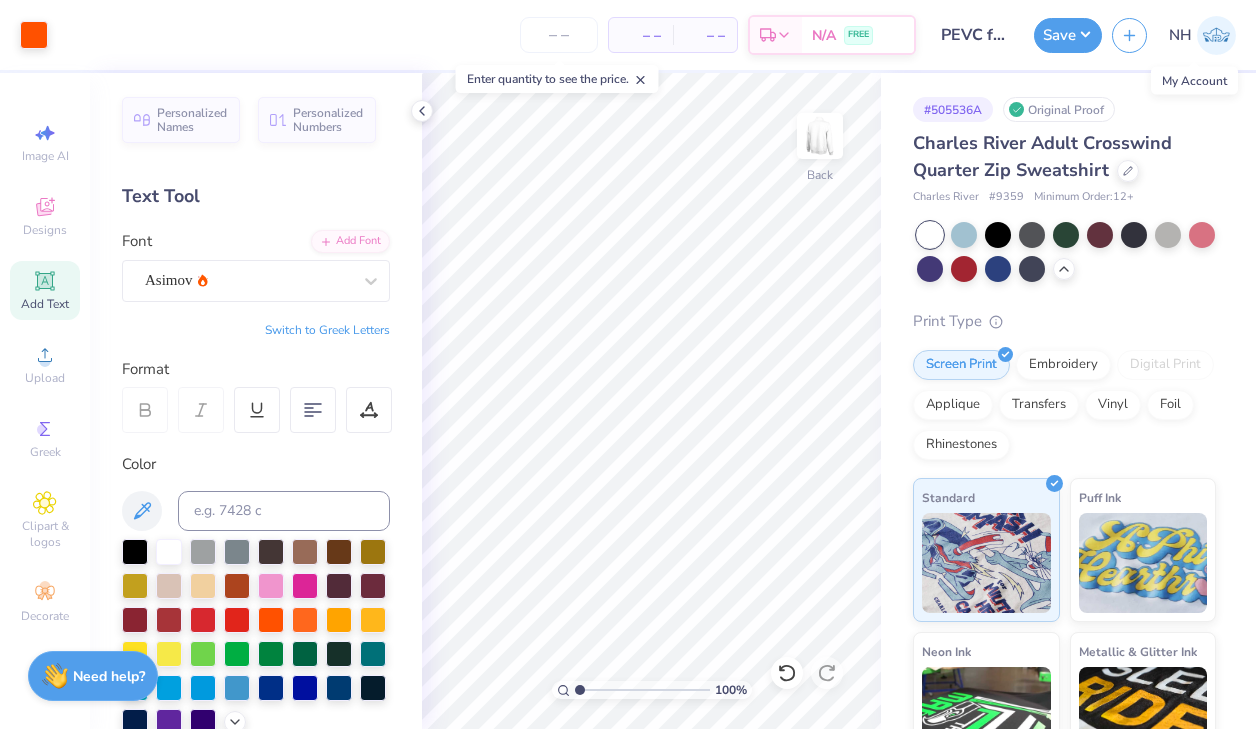 scroll, scrollTop: 0, scrollLeft: 0, axis: both 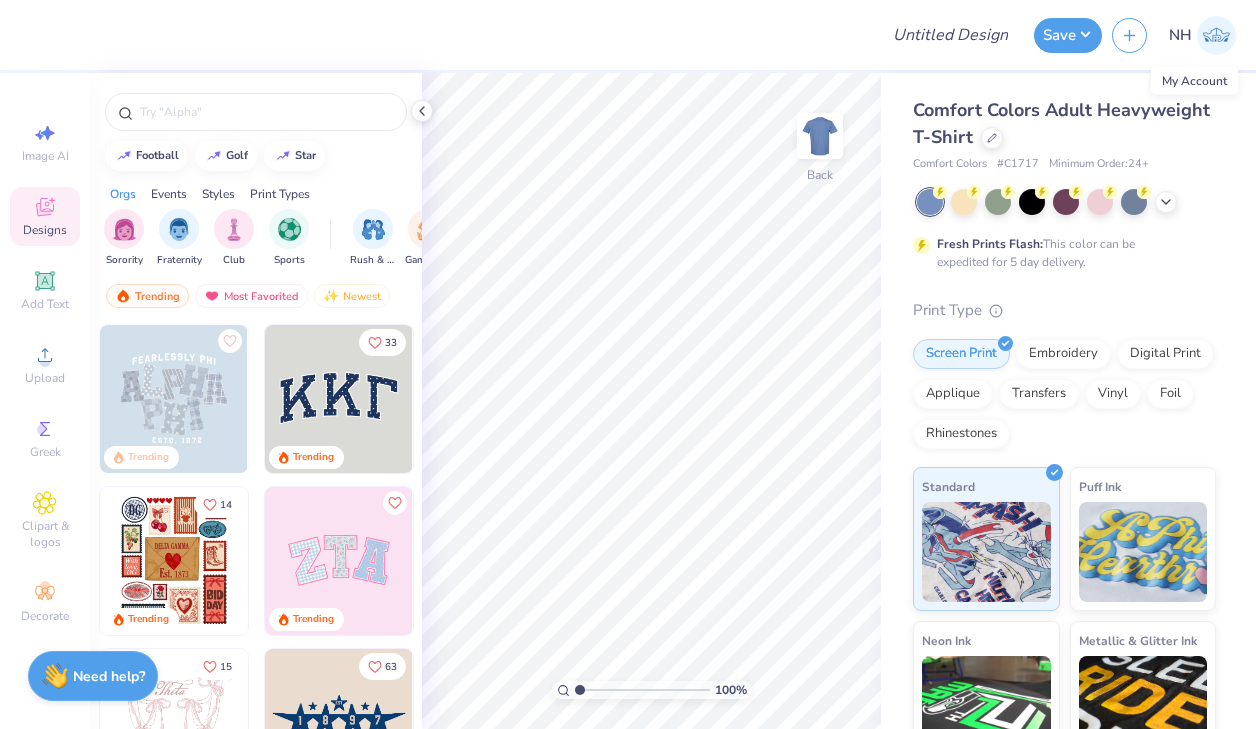 click at bounding box center [1216, 35] 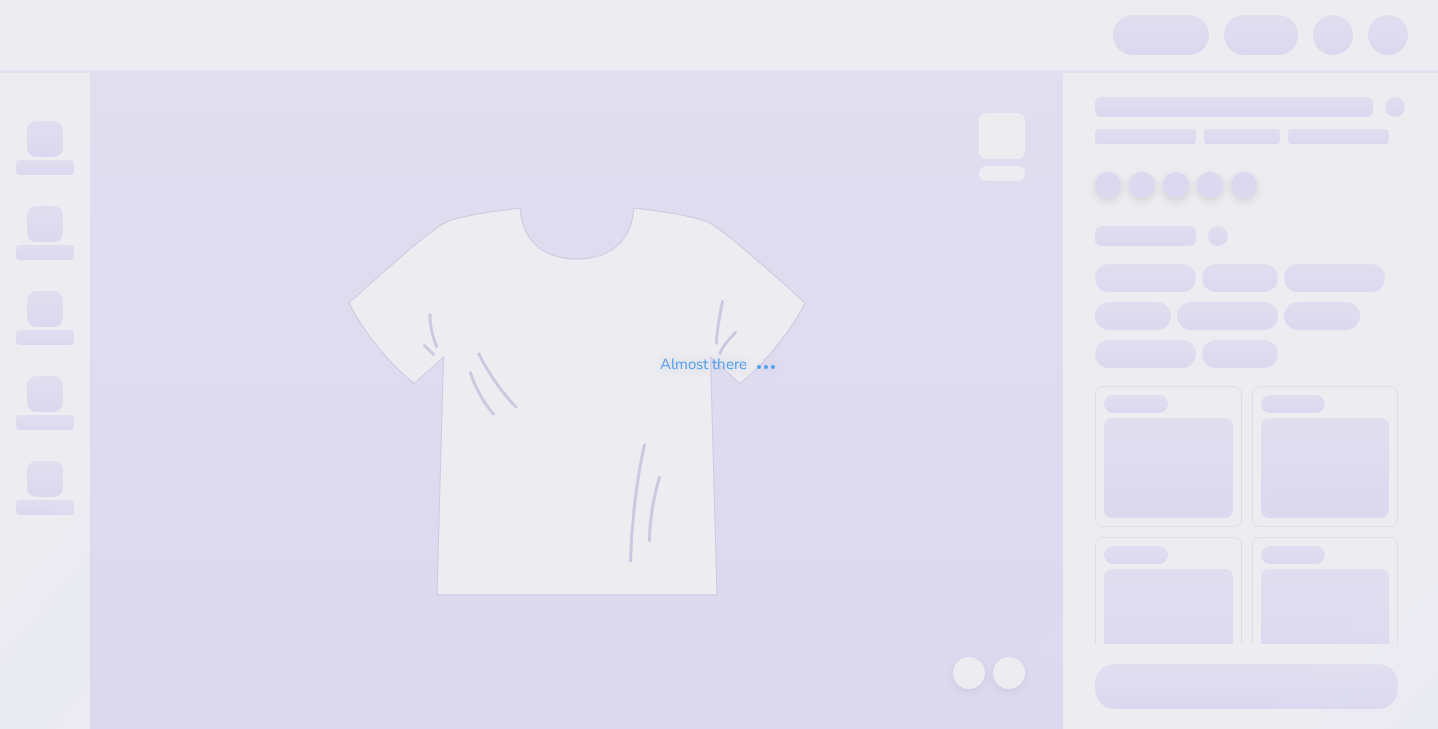scroll, scrollTop: 0, scrollLeft: 0, axis: both 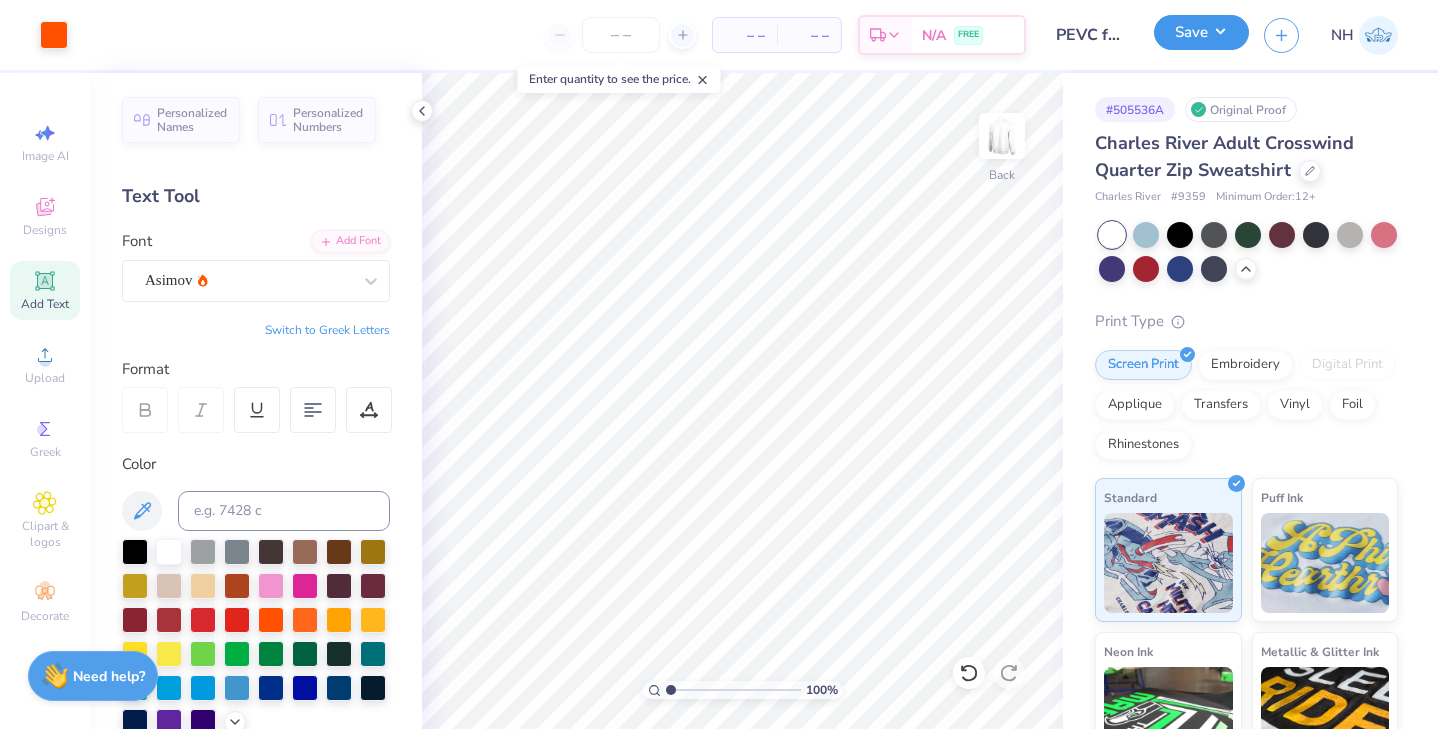 click on "Save" at bounding box center (1201, 32) 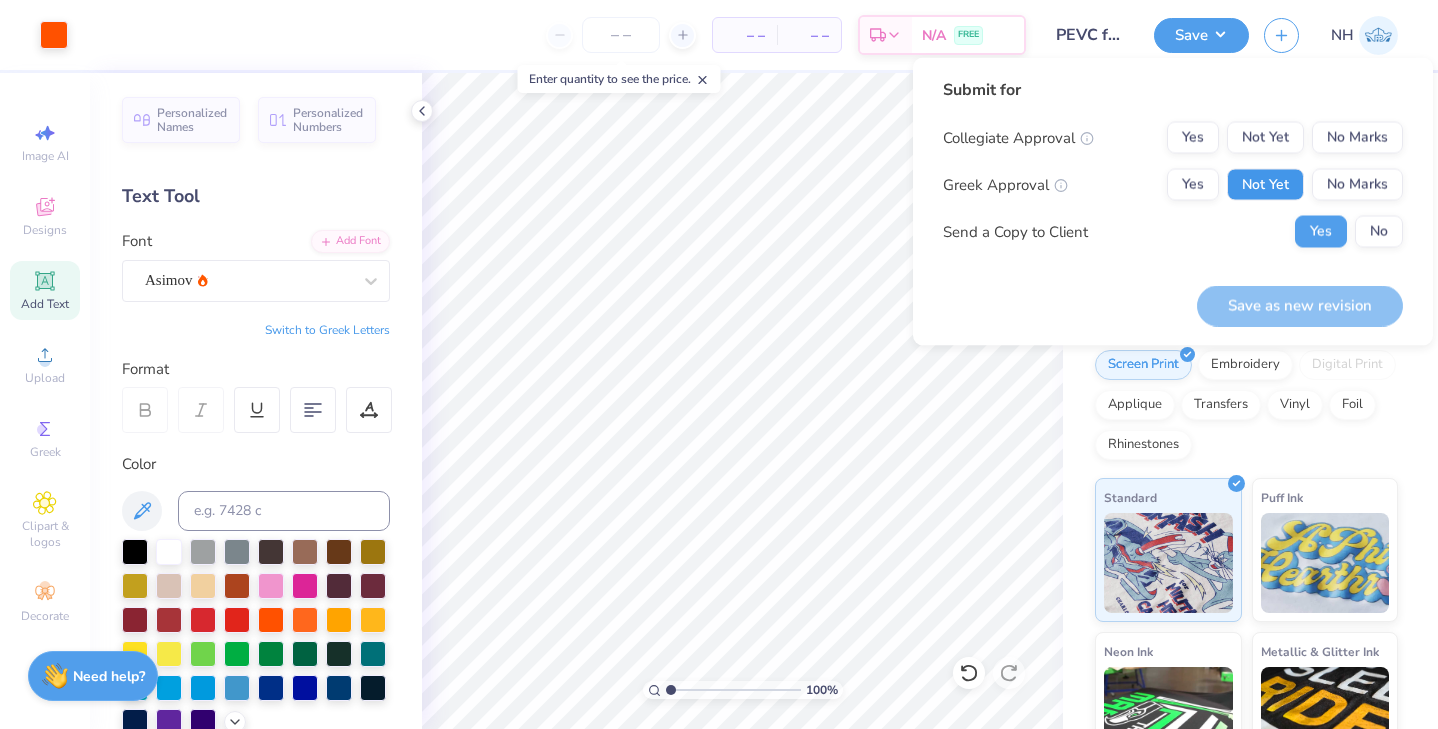 click on "Not Yet" at bounding box center (1265, 185) 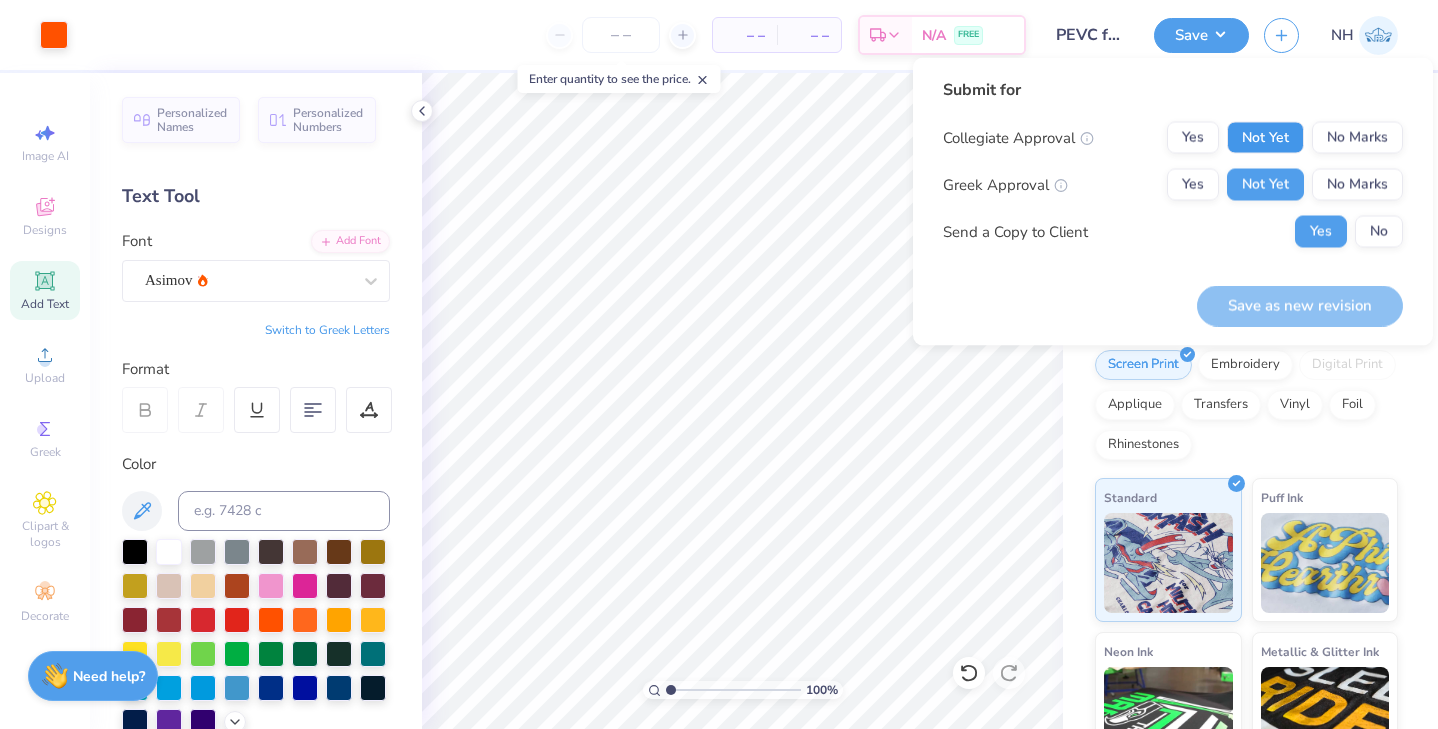 click on "Not Yet" at bounding box center [1265, 138] 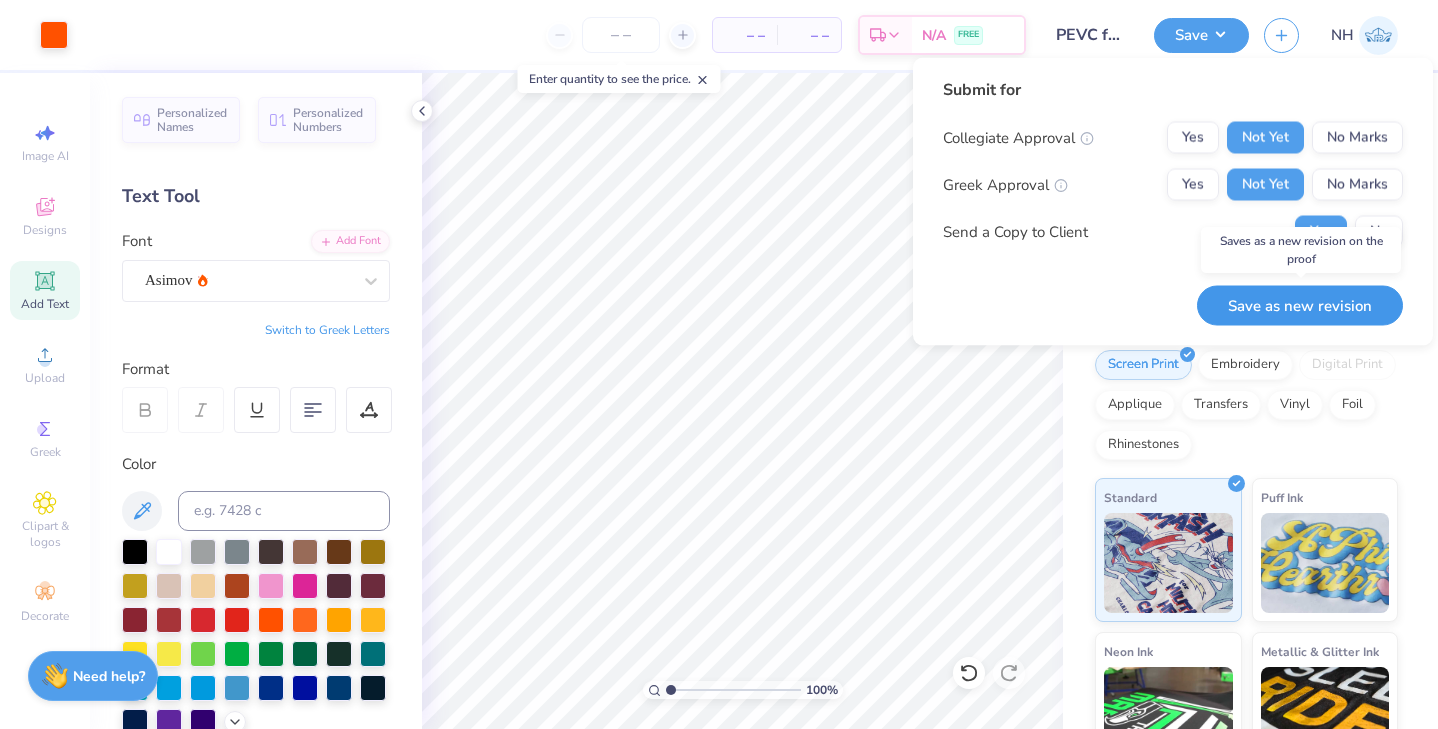 click on "Save as new revision" at bounding box center [1300, 305] 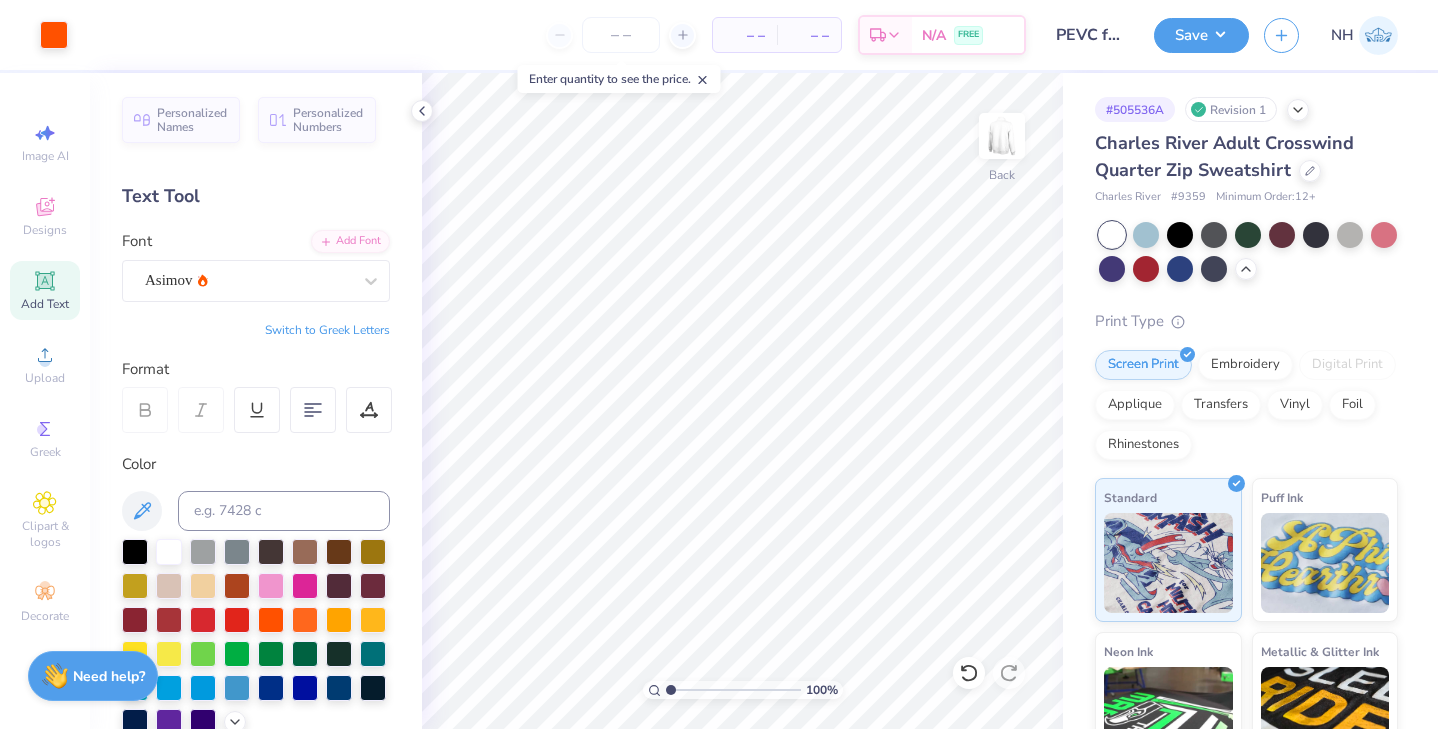 click at bounding box center [1378, 35] 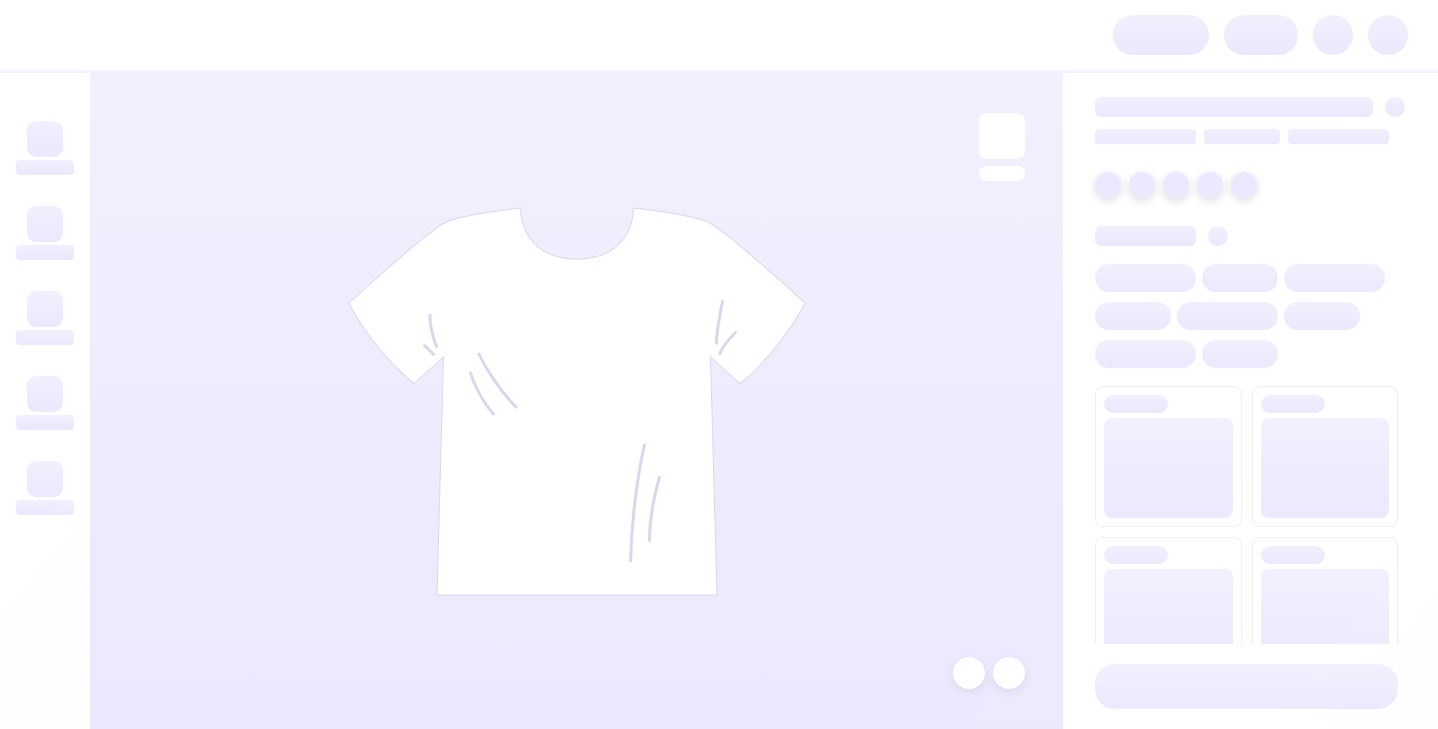 scroll, scrollTop: 0, scrollLeft: 0, axis: both 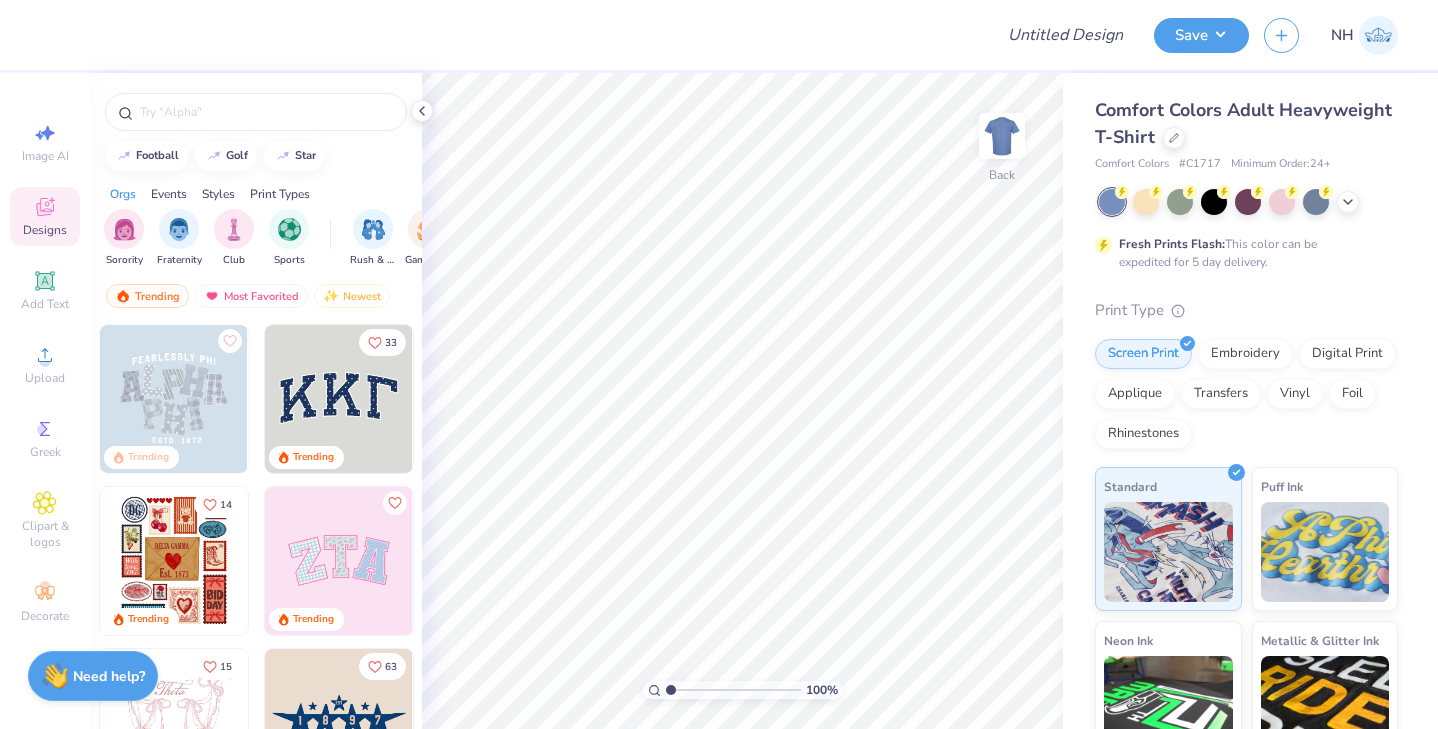 click at bounding box center (1378, 35) 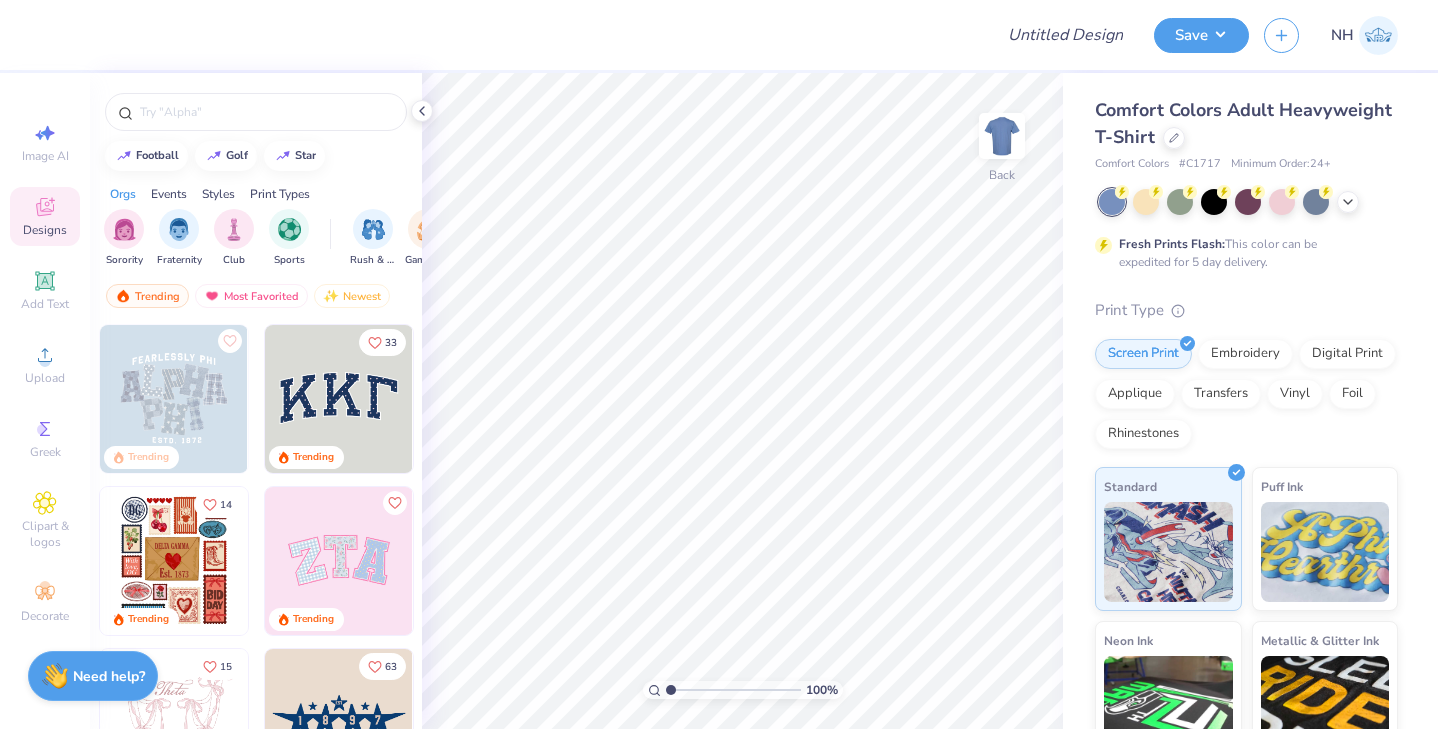 click at bounding box center [339, 399] 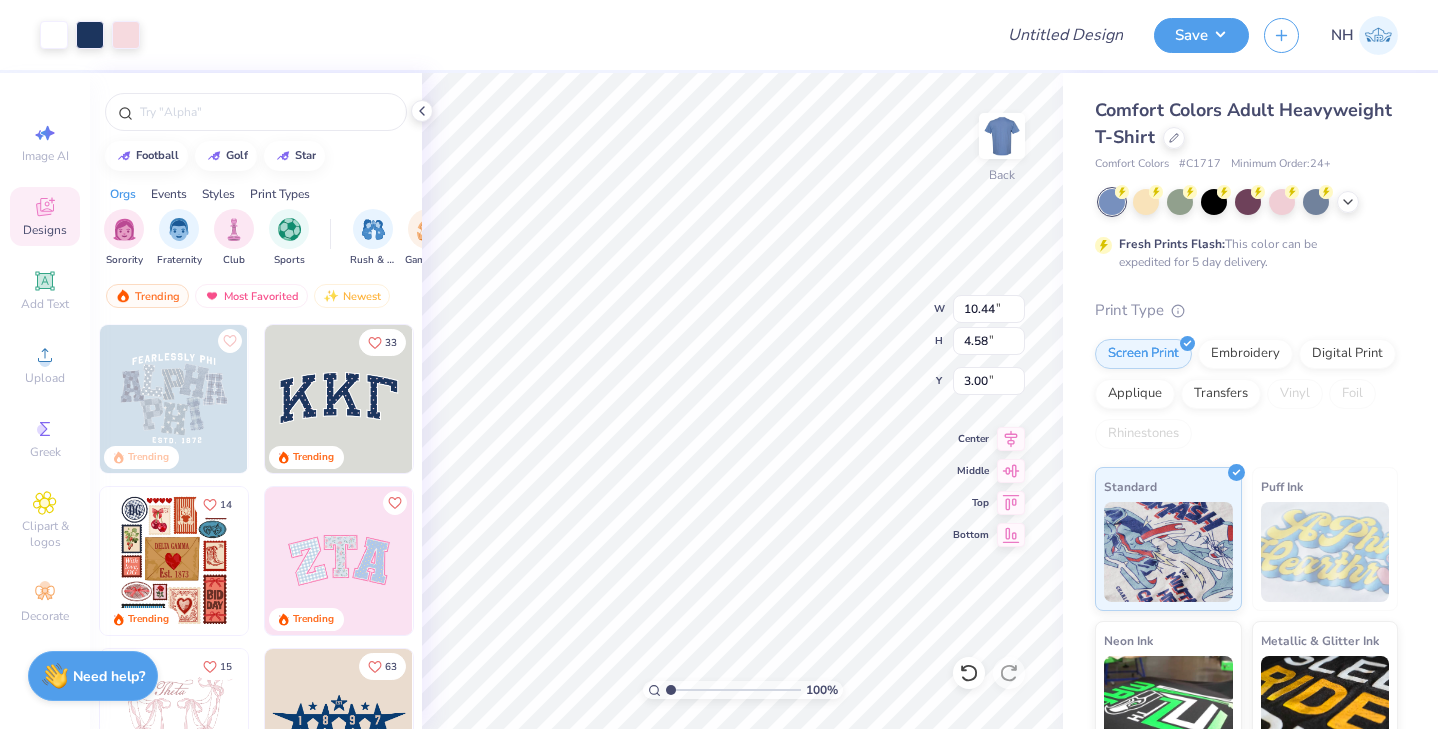 type on "10.26" 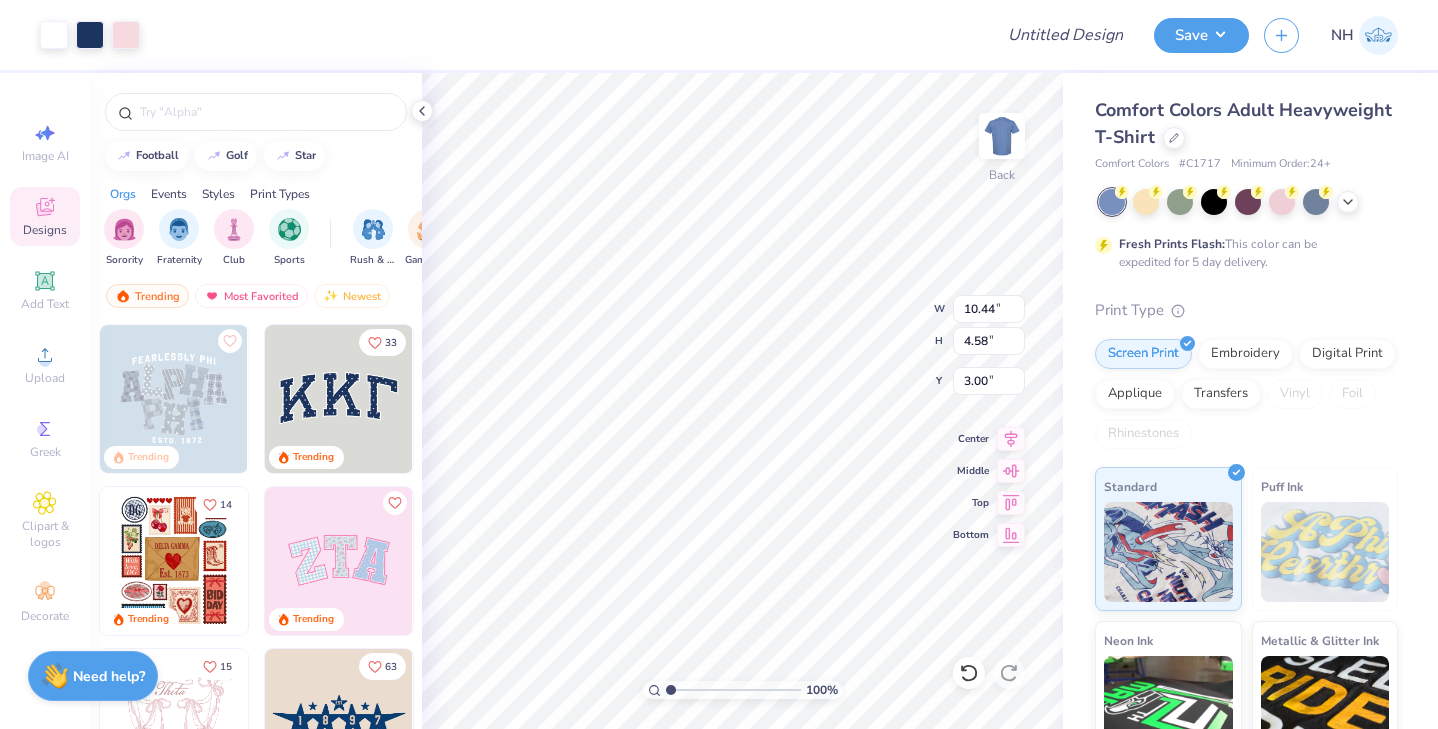 type on "4.38" 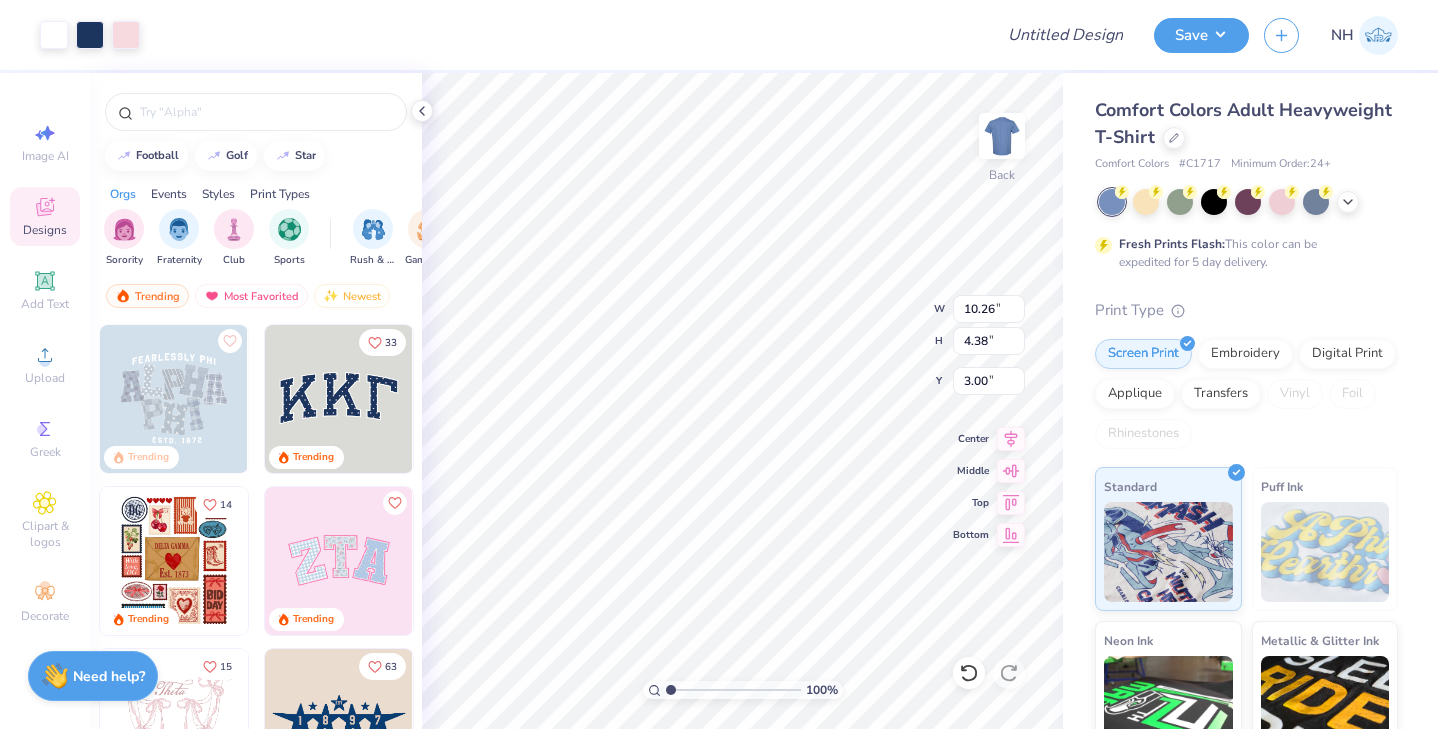 type on "3.09" 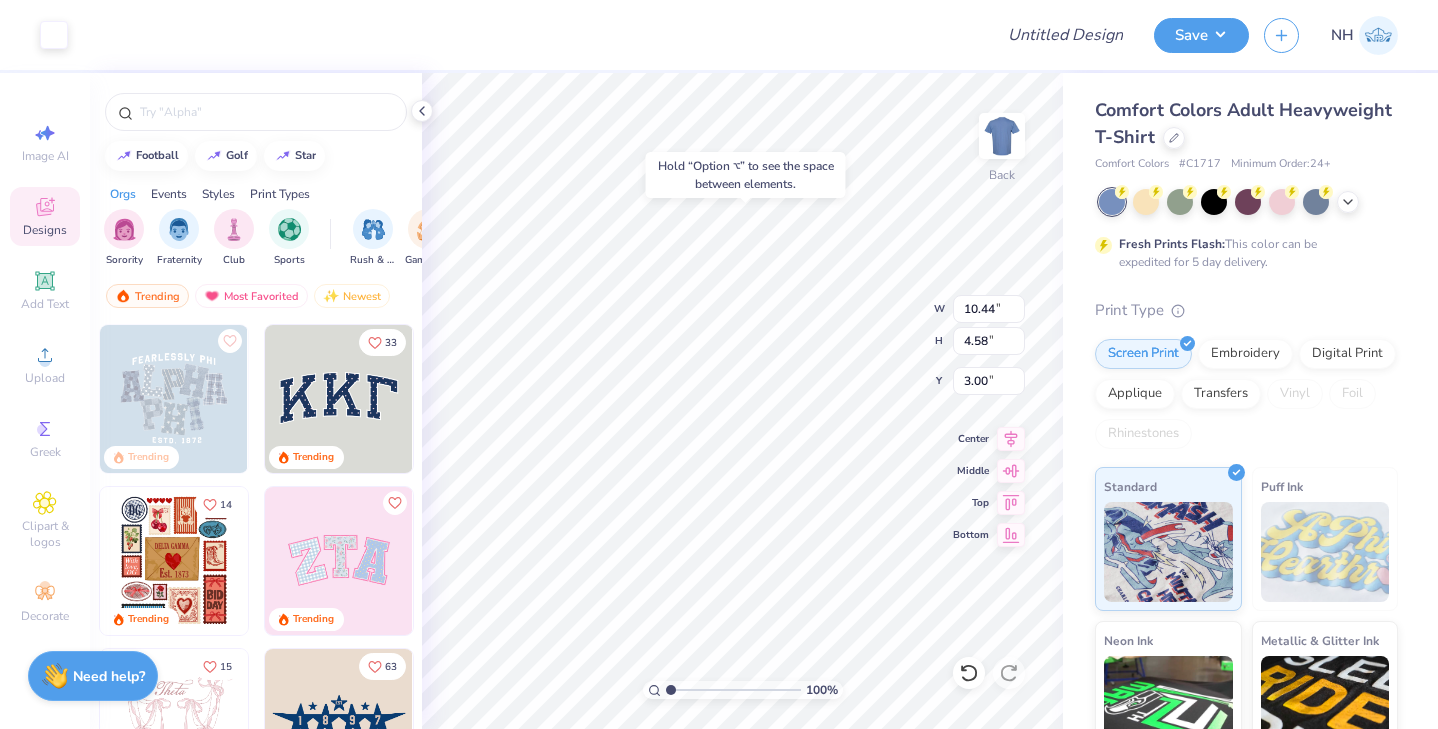 type on "10.26" 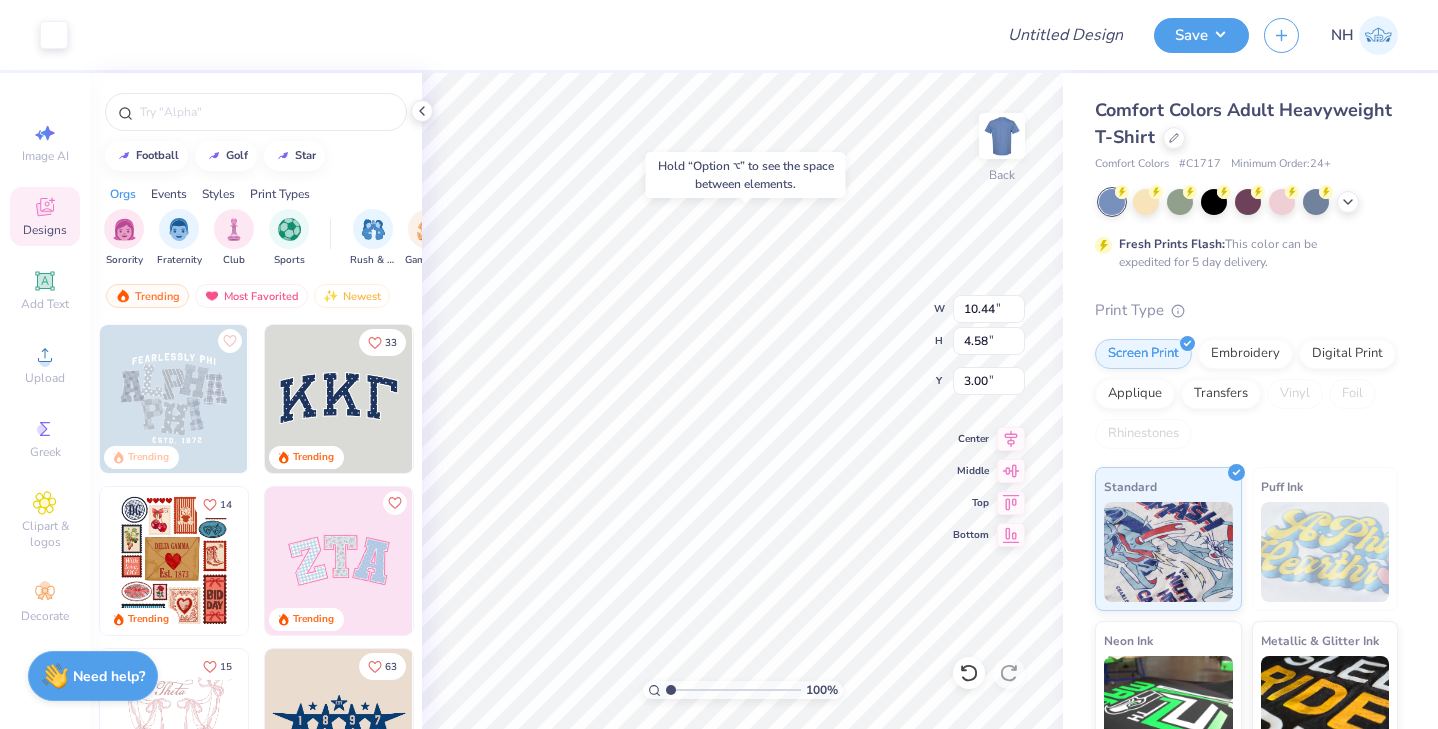 type on "4.38" 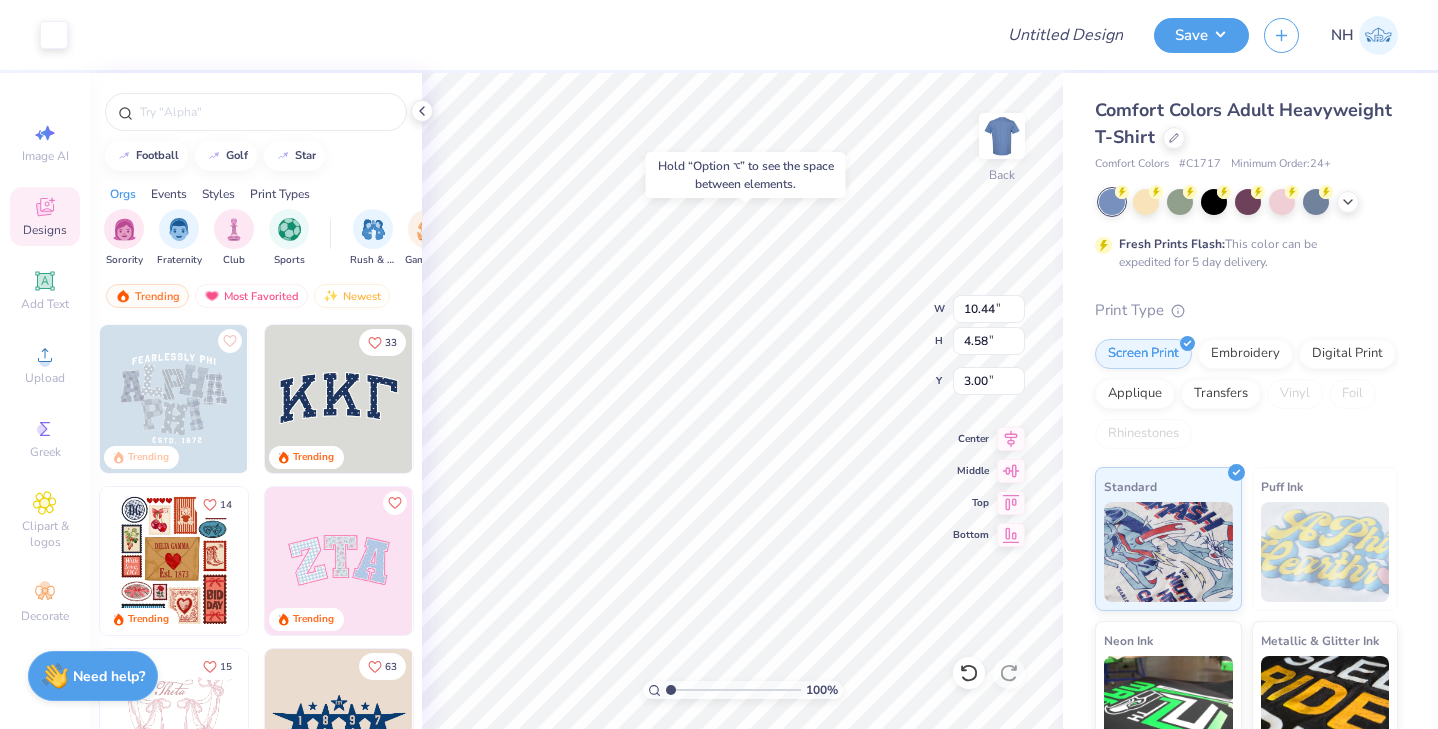 type on "3.09" 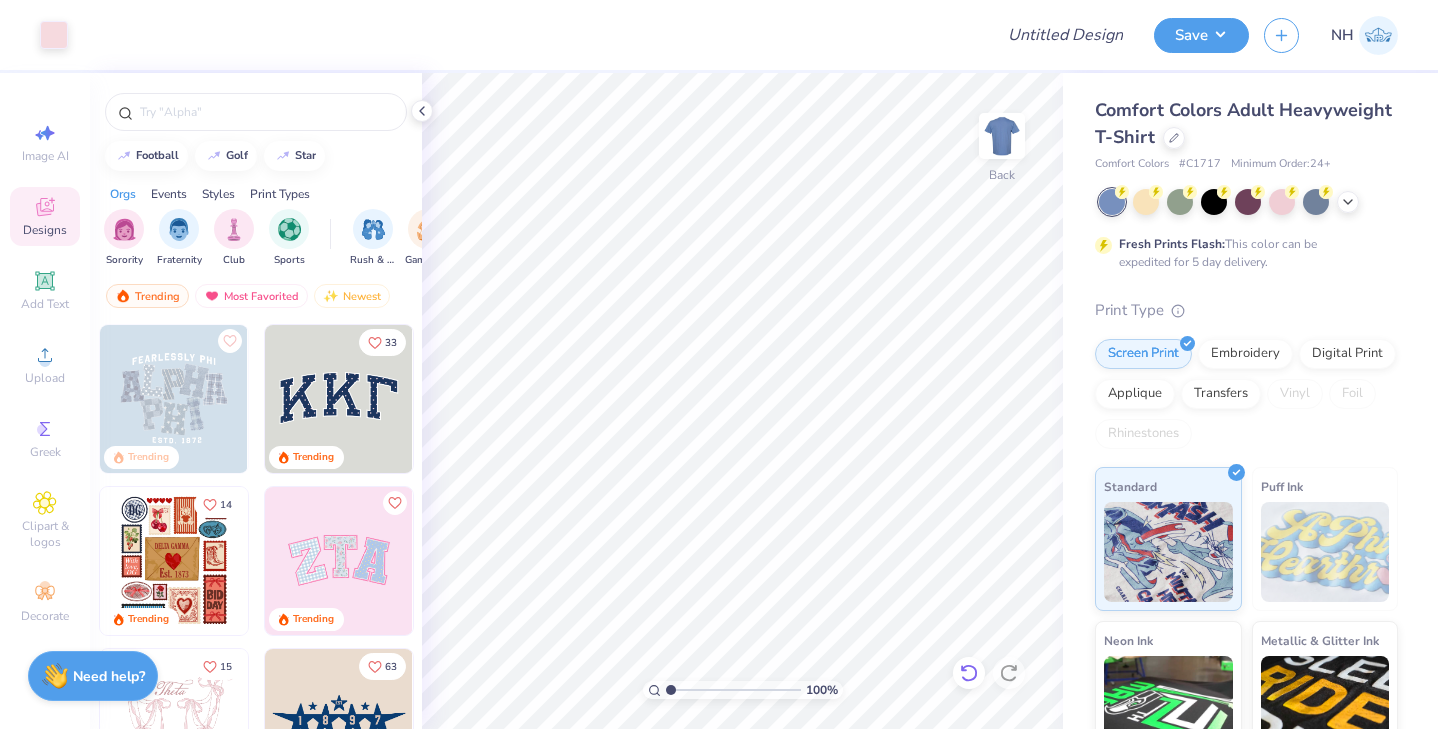 click at bounding box center (969, 673) 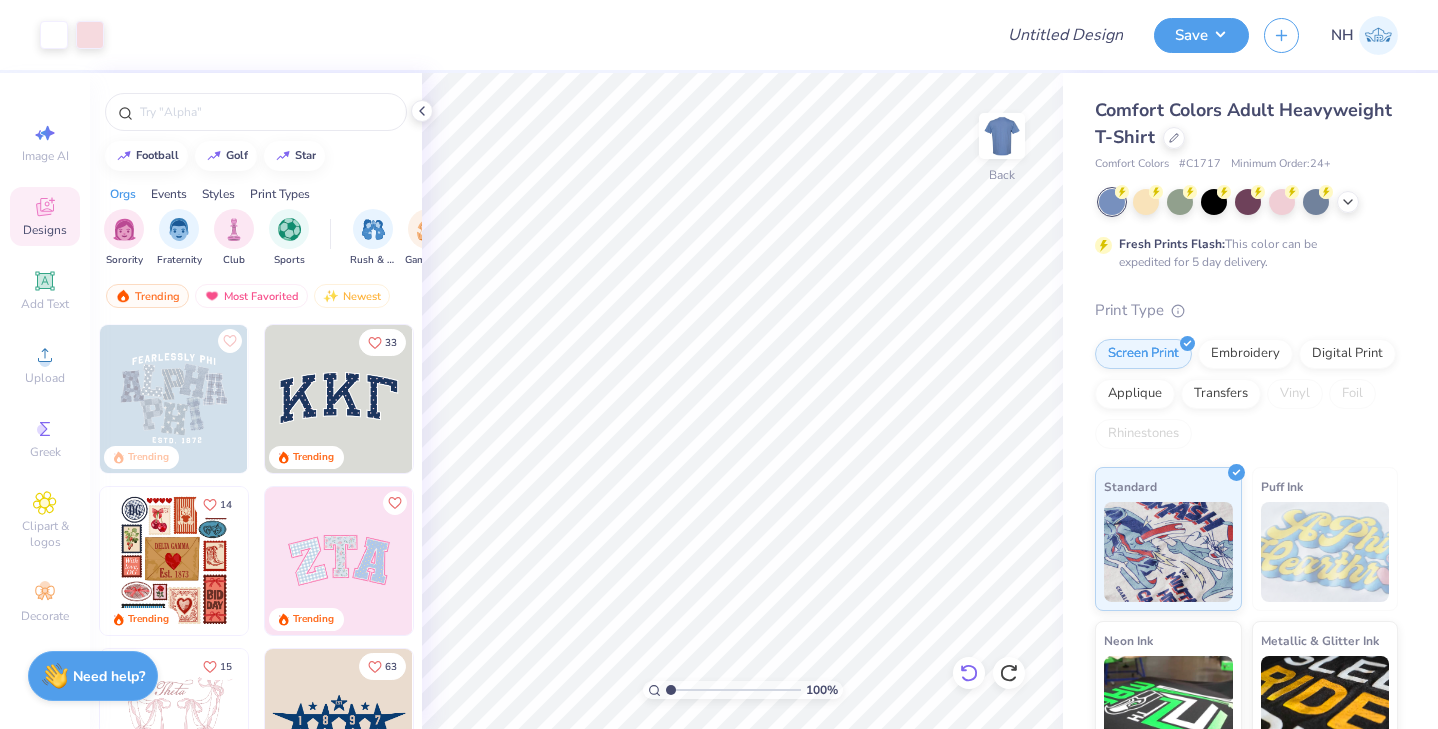 click at bounding box center [969, 673] 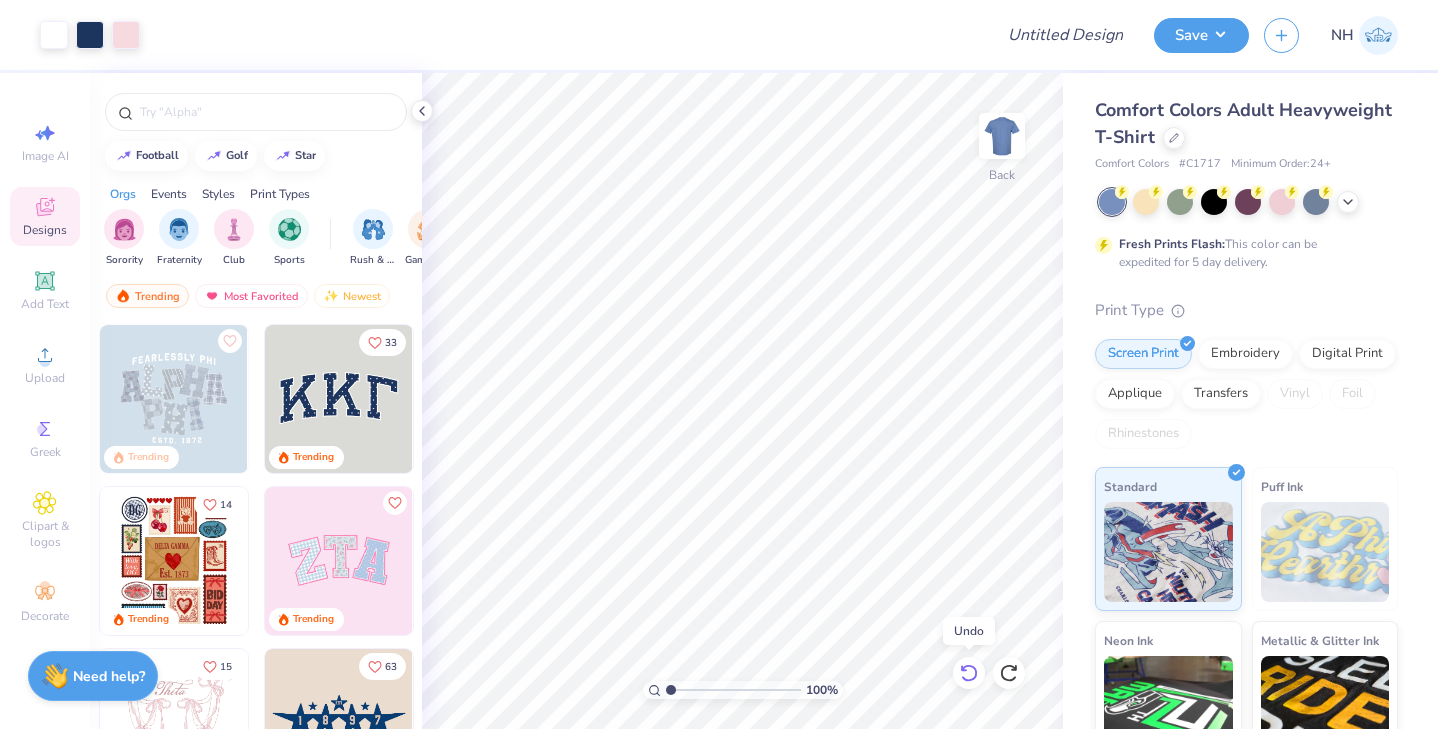 click at bounding box center [969, 673] 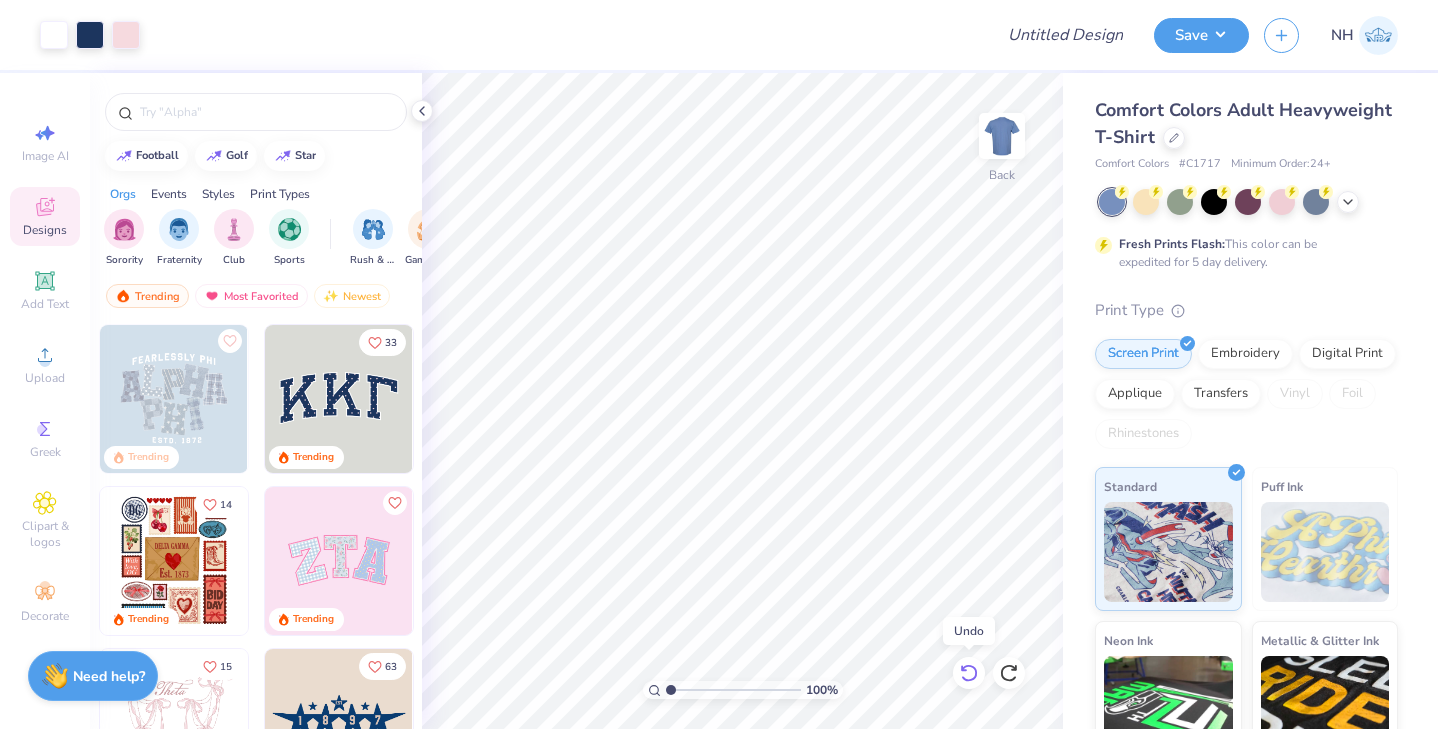 click at bounding box center (969, 673) 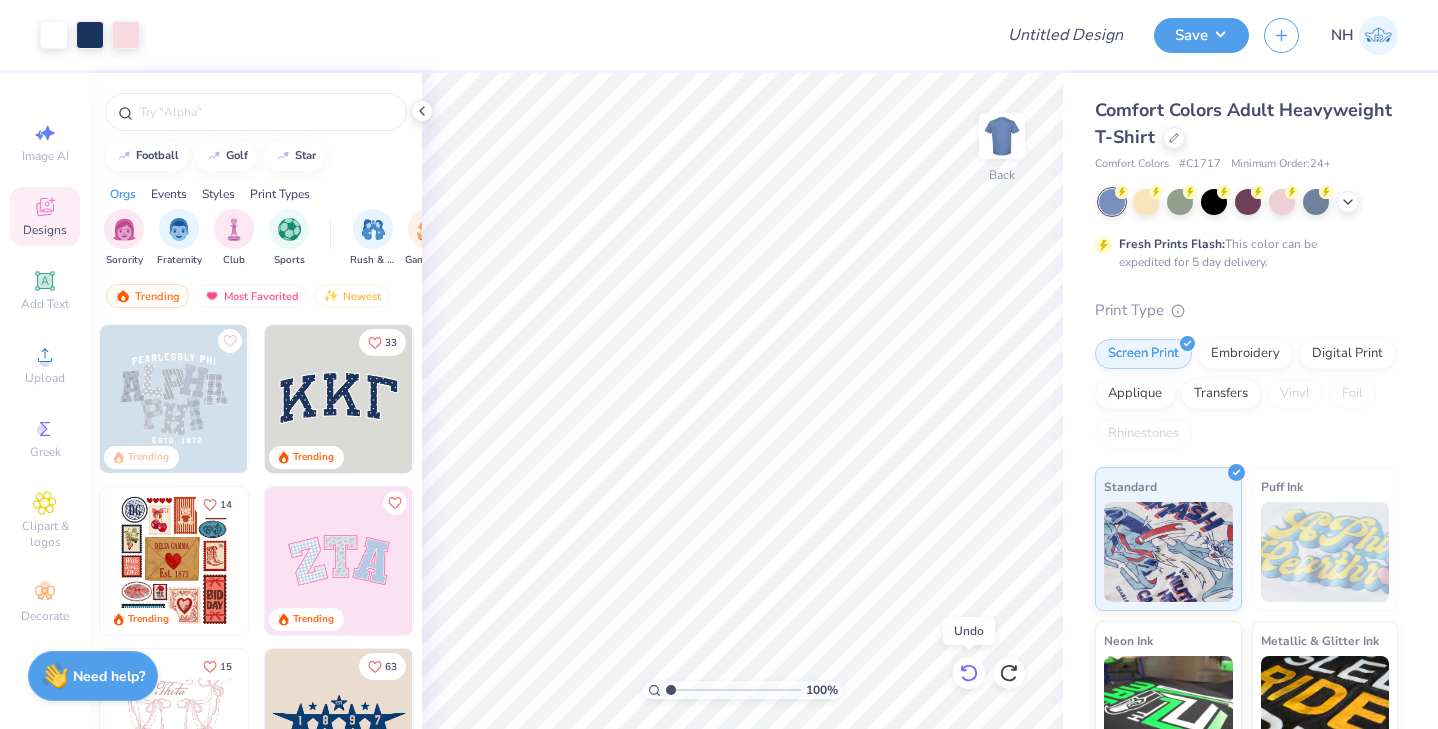 click at bounding box center (969, 673) 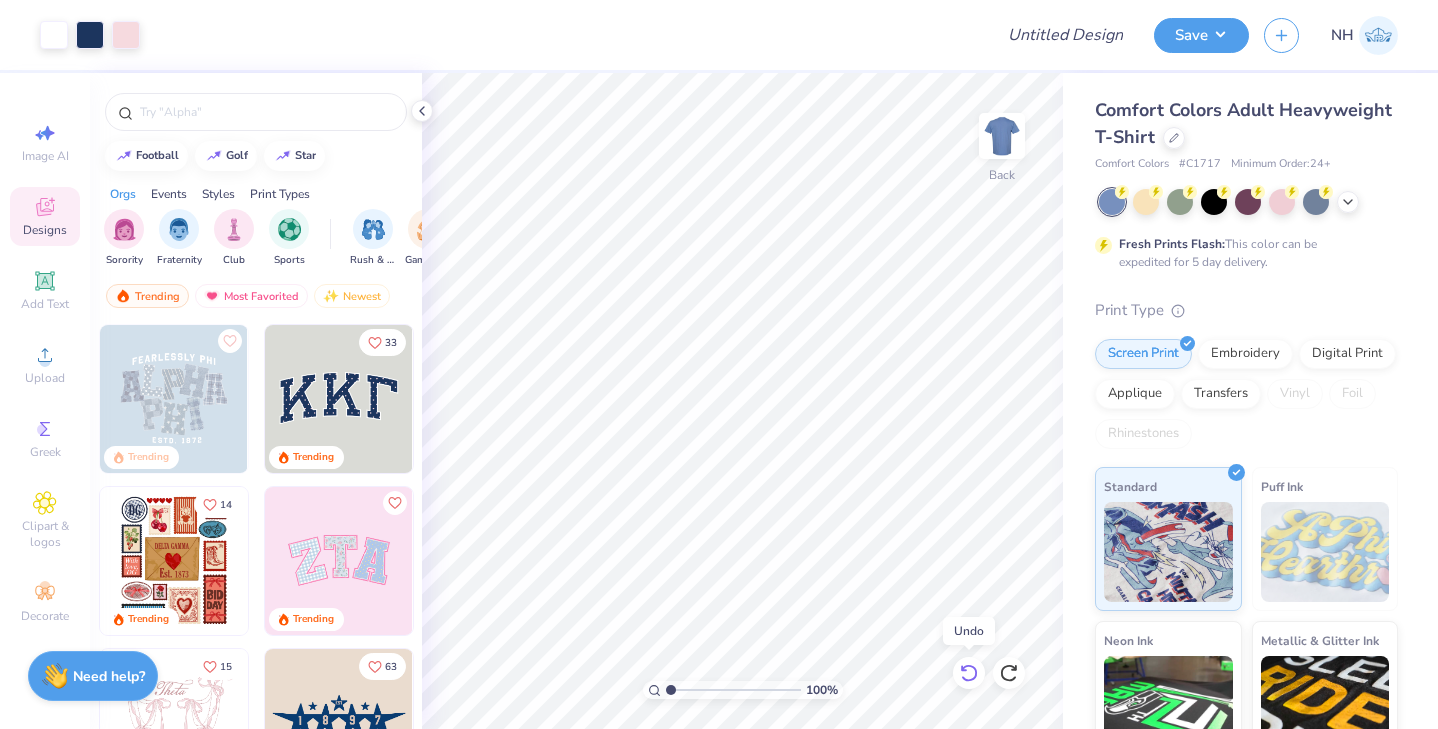 click at bounding box center [969, 673] 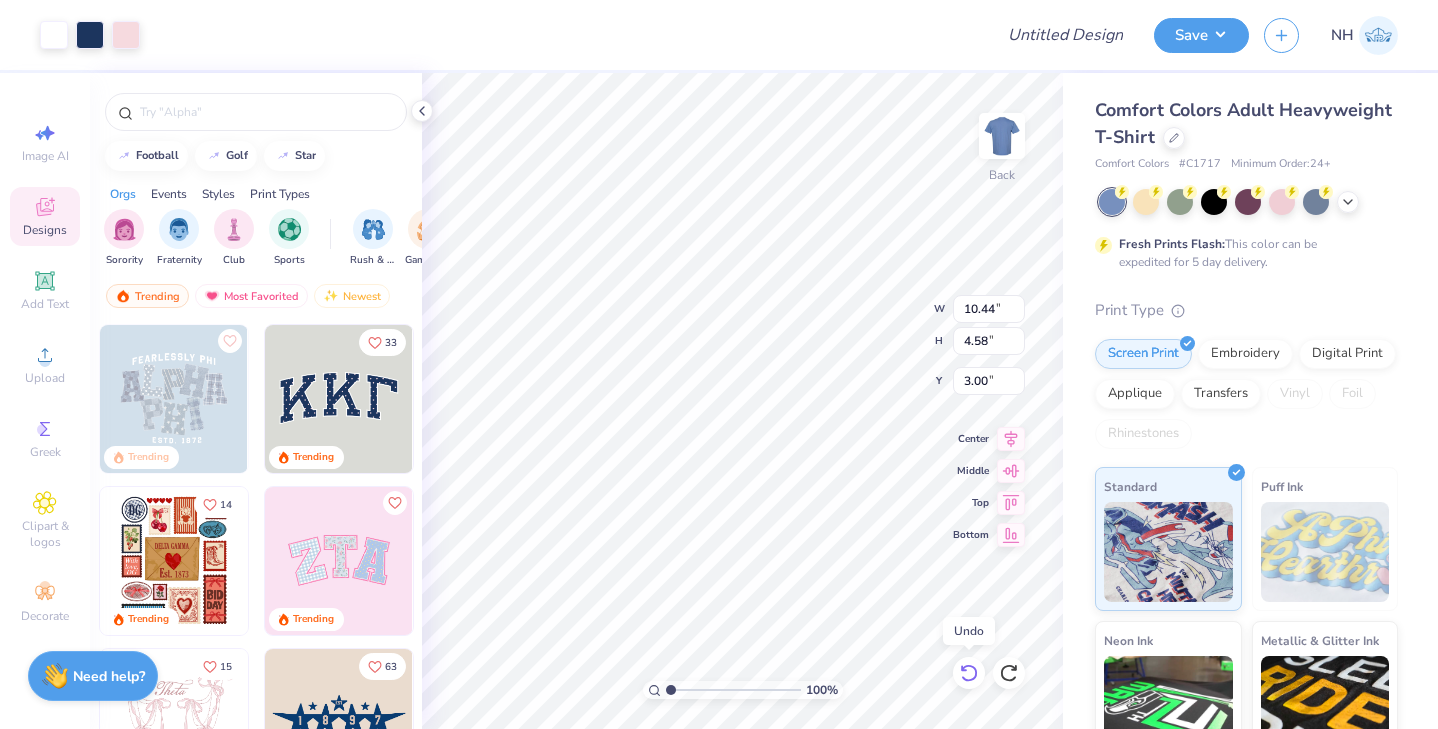 click at bounding box center (969, 673) 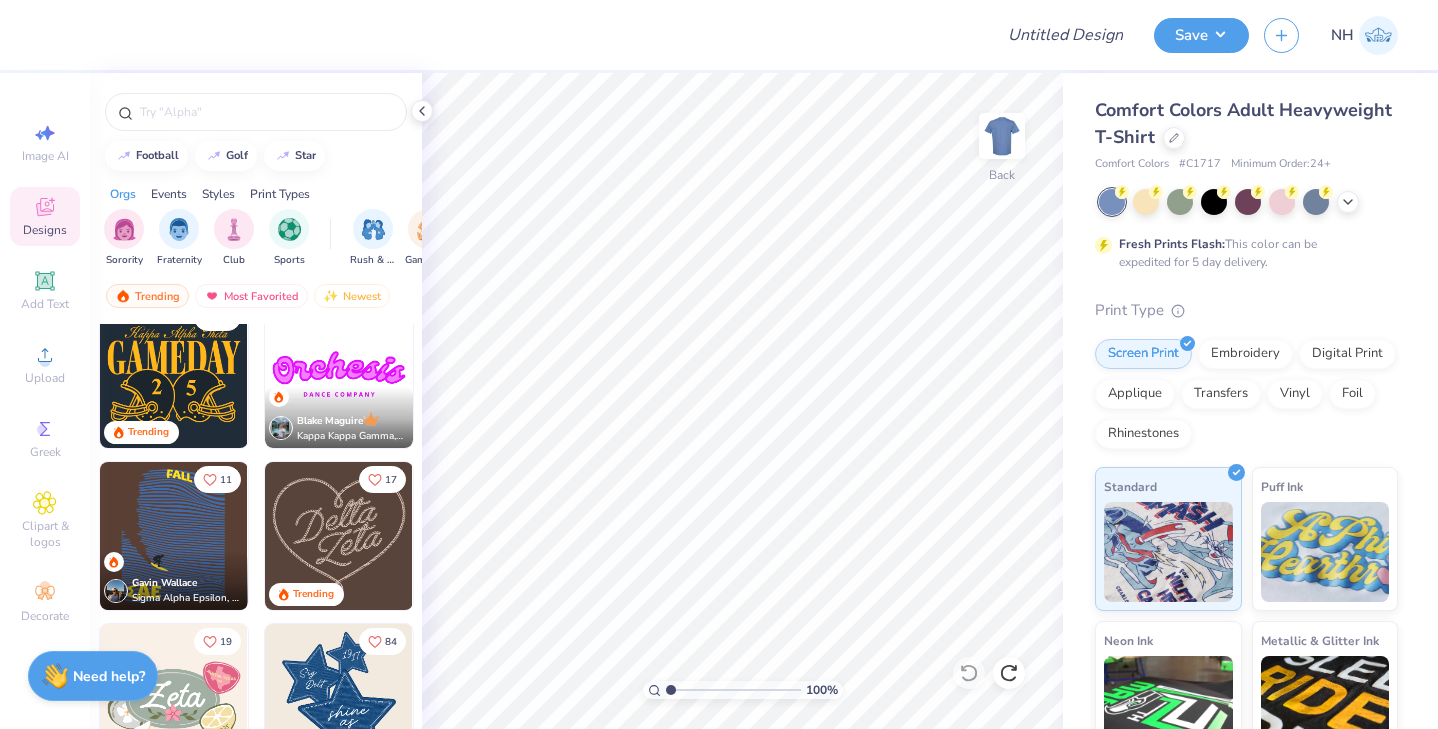 scroll, scrollTop: 543, scrollLeft: 0, axis: vertical 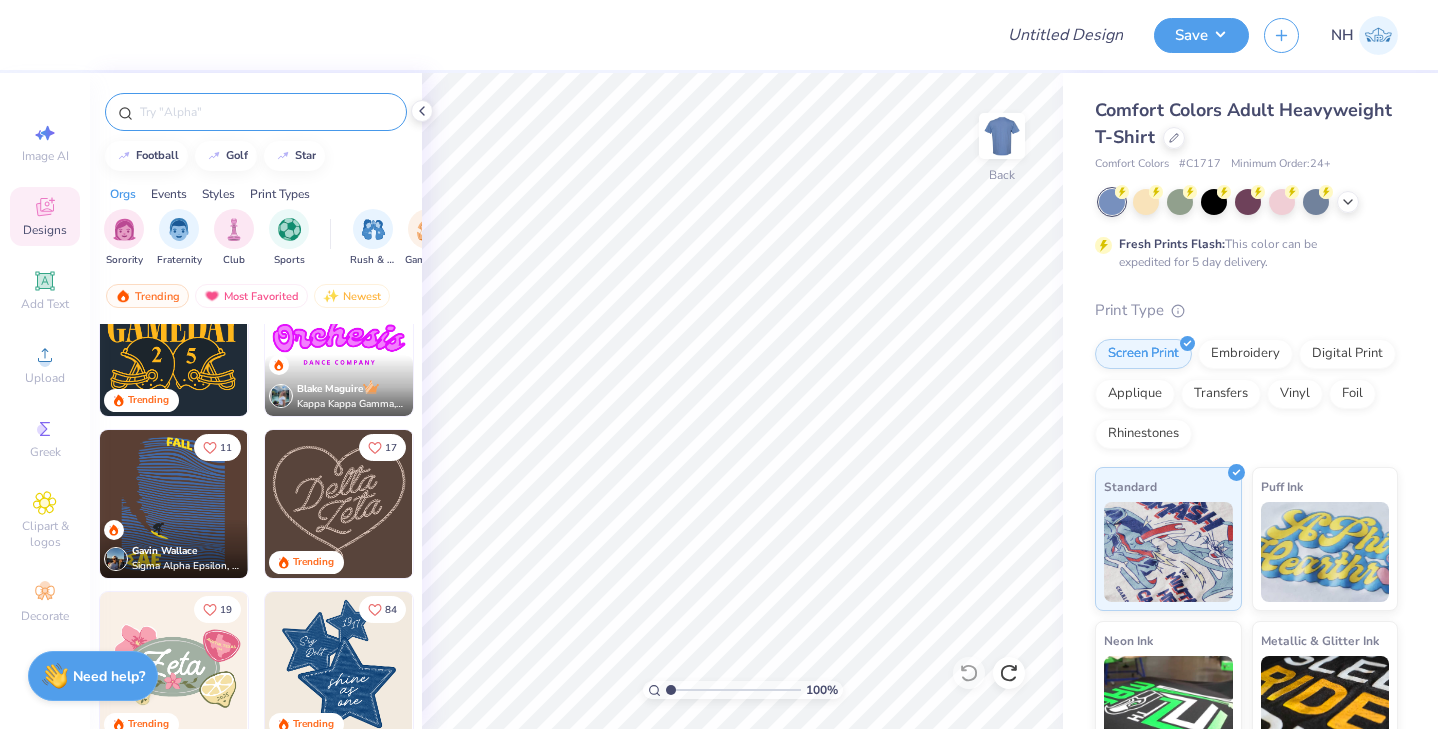 click at bounding box center (266, 112) 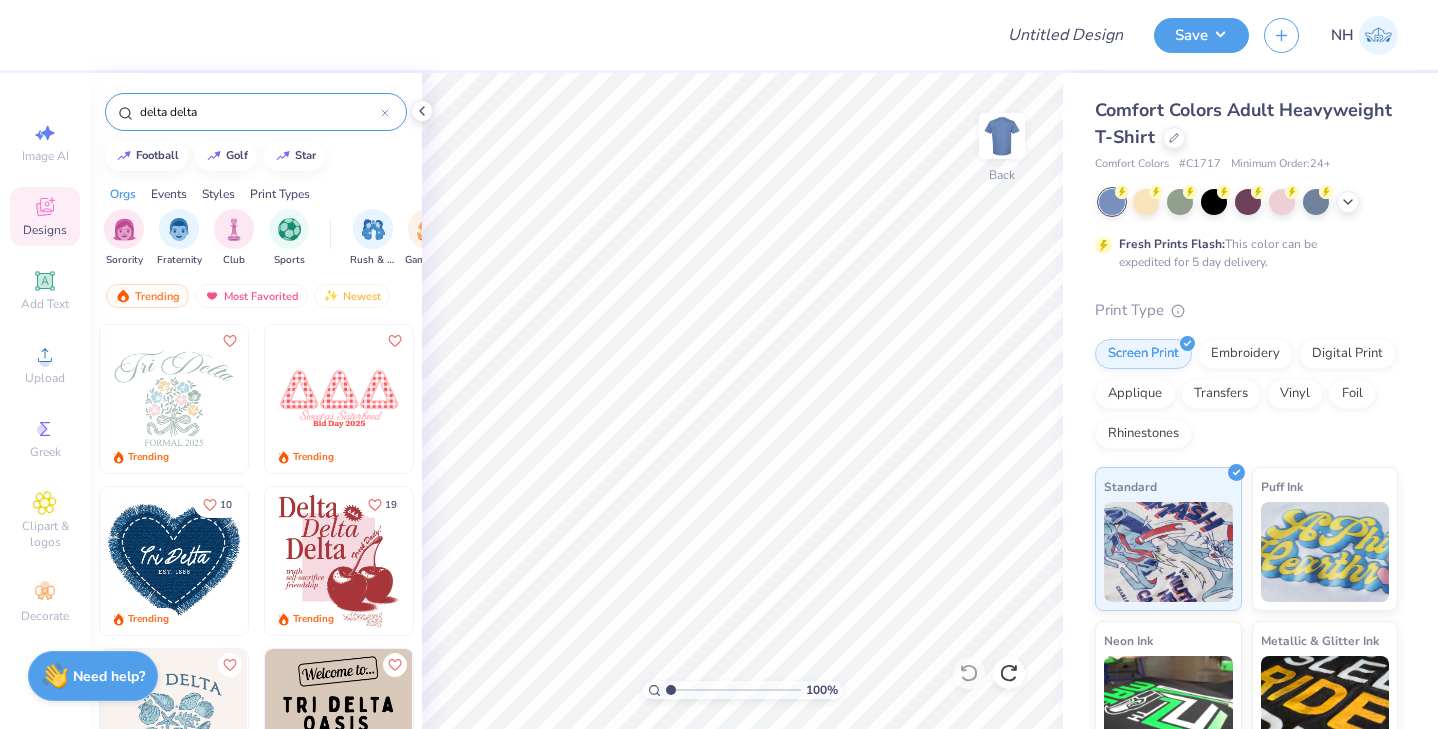 type on "delta delta" 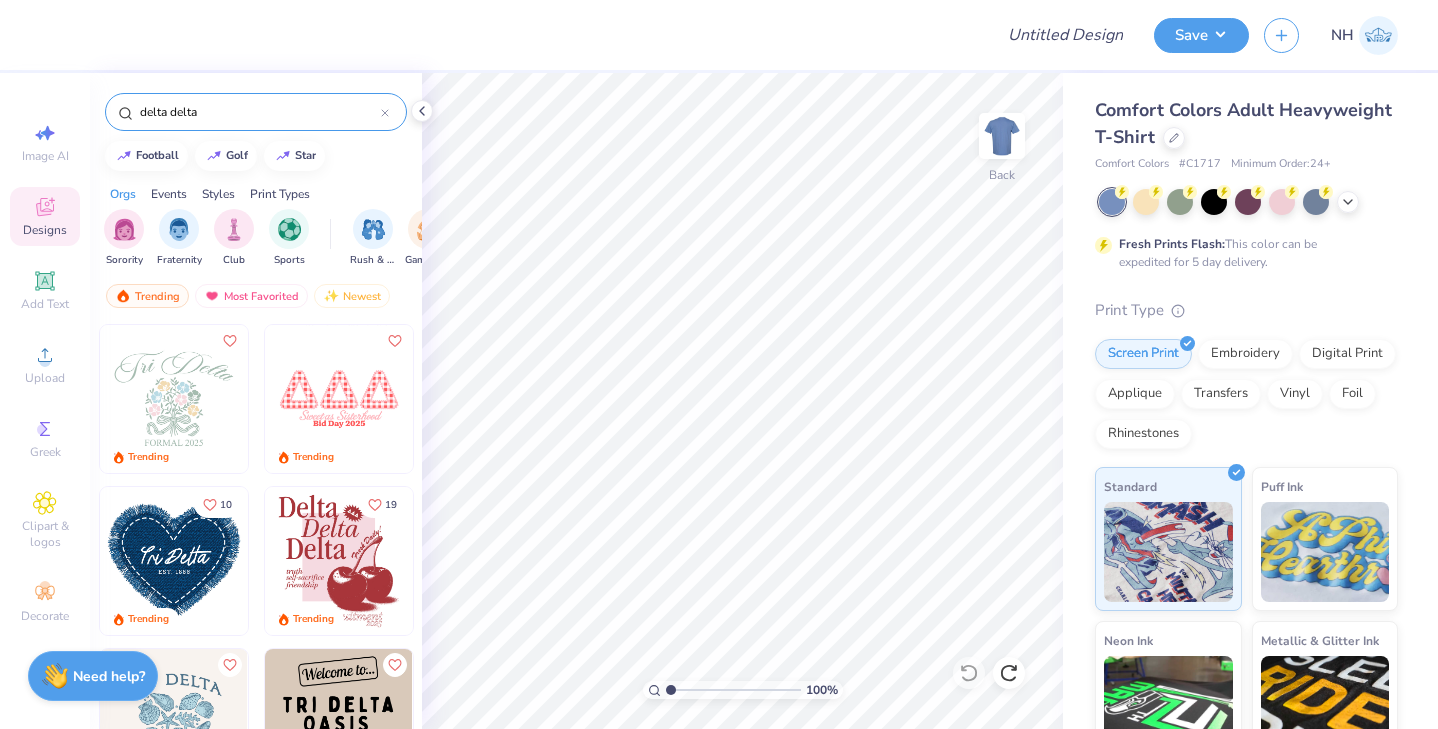 click at bounding box center (339, 399) 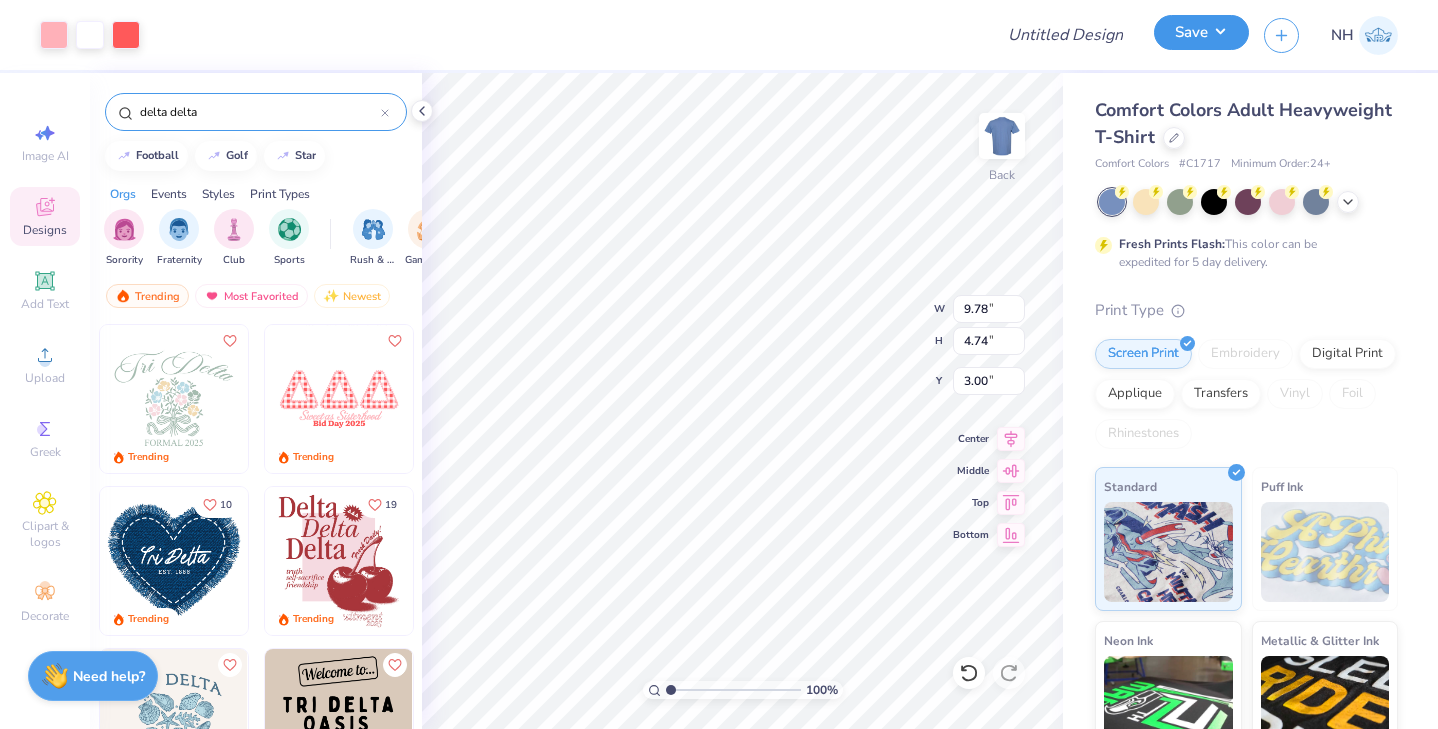 click on "Save" at bounding box center (1201, 32) 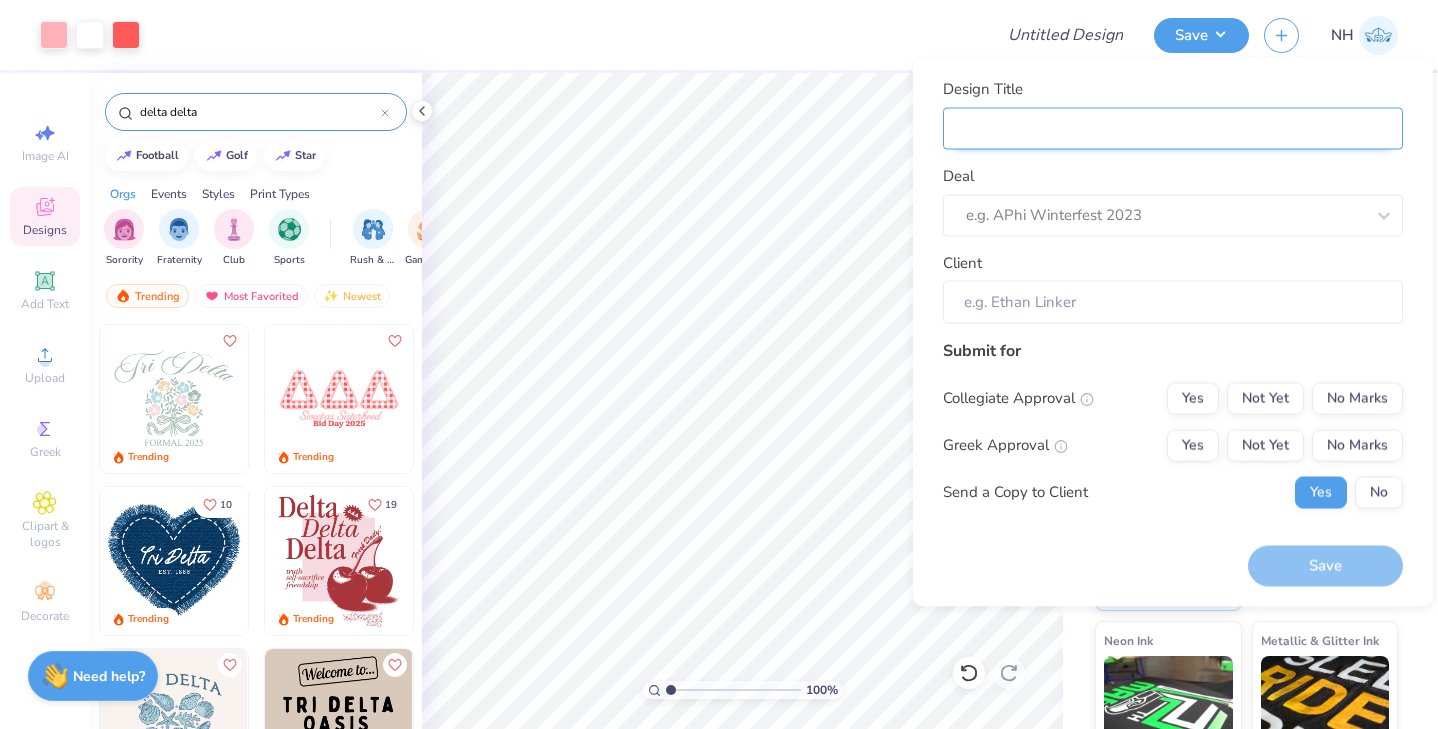 click on "Design Title" at bounding box center (1173, 128) 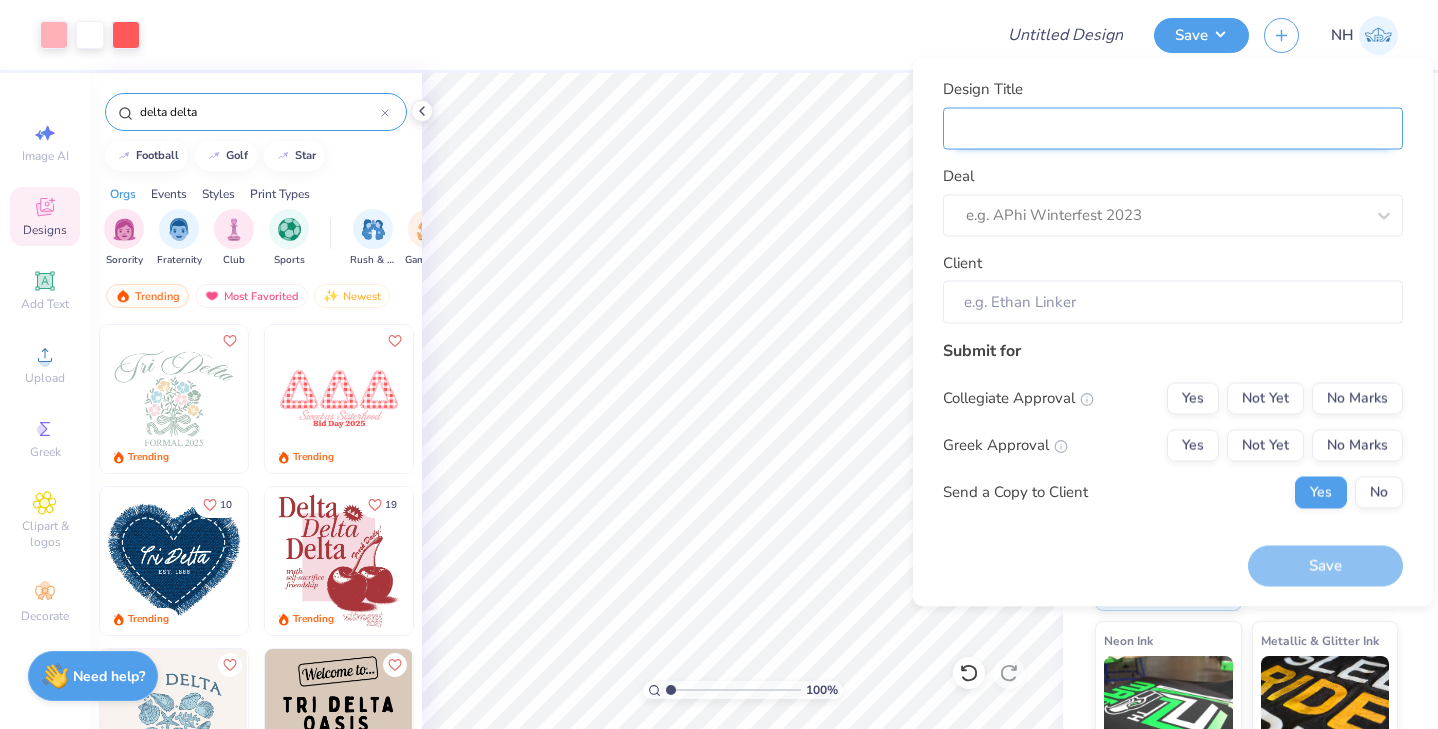 type on "W" 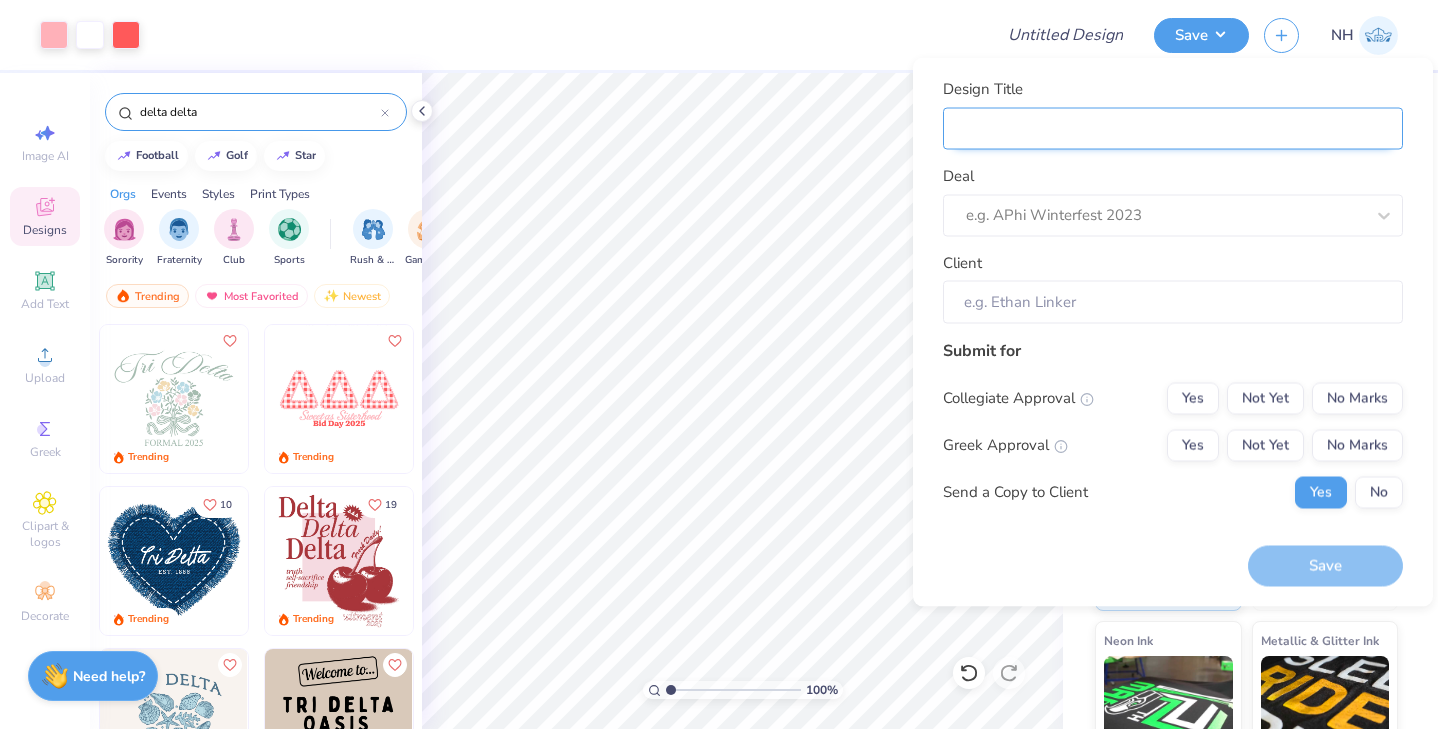 type on "W" 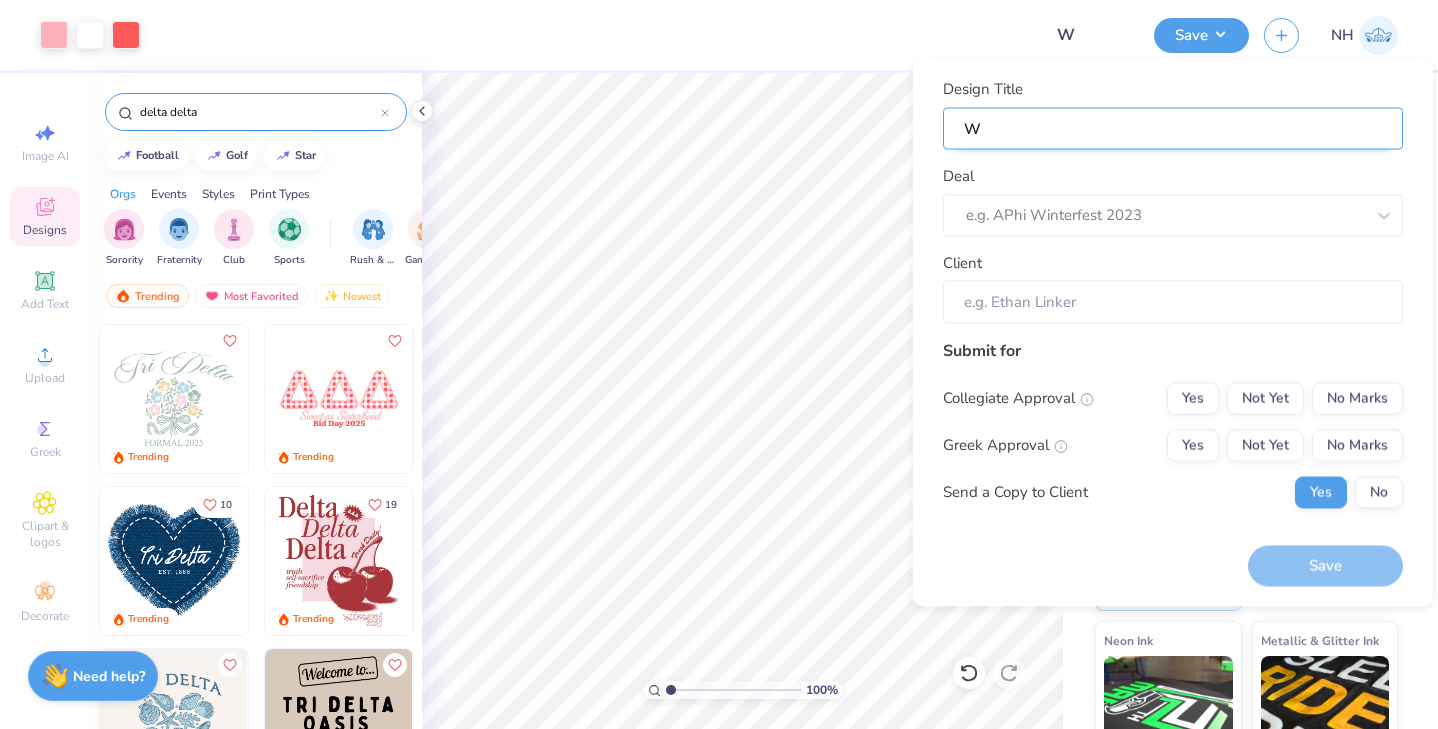 type on "Wi" 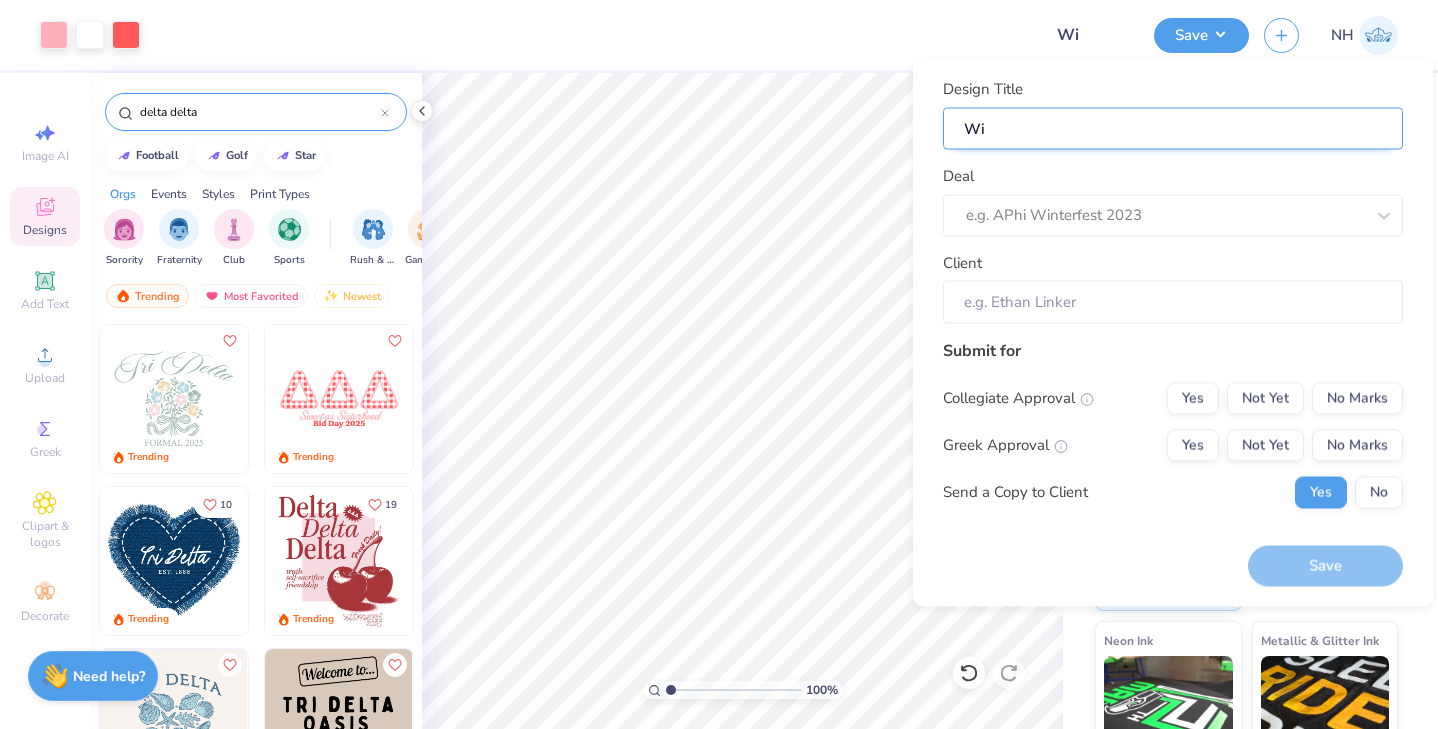 type on "Win" 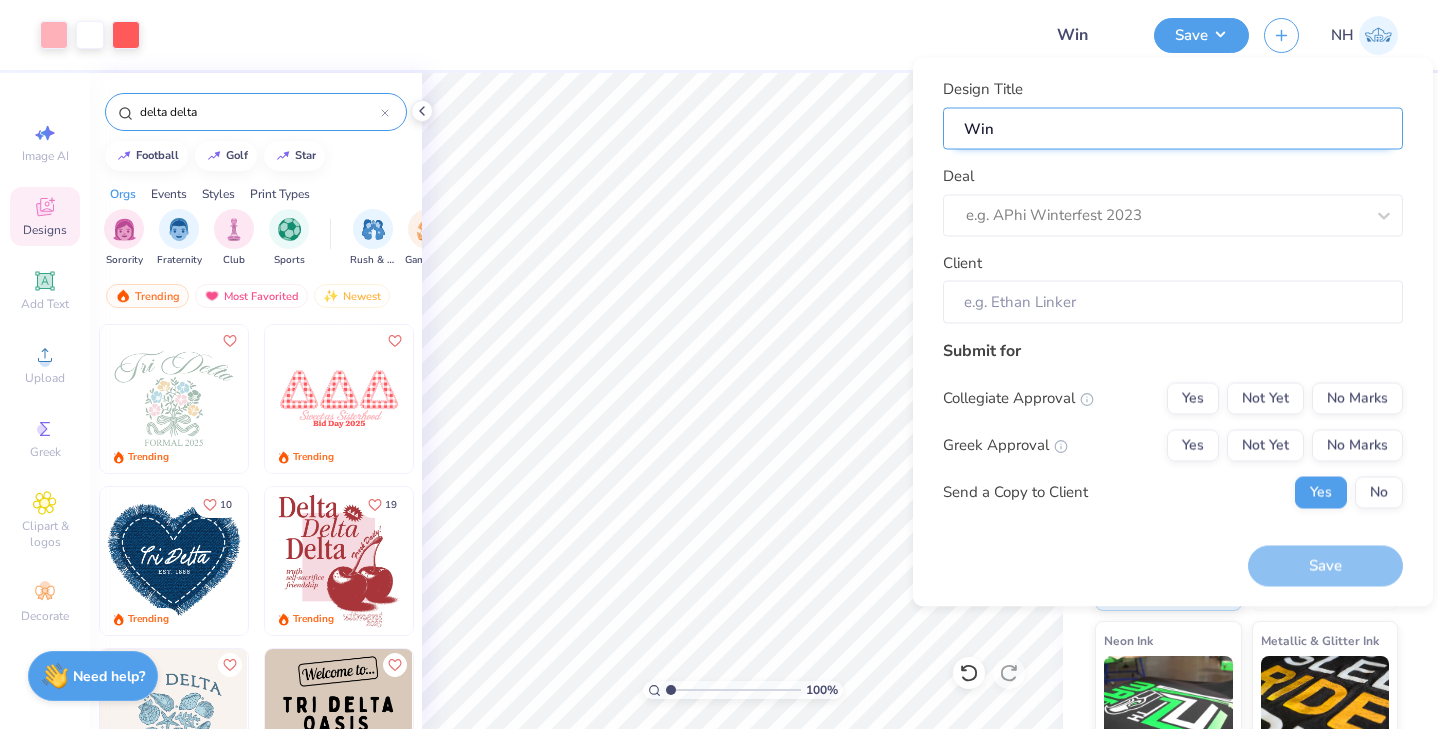 type on "Wind" 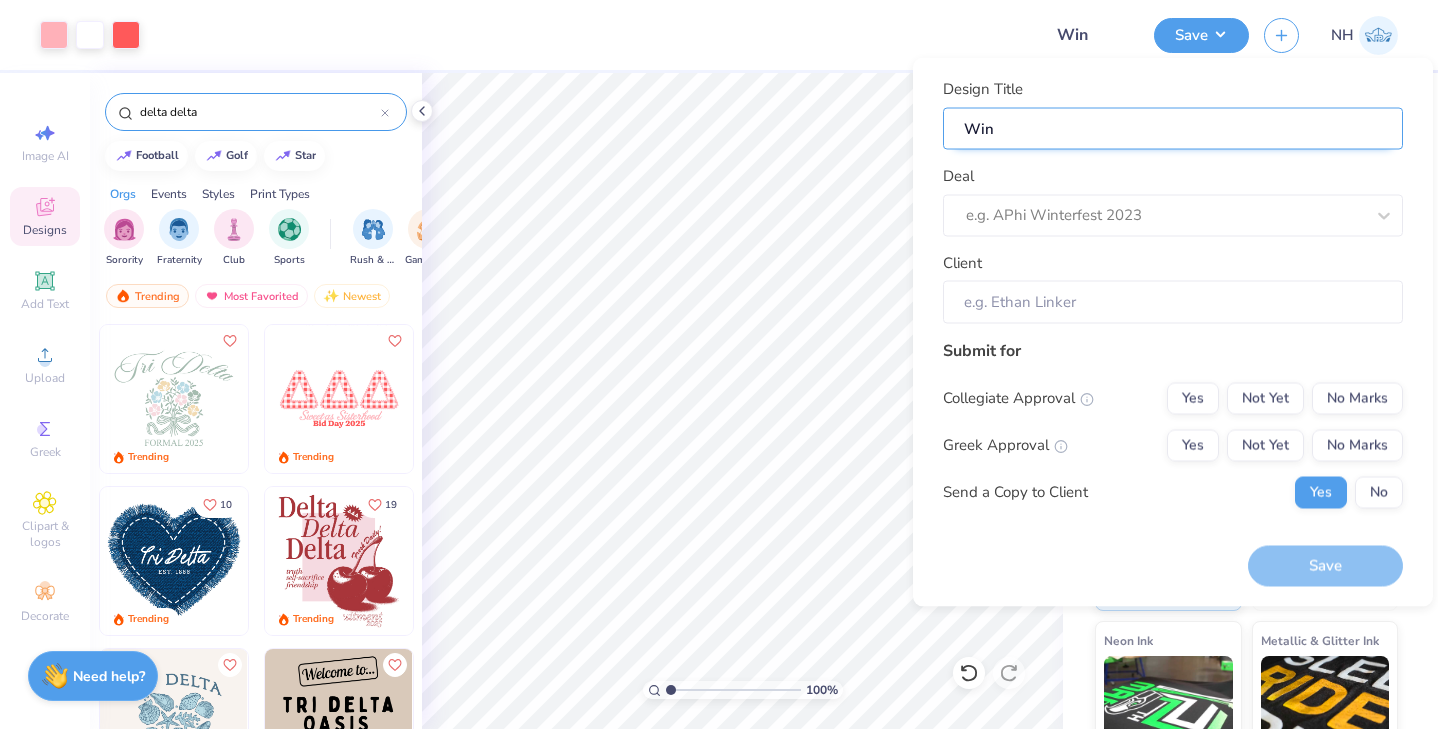 type on "Wind" 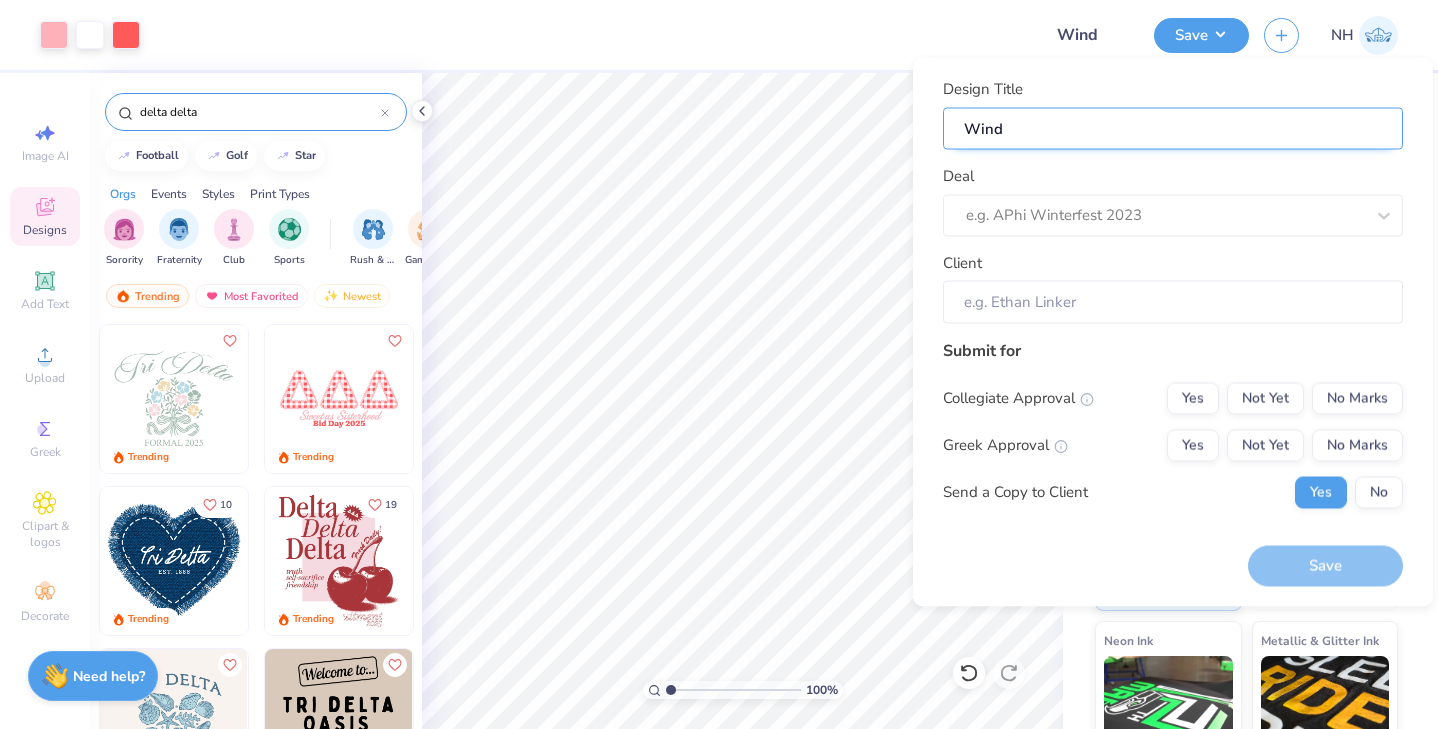 type on "Winde" 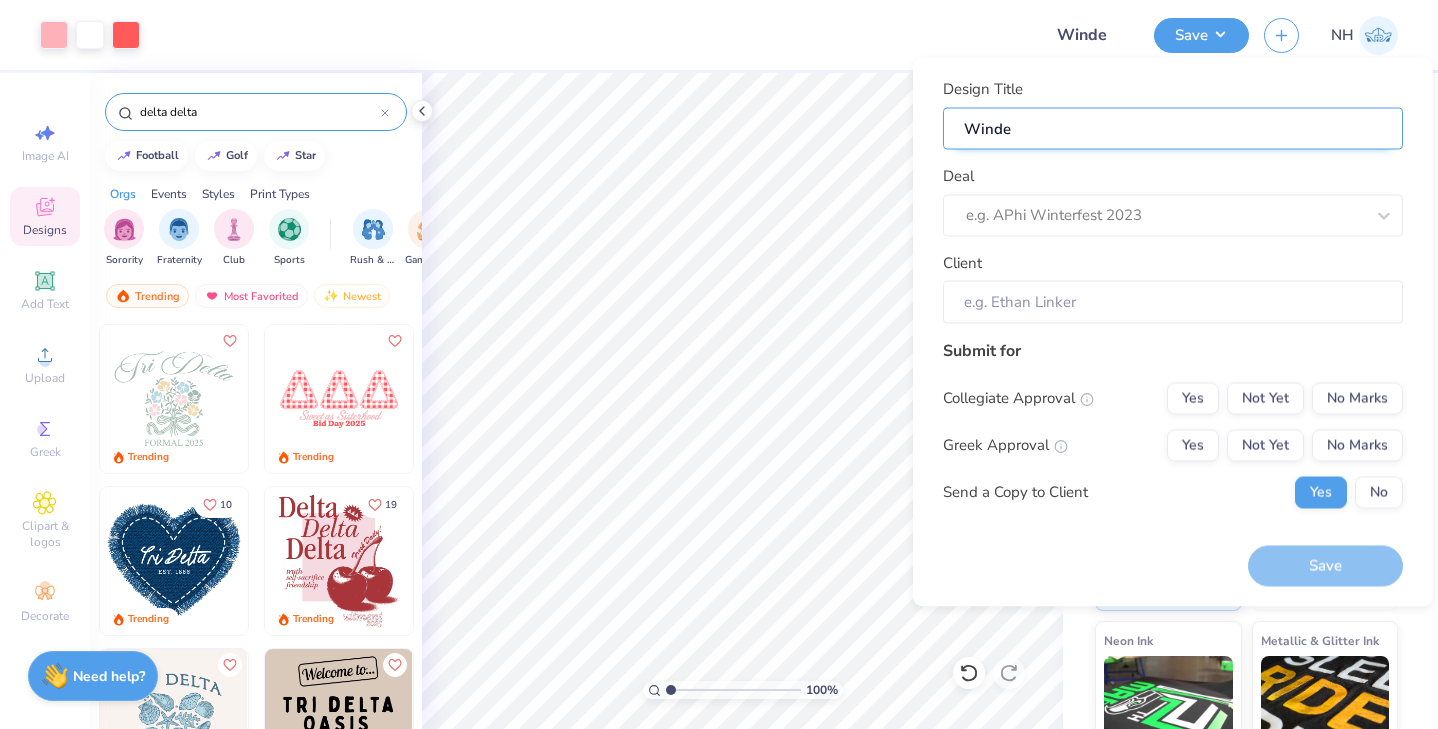type on "Winder" 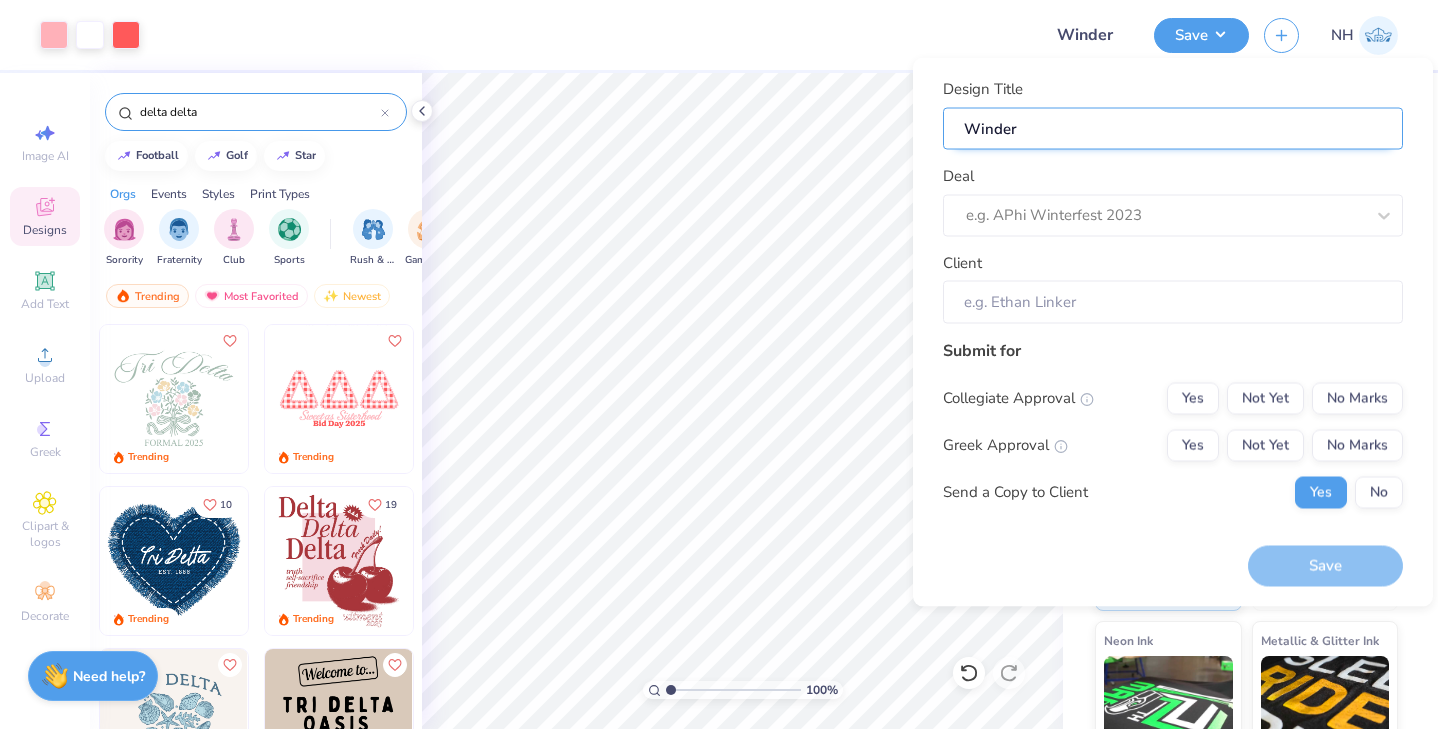 type on "Winder" 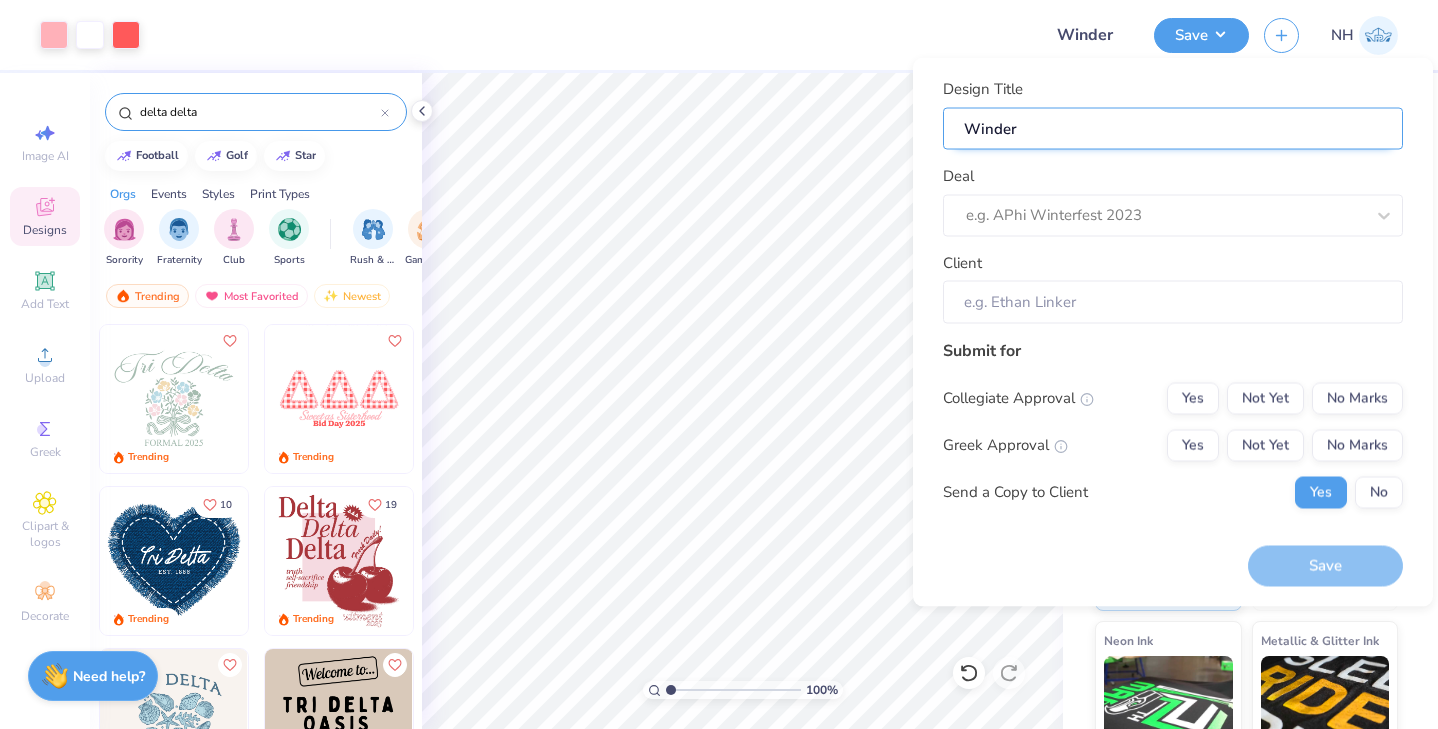 type on "Winder" 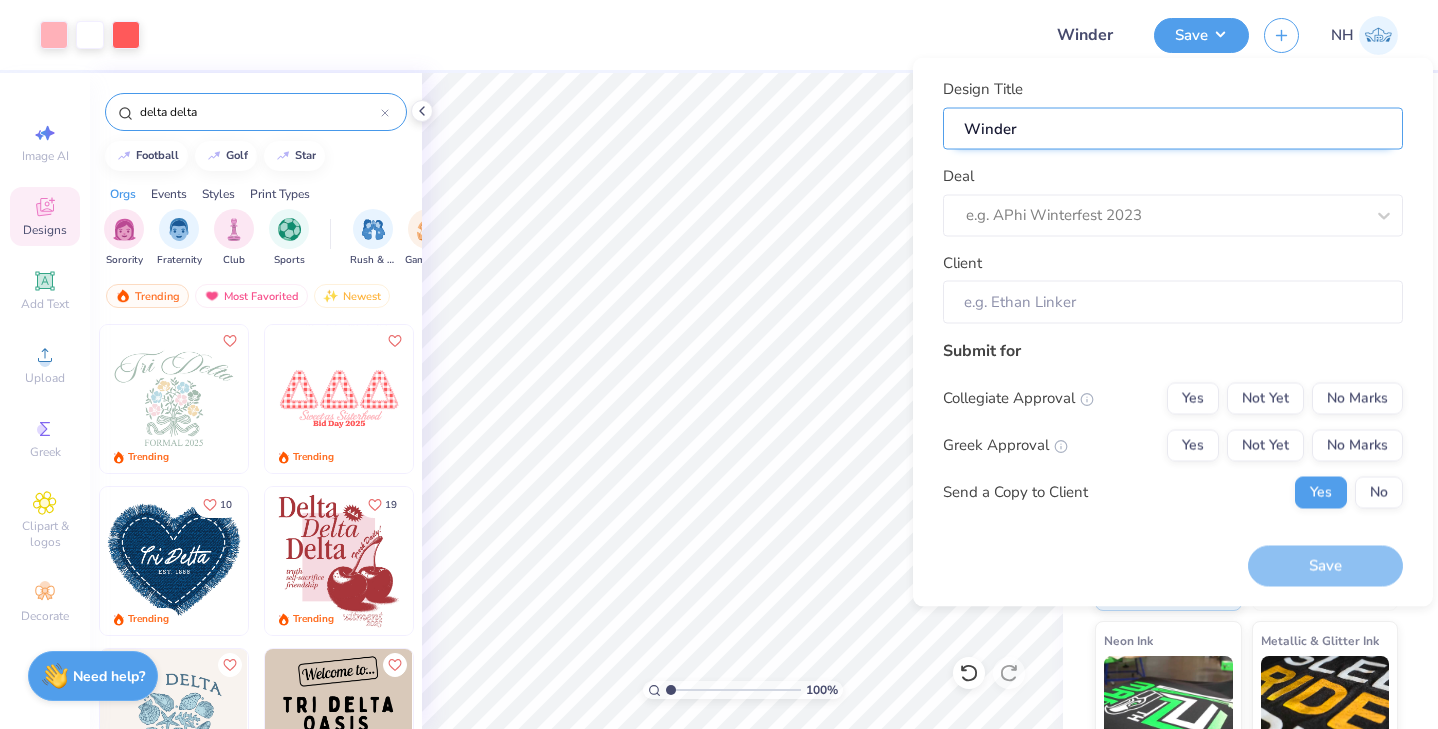 type on "Winder" 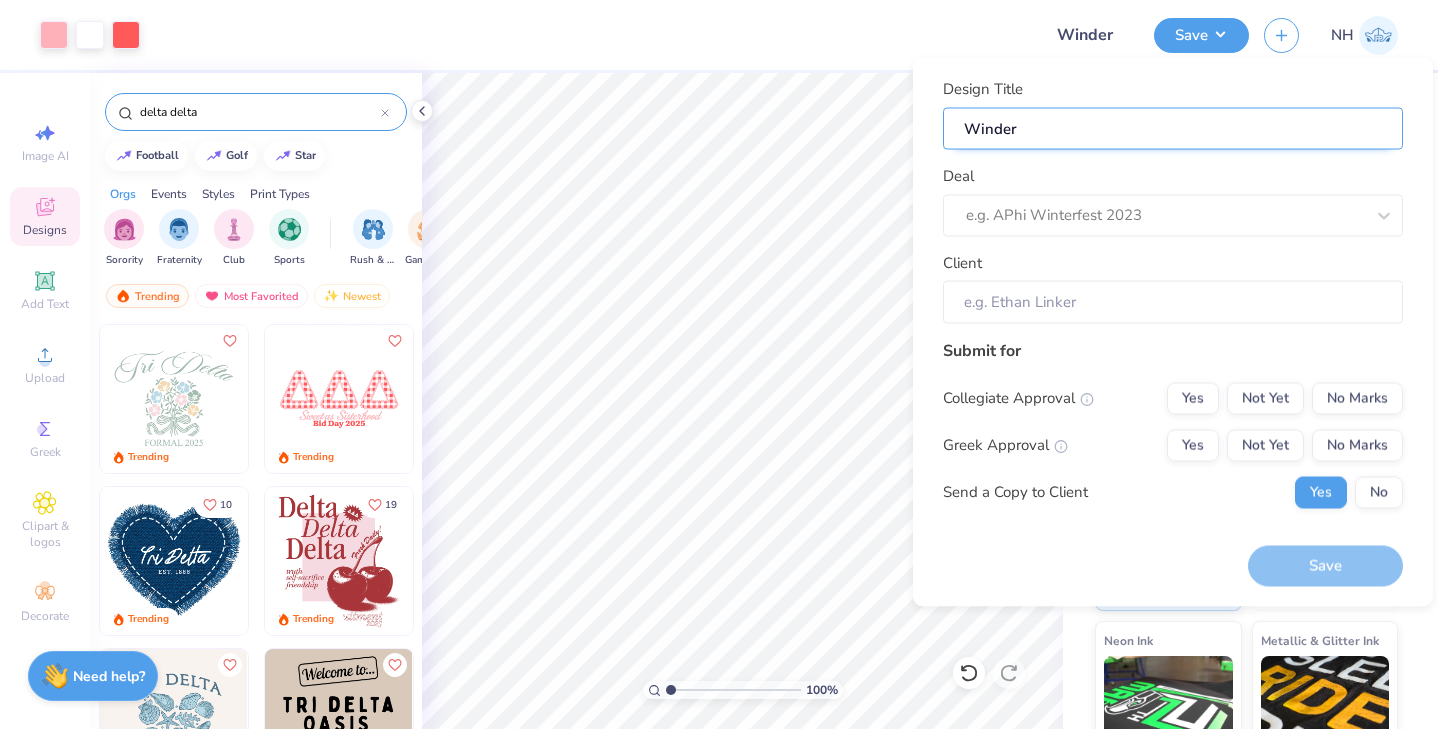 type on "Winder" 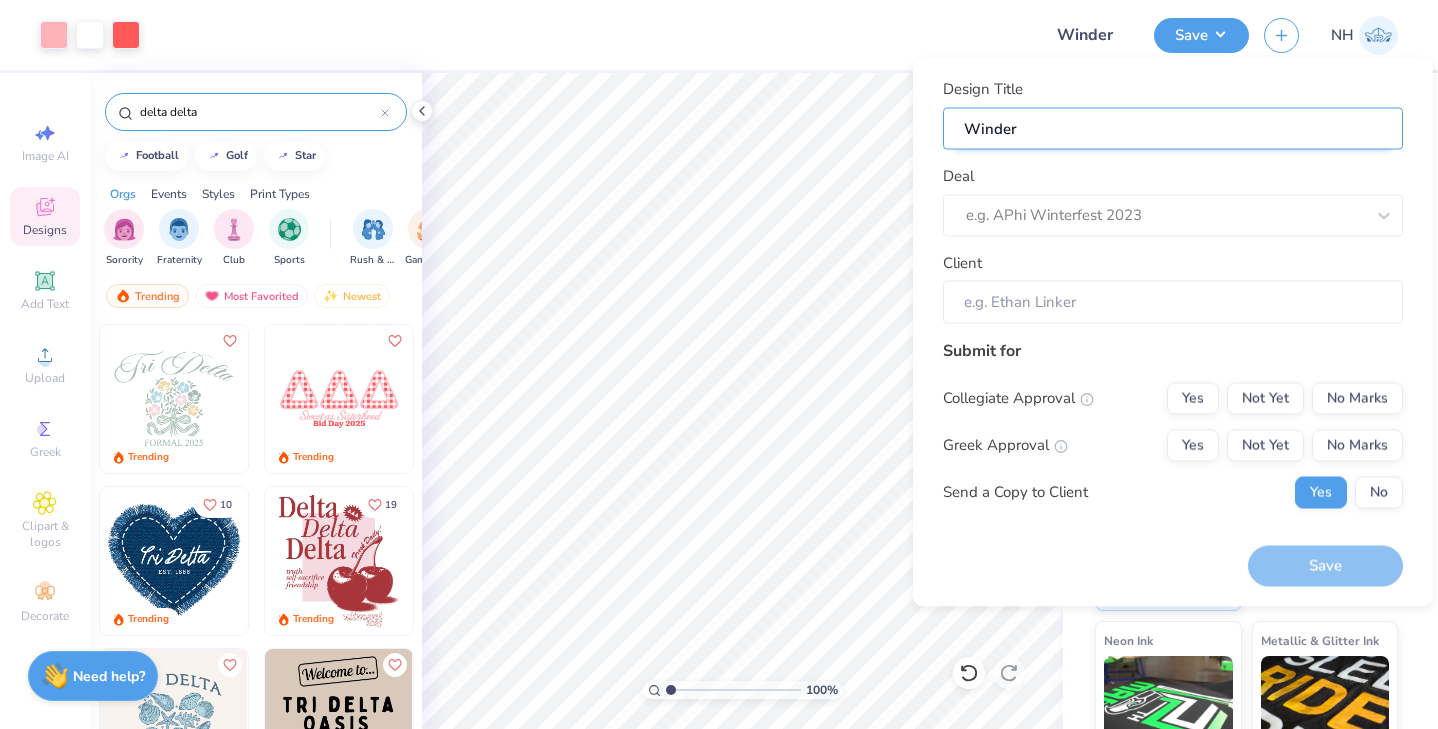 type on "Winde" 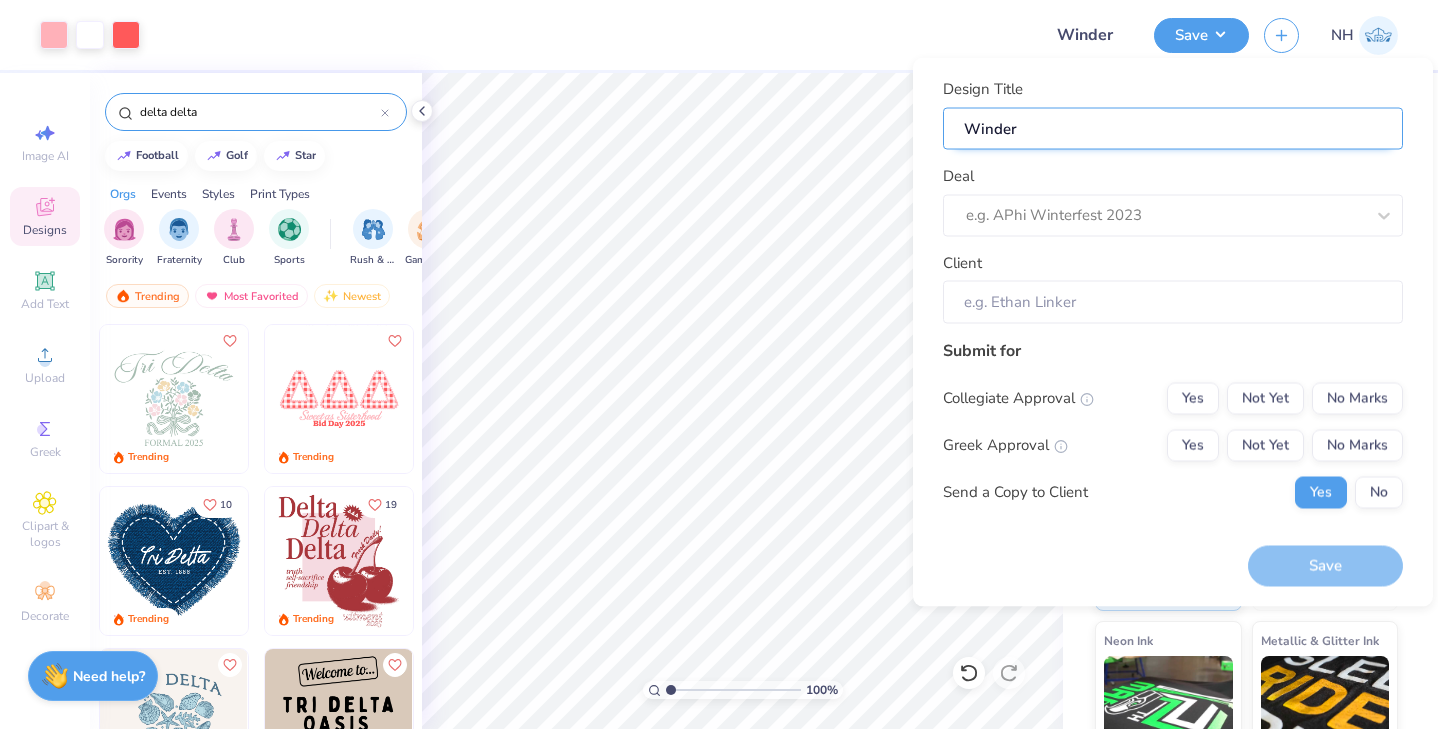 type on "Winde" 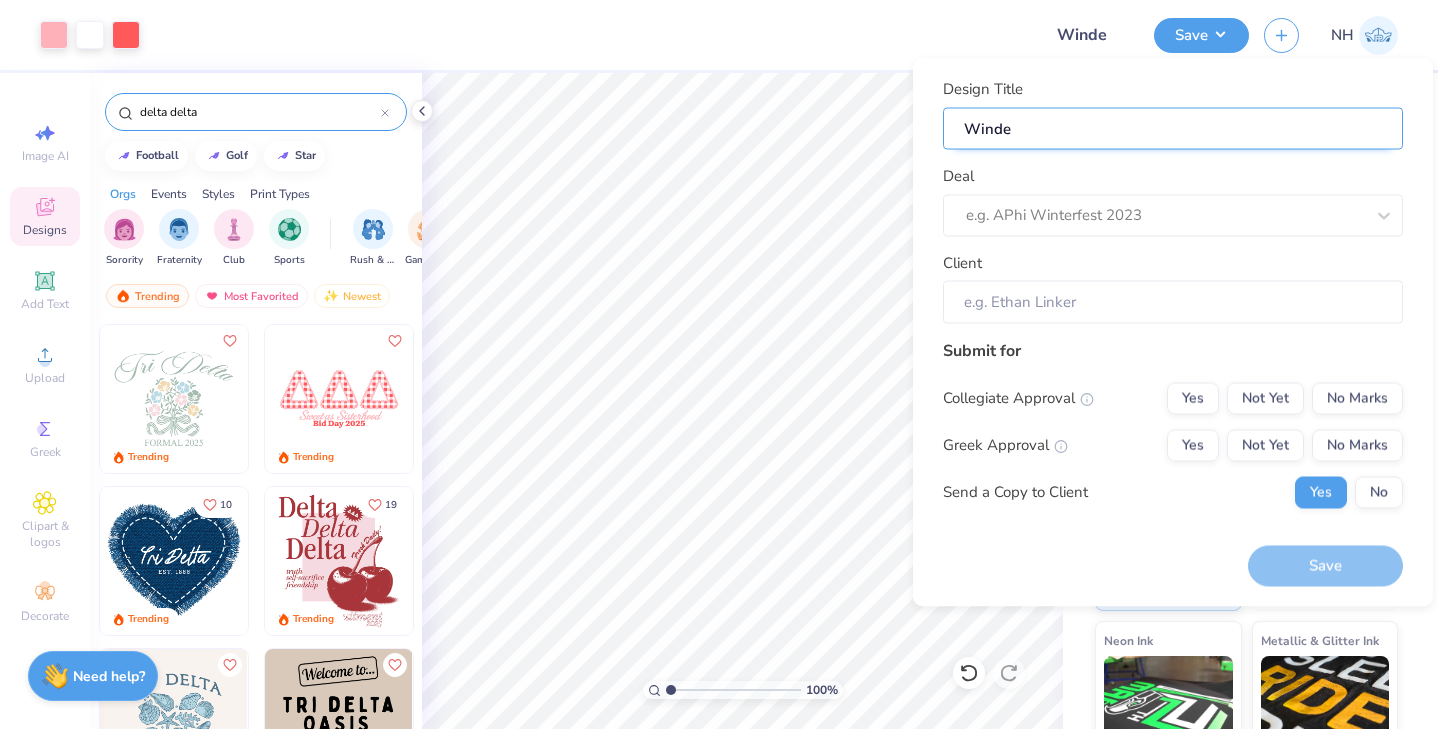 type on "Wind" 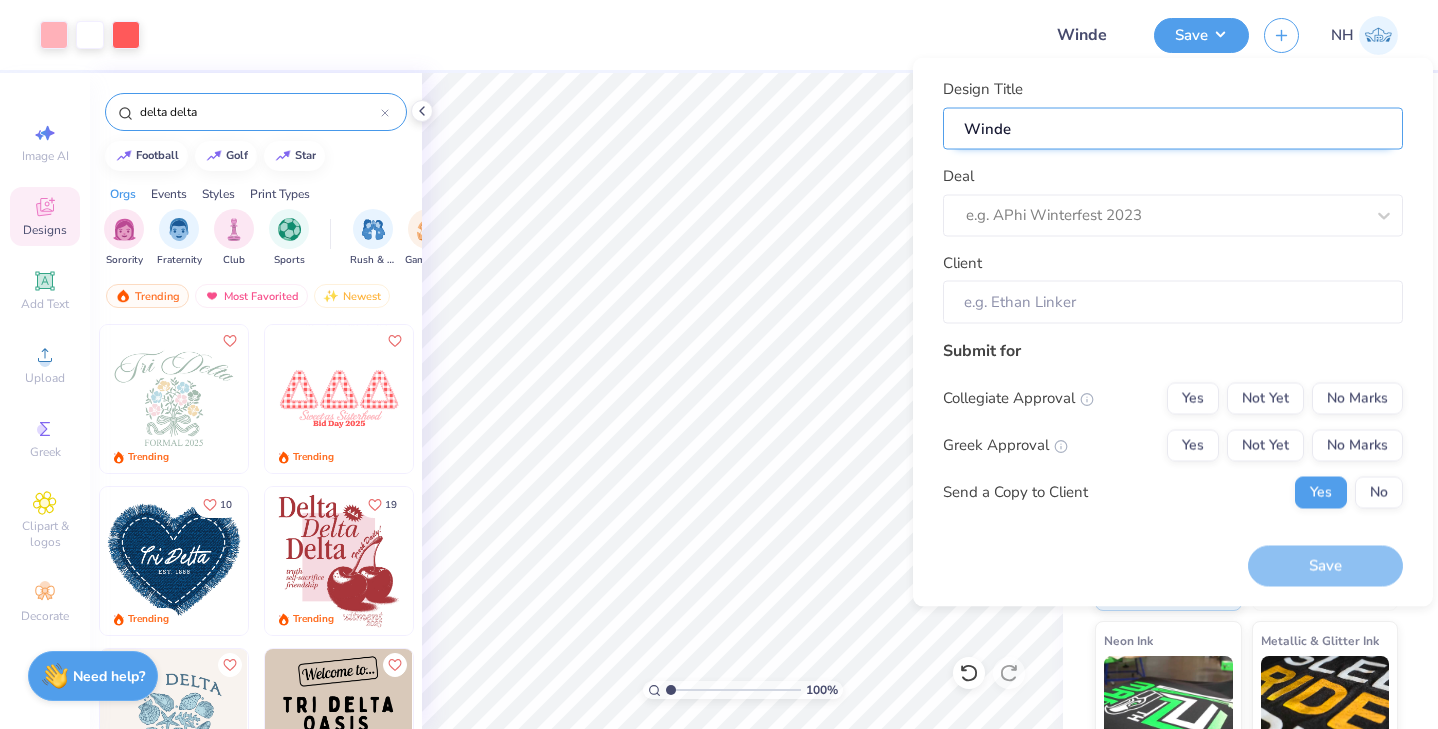 type on "Wind" 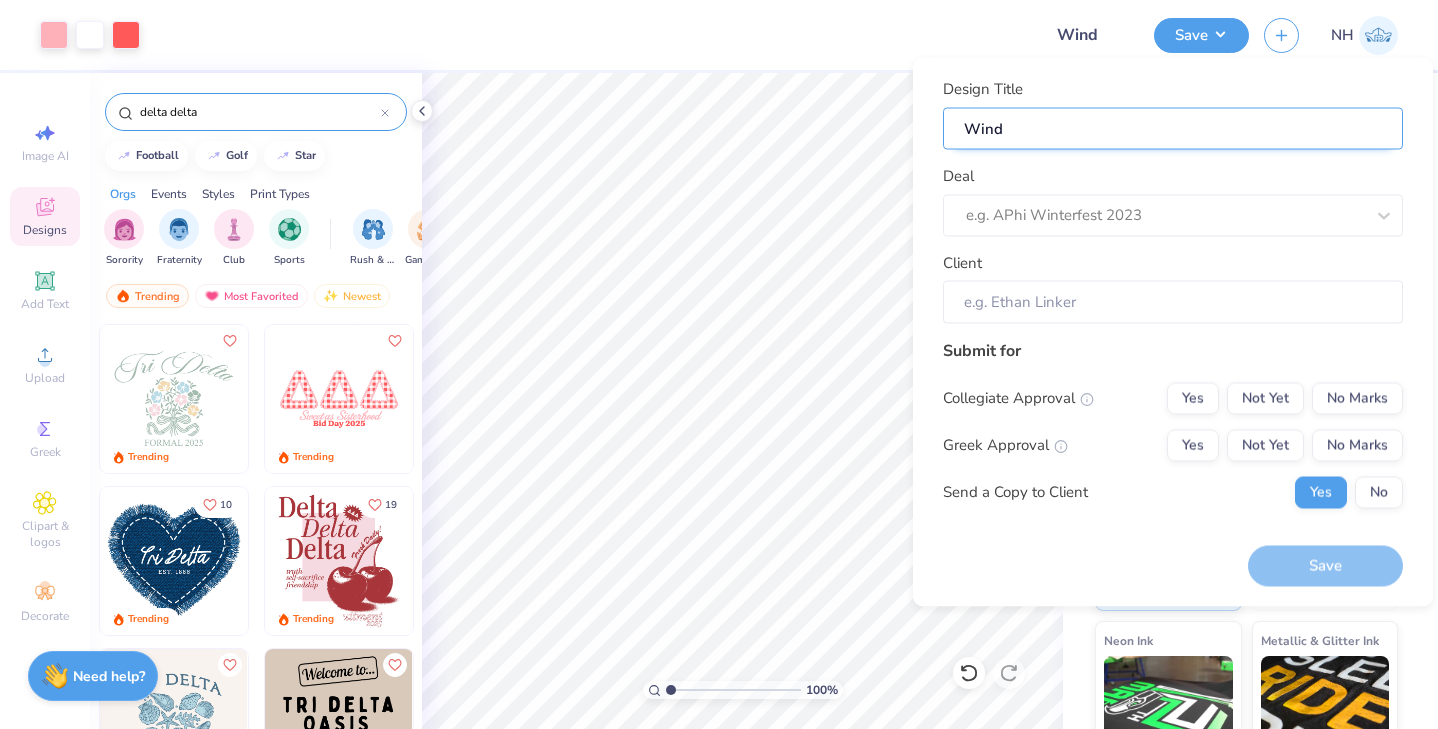 type on "Win" 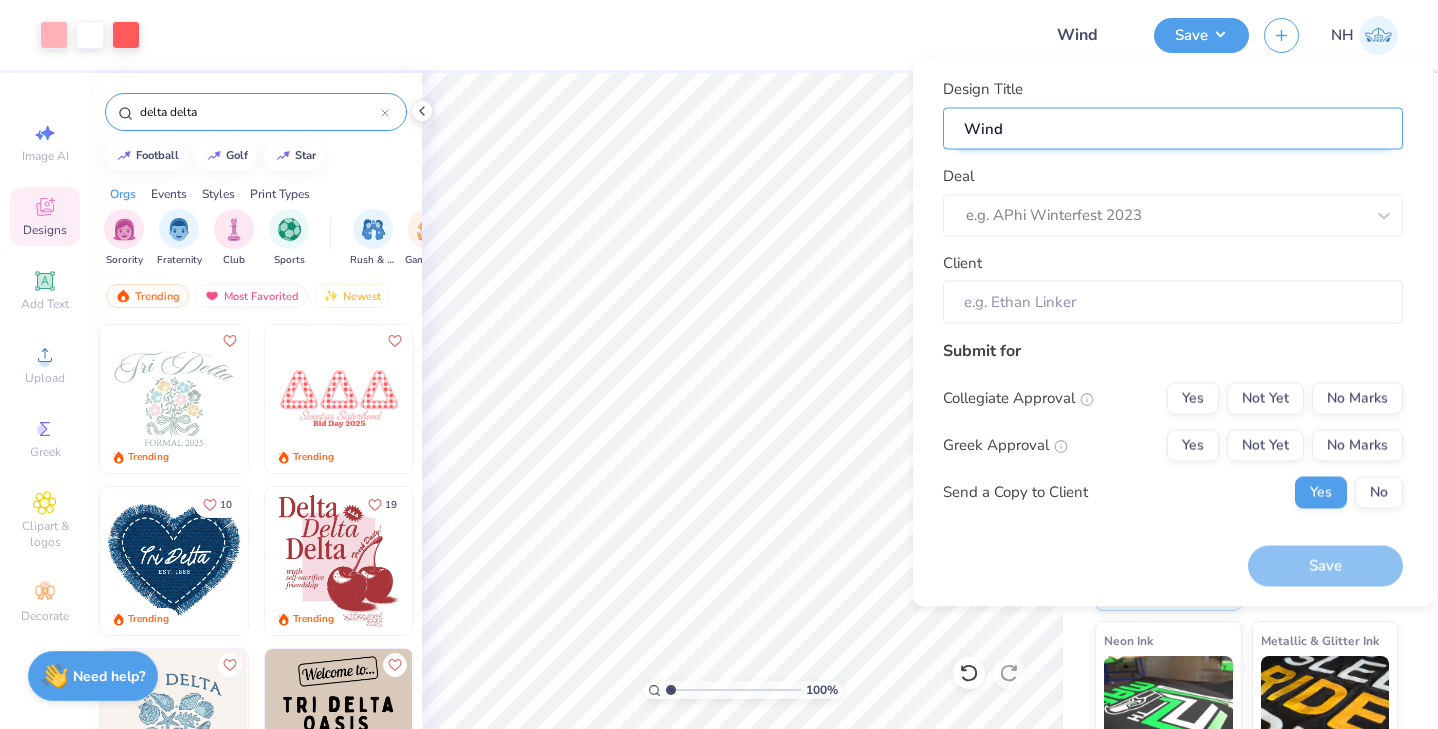 type on "Win" 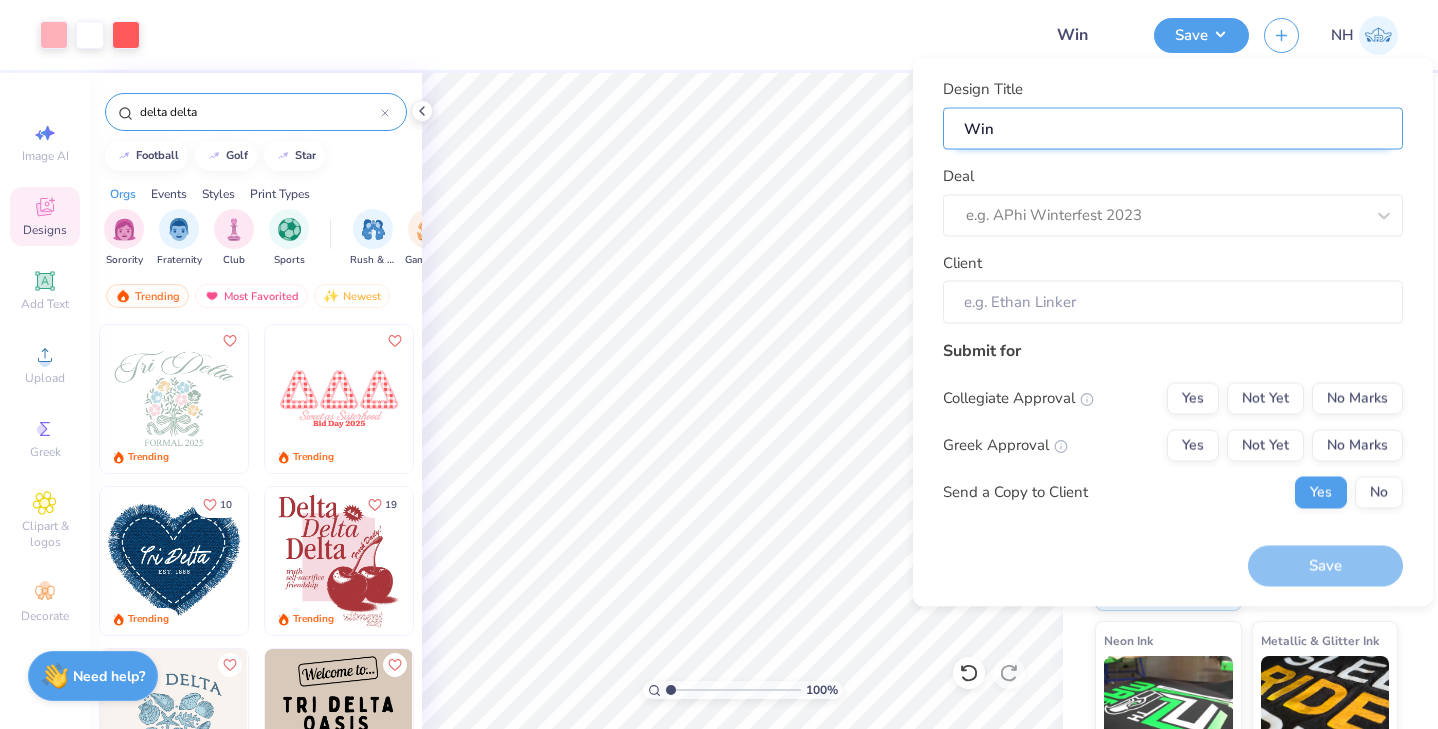 type on "Wint" 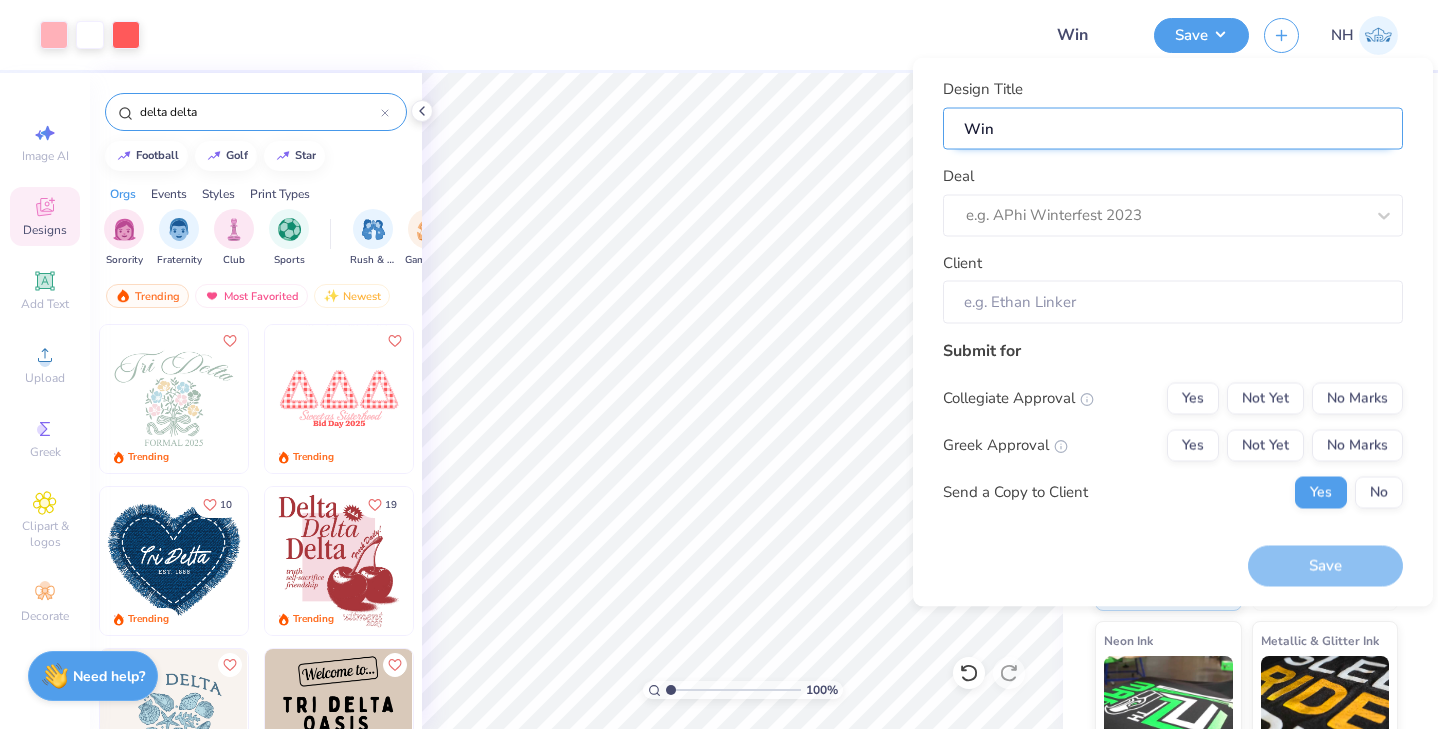 type on "Wint" 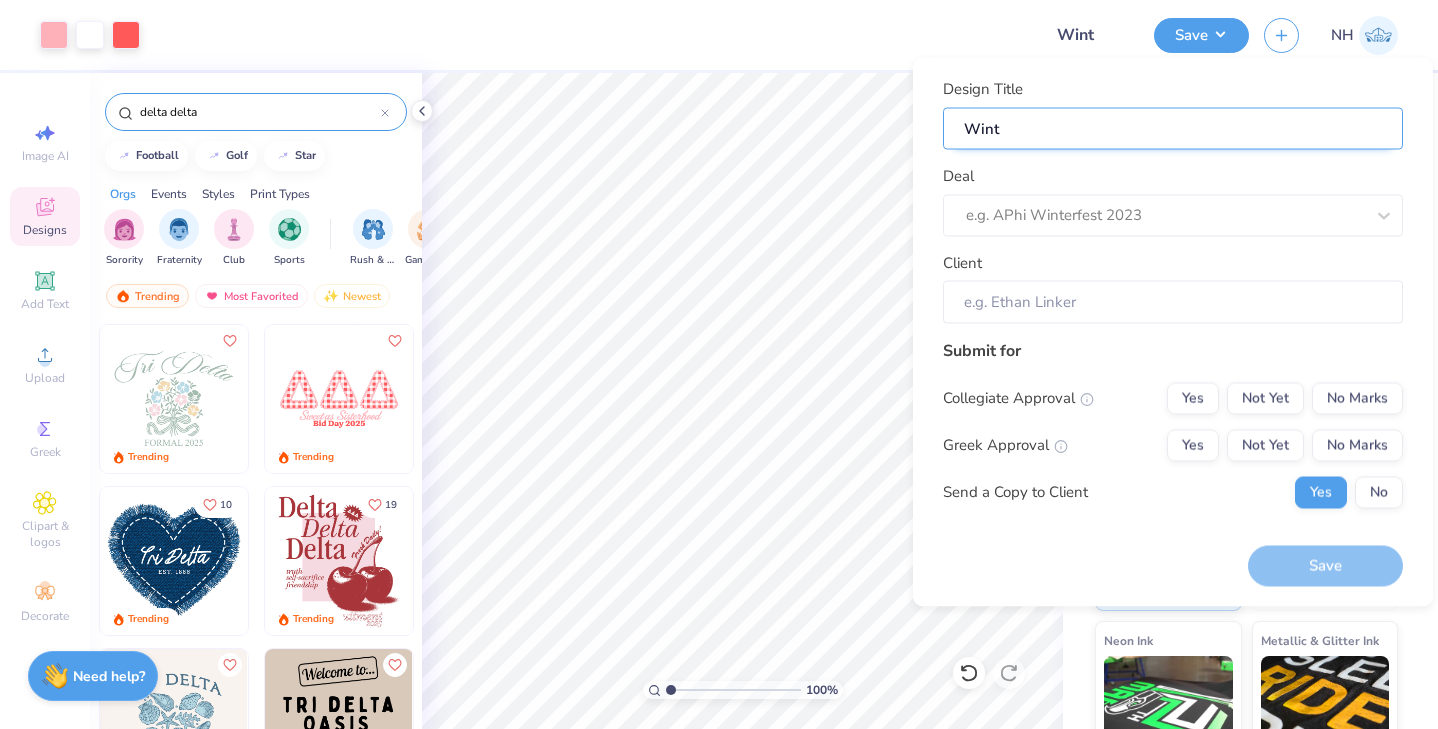 type on "Winte" 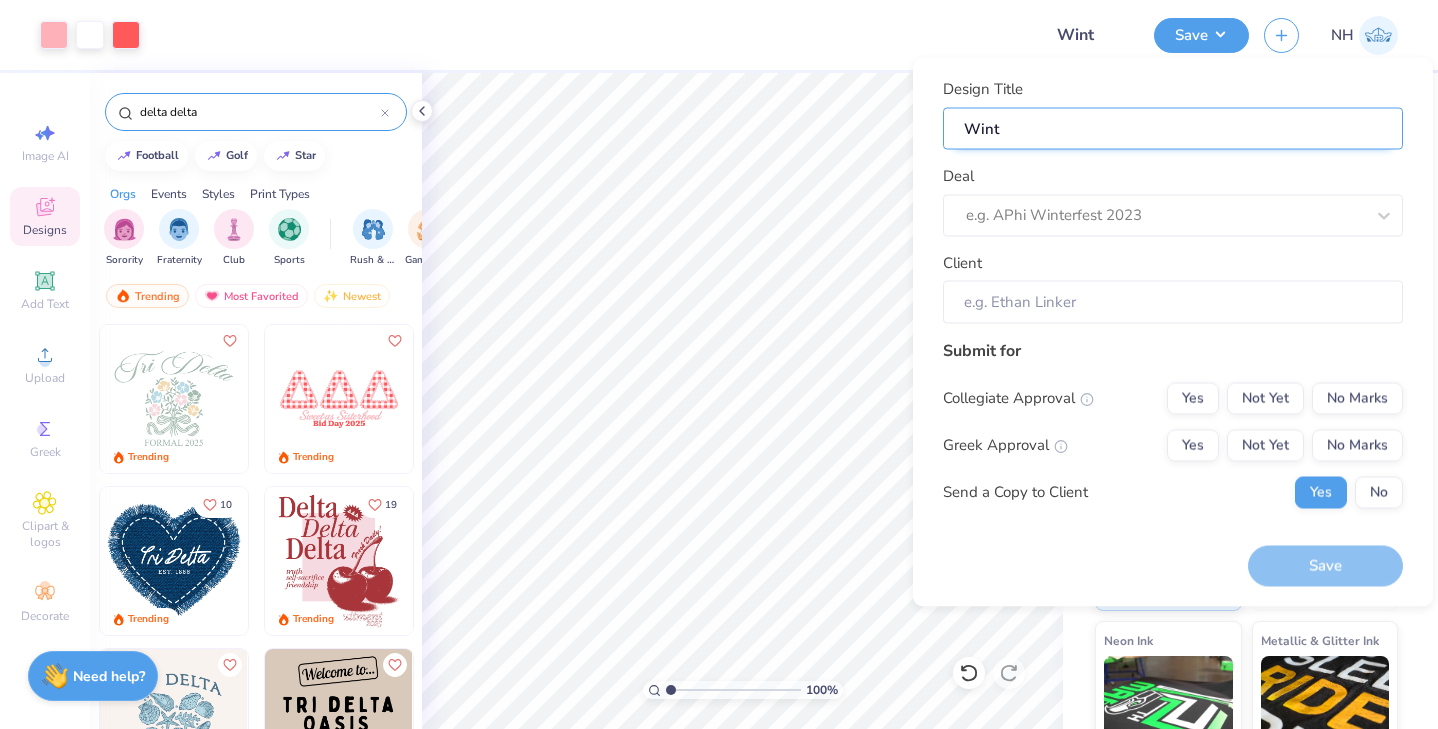 type on "Winte" 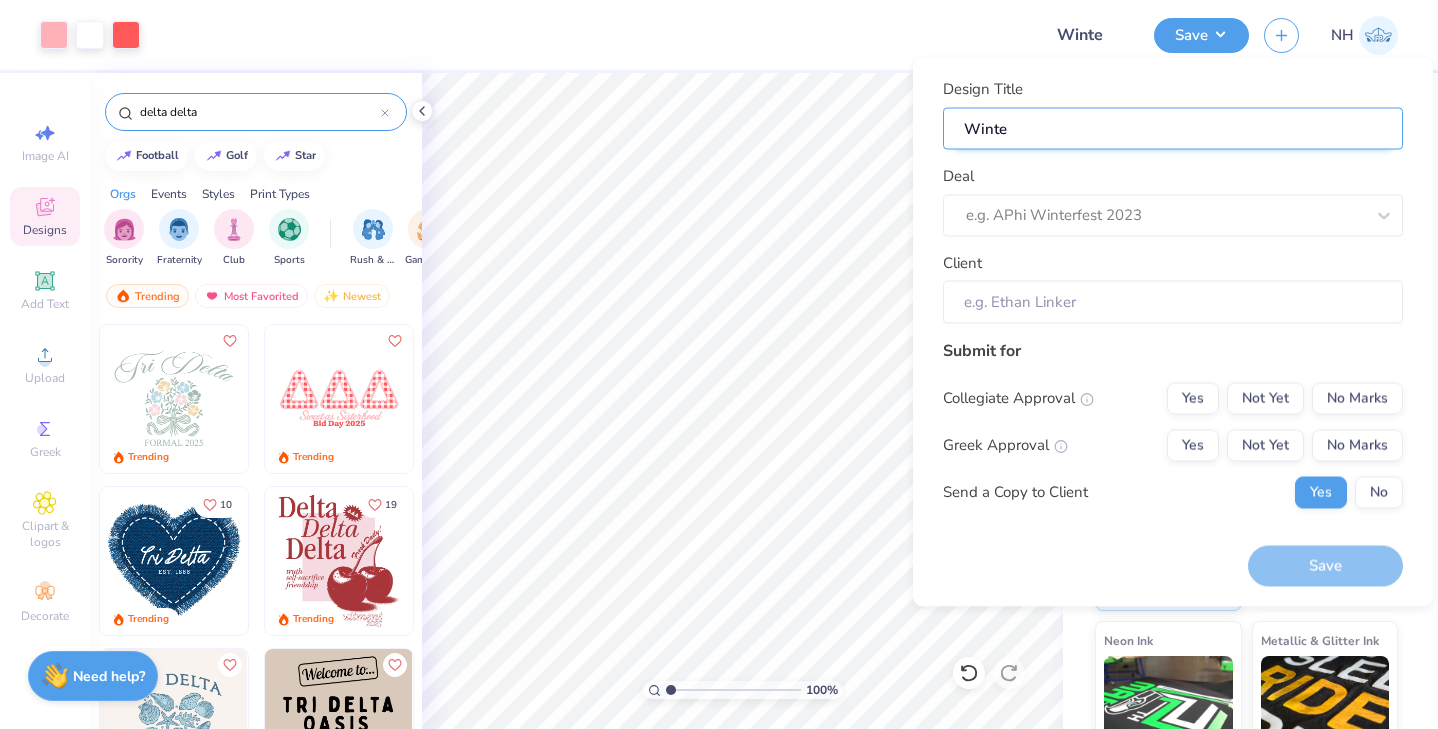 type on "Winter" 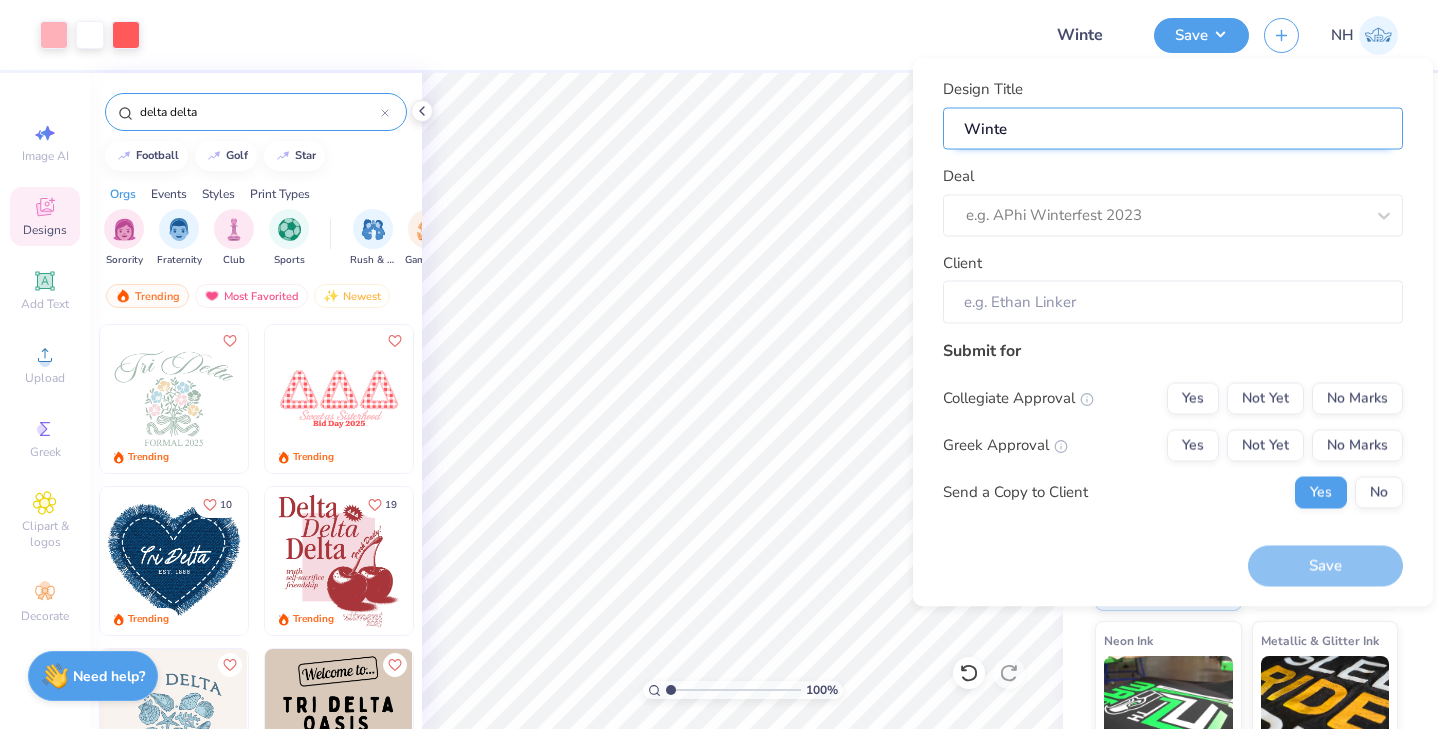 type on "Winter" 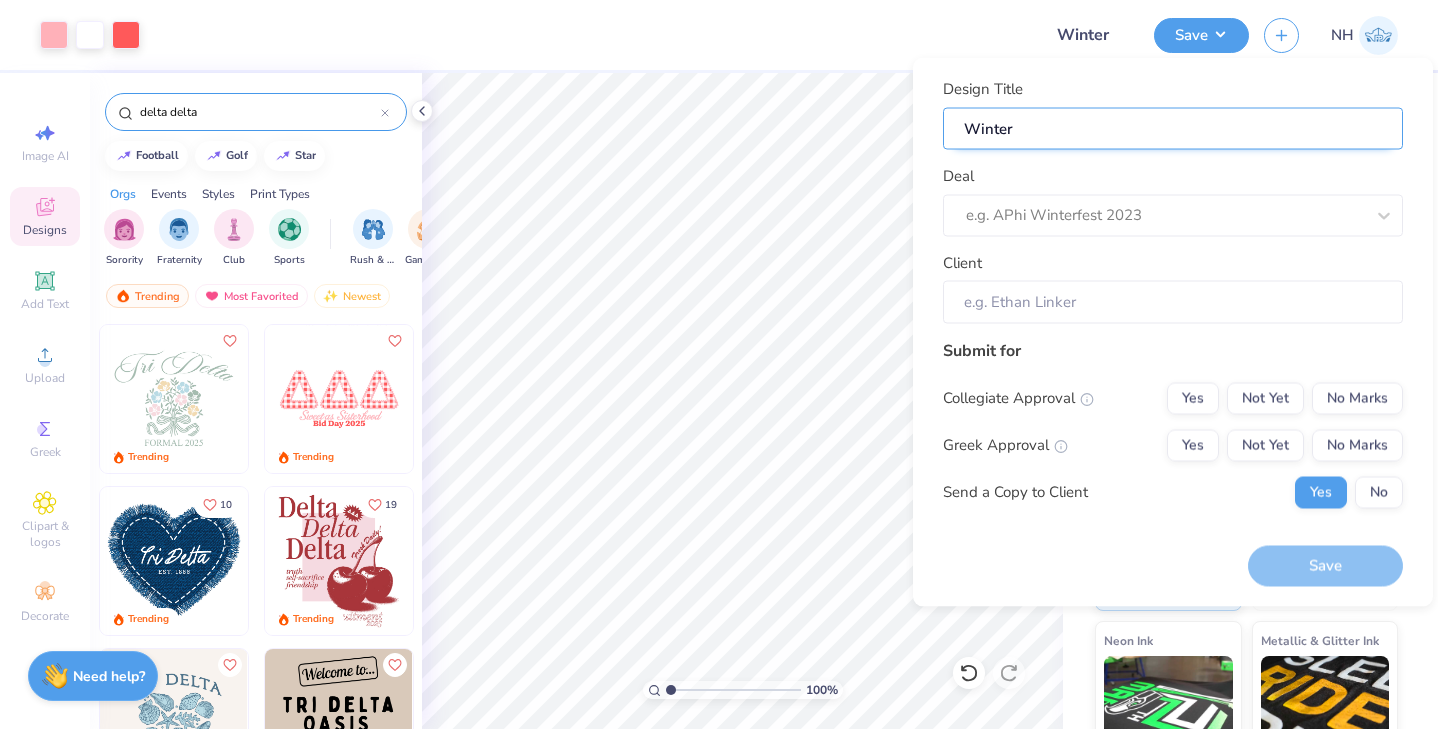 type on "Winter" 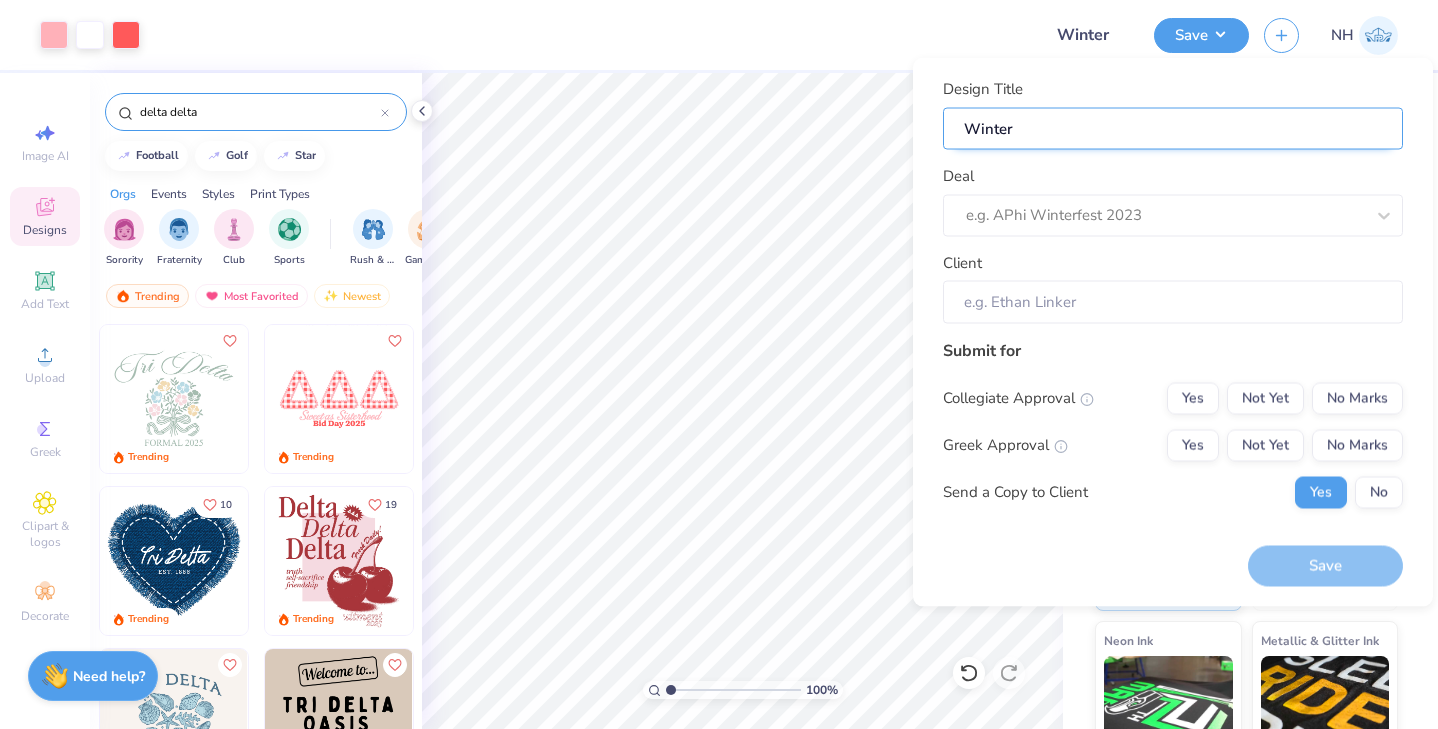 type on "Winter" 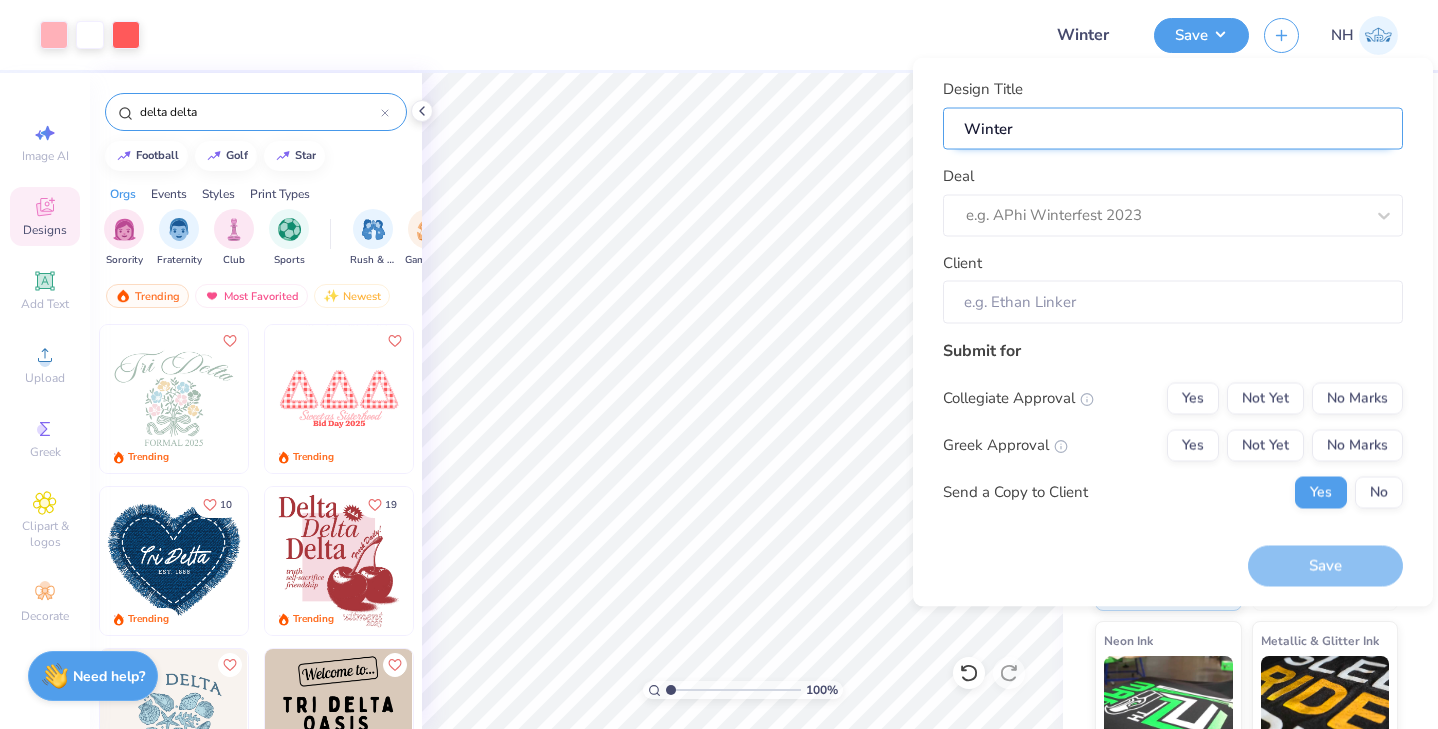 type on "Winter d" 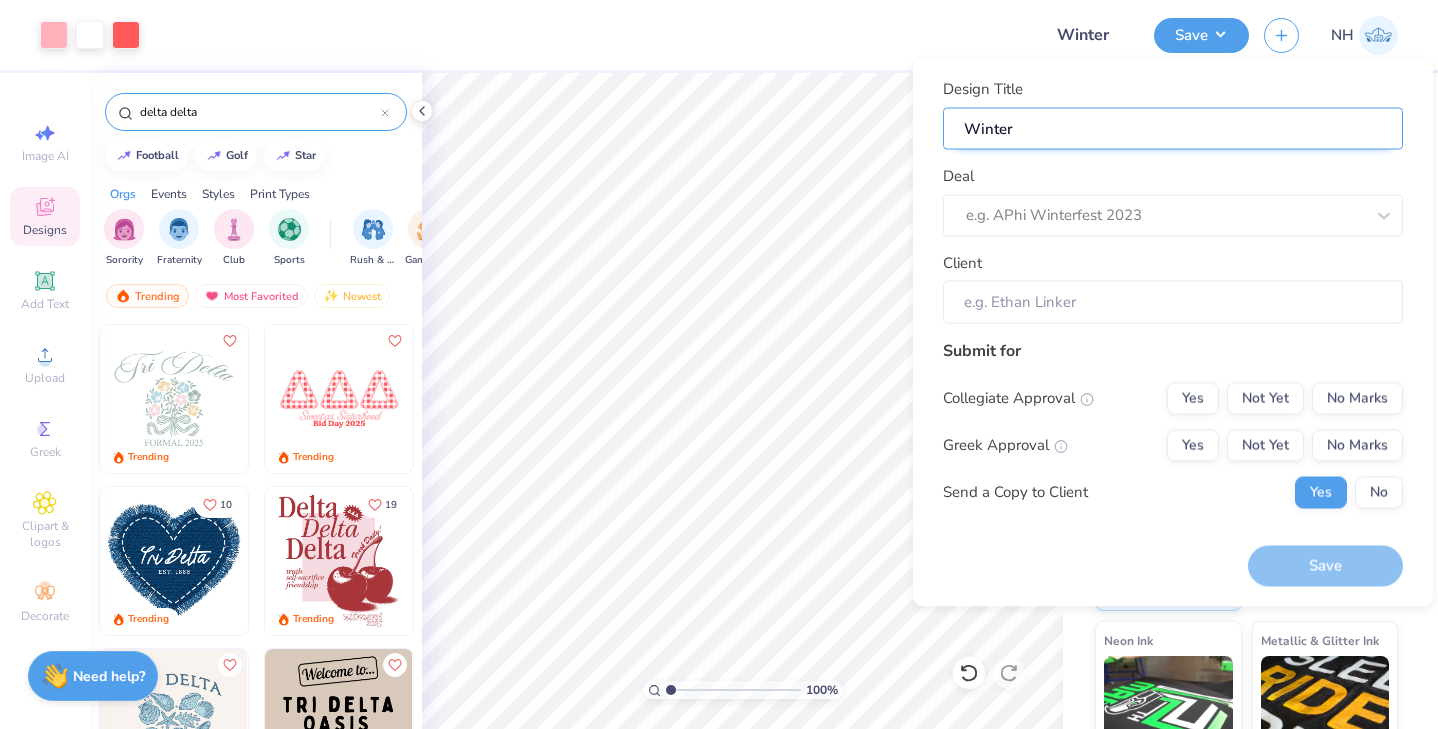 type on "Winter d" 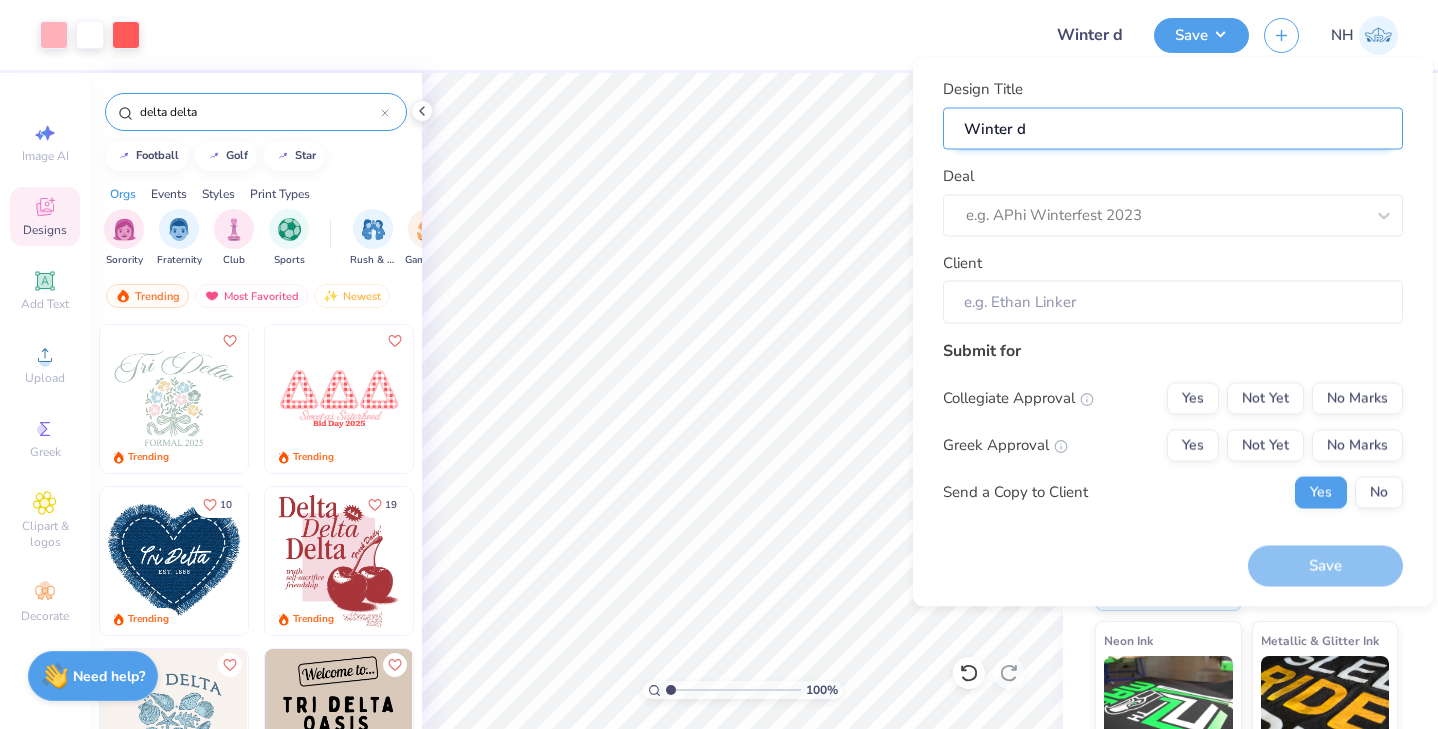 type on "Winter dr" 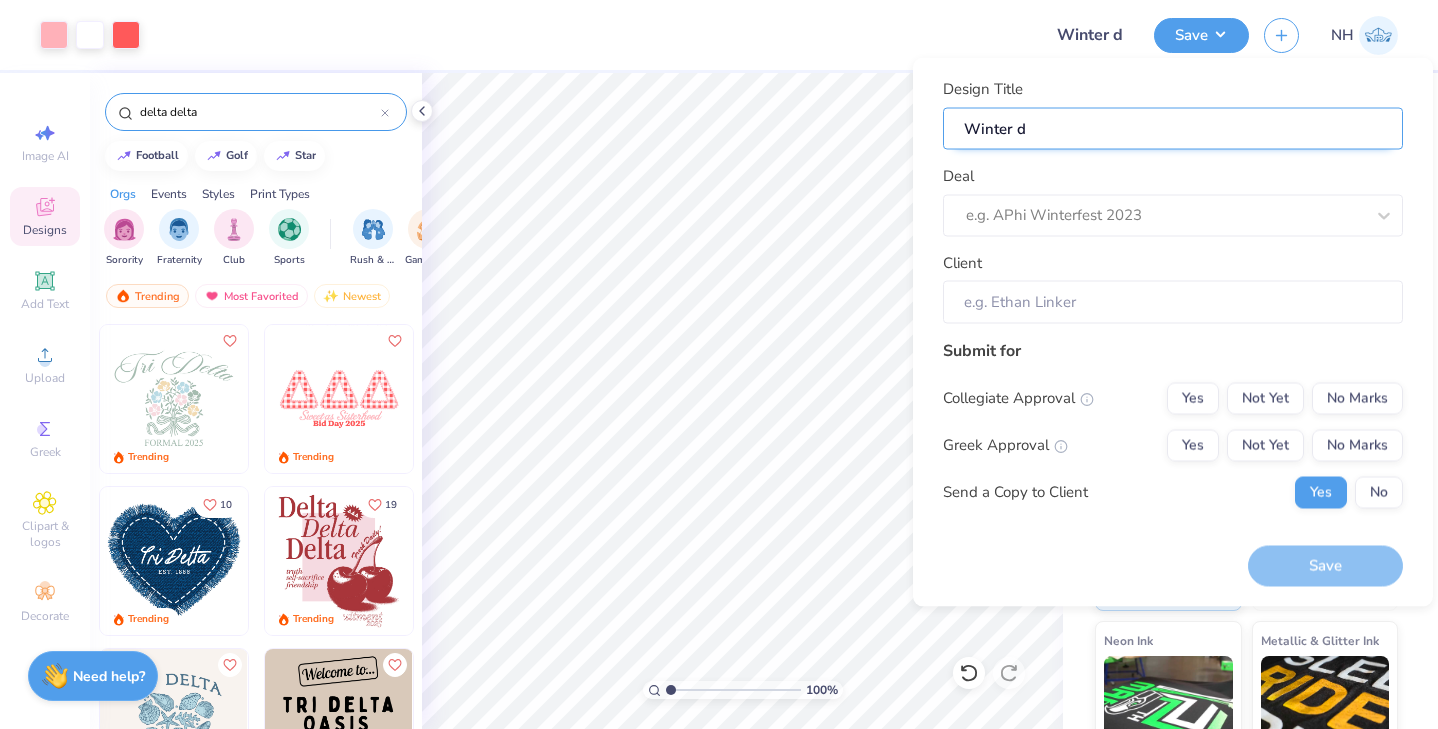 type on "Winter dr" 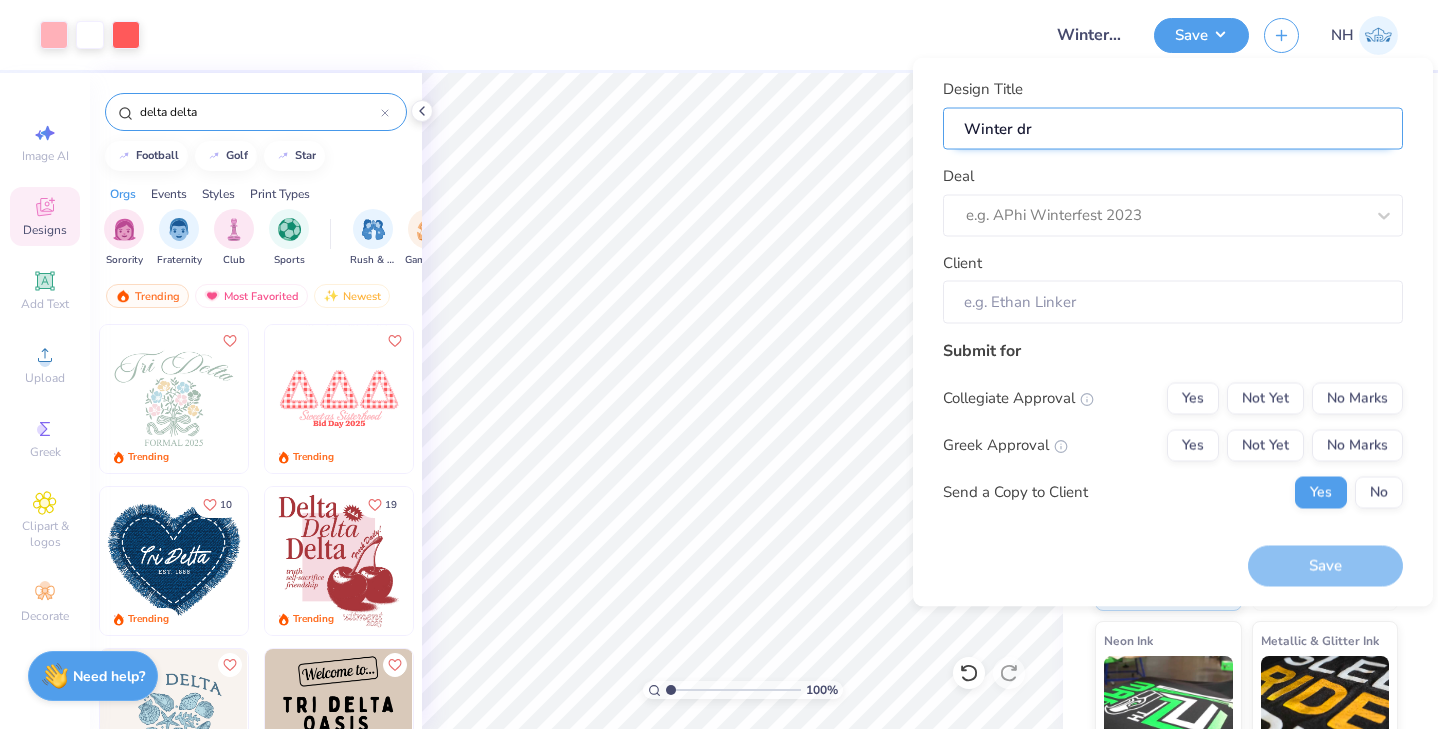 type on "Winter dro" 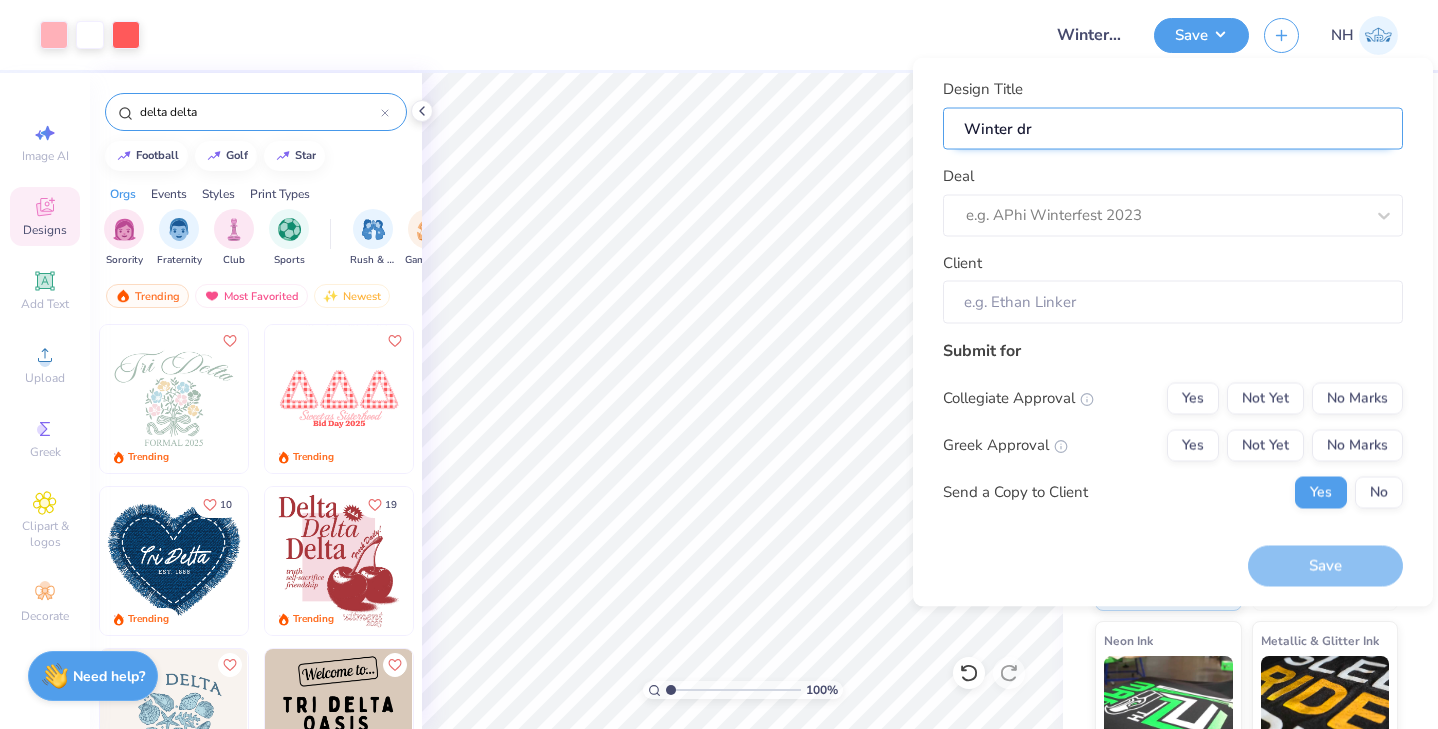 type on "Winter dro" 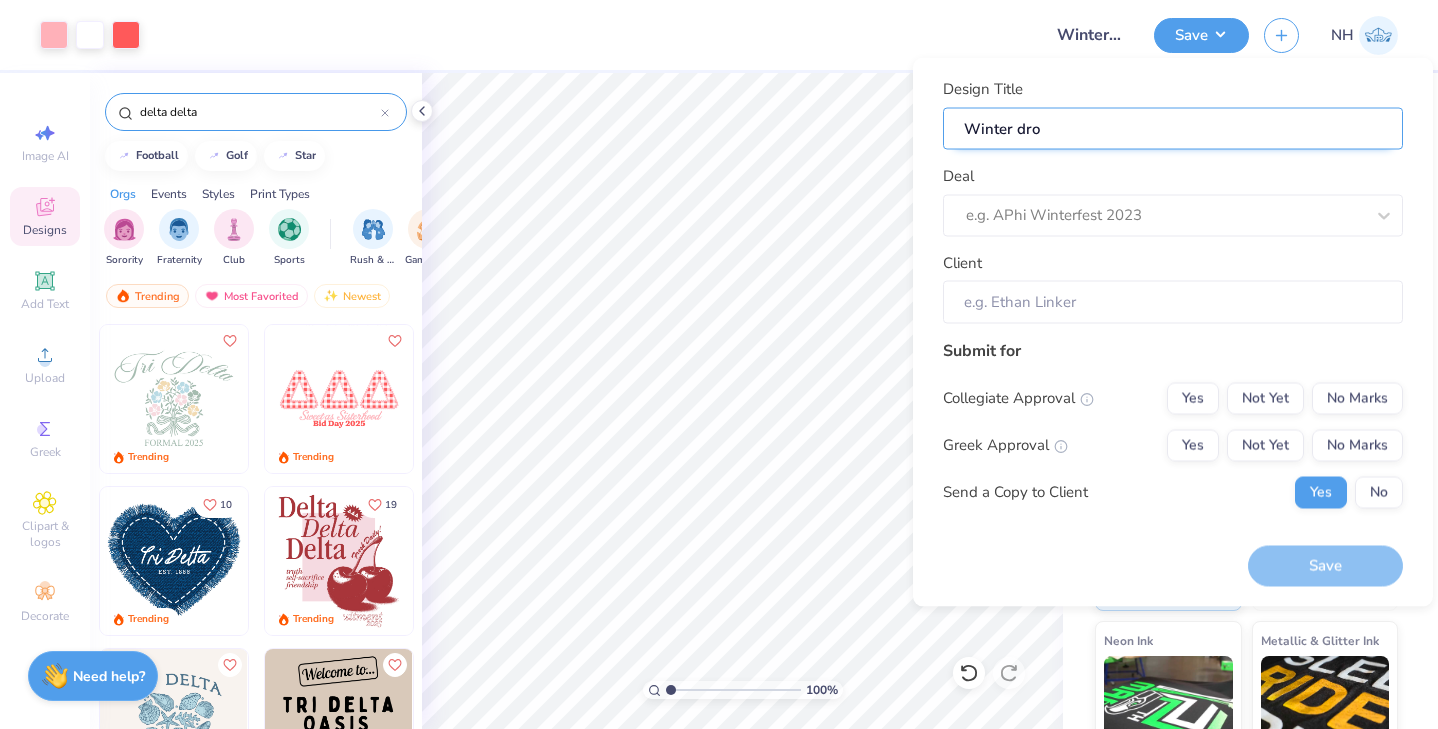 type on "Winter drop" 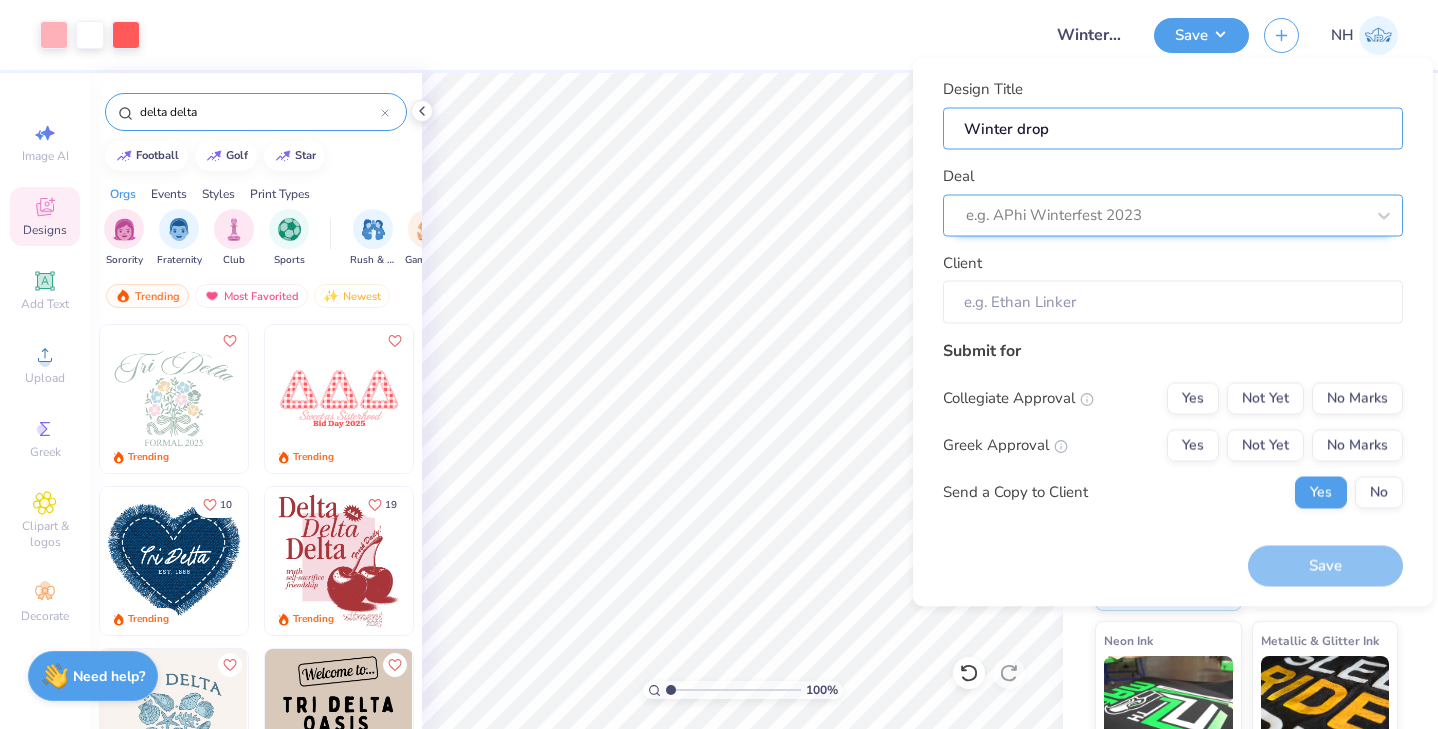 type on "Winter drop" 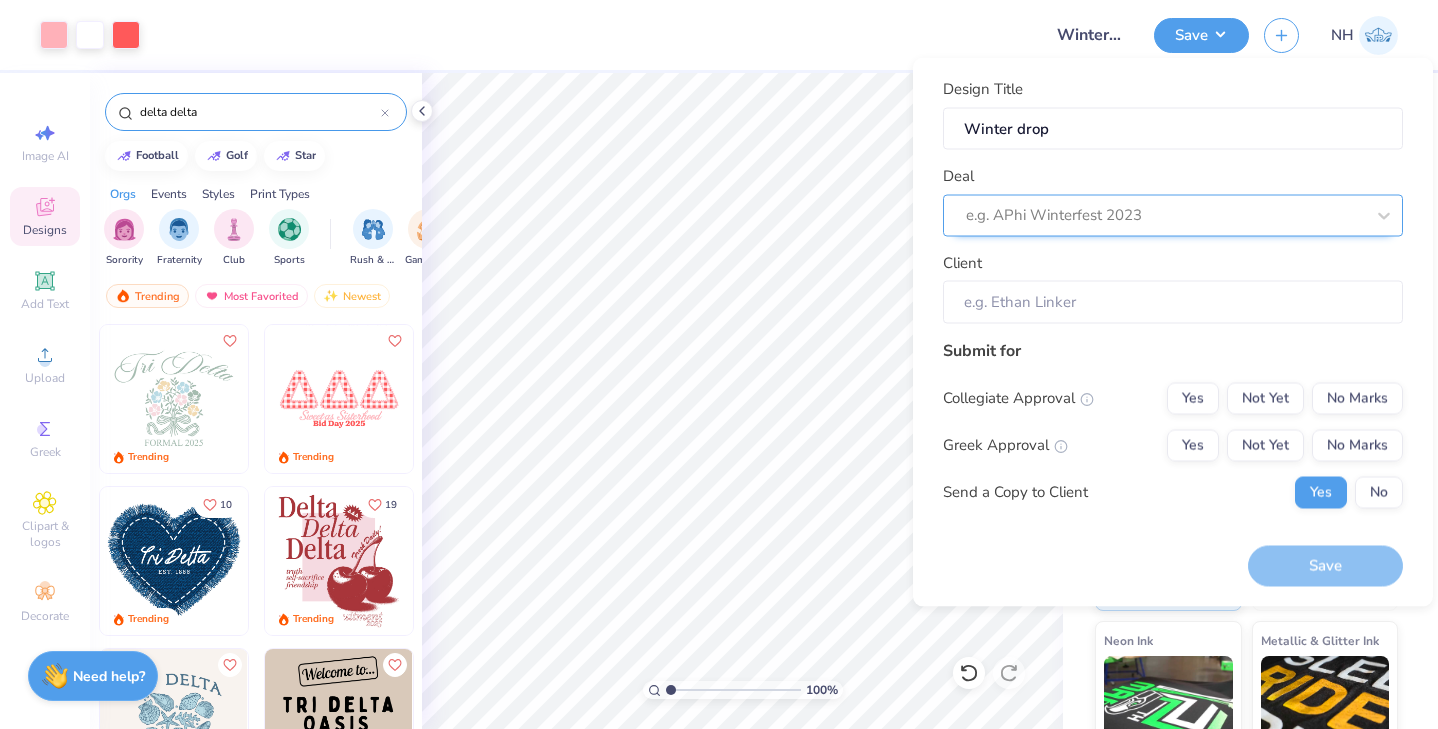 click at bounding box center [1165, 215] 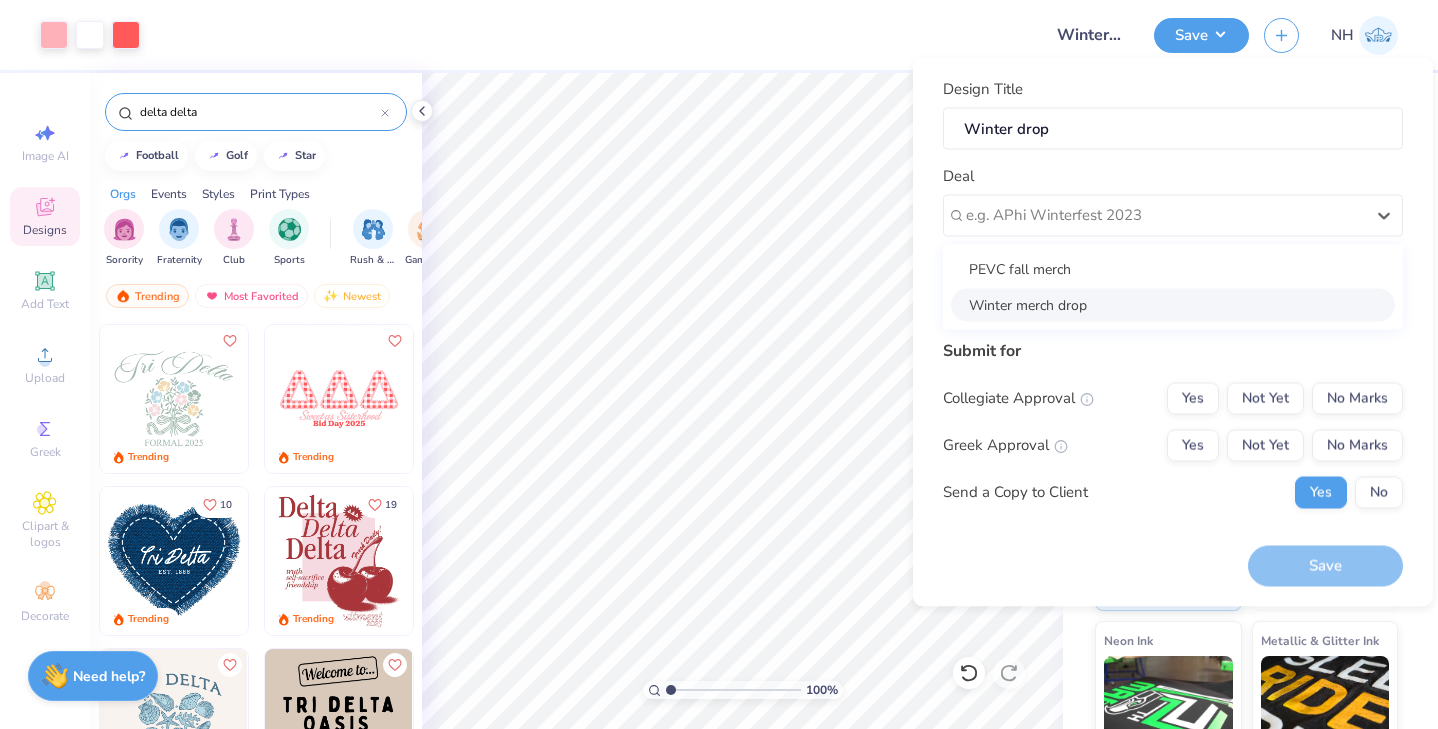 click on "Winter merch drop" at bounding box center (1173, 304) 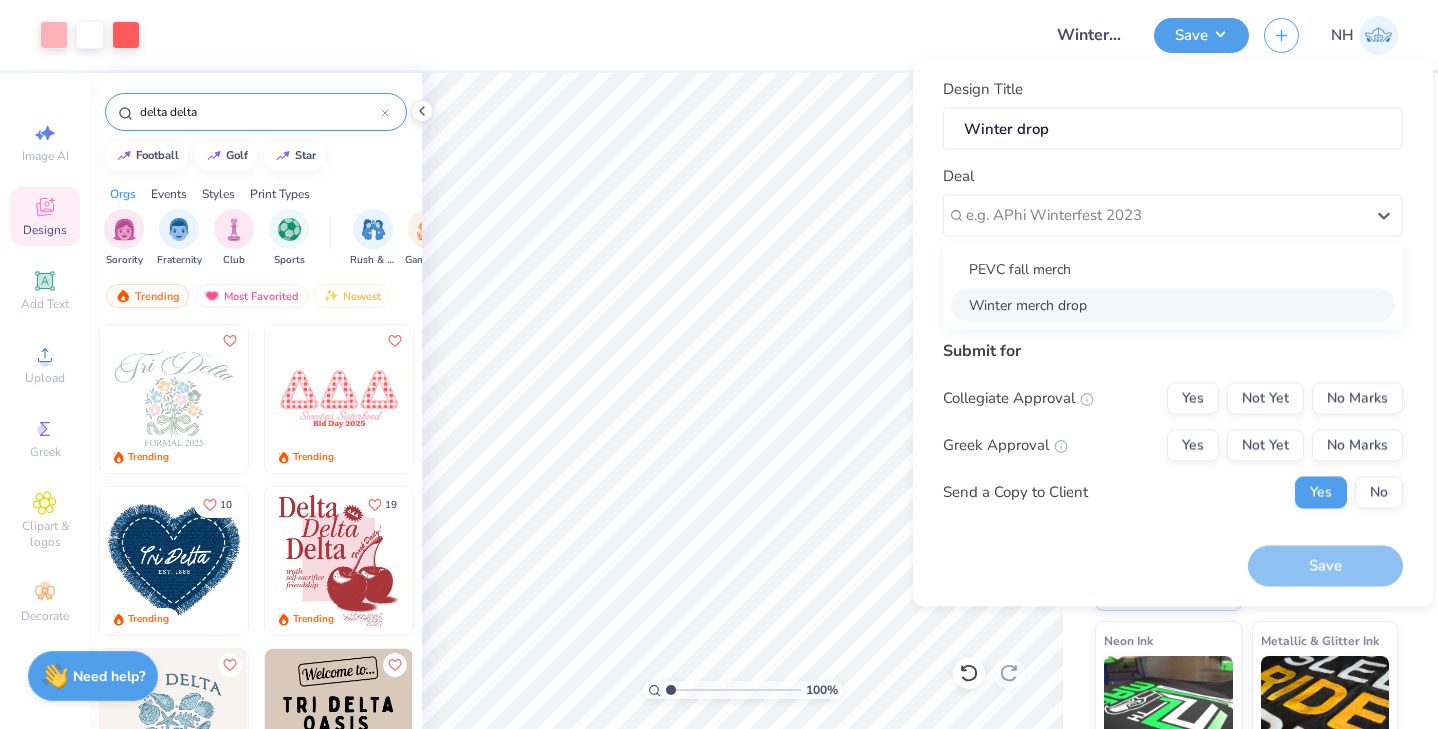 type on "[FIRST] [LAST]" 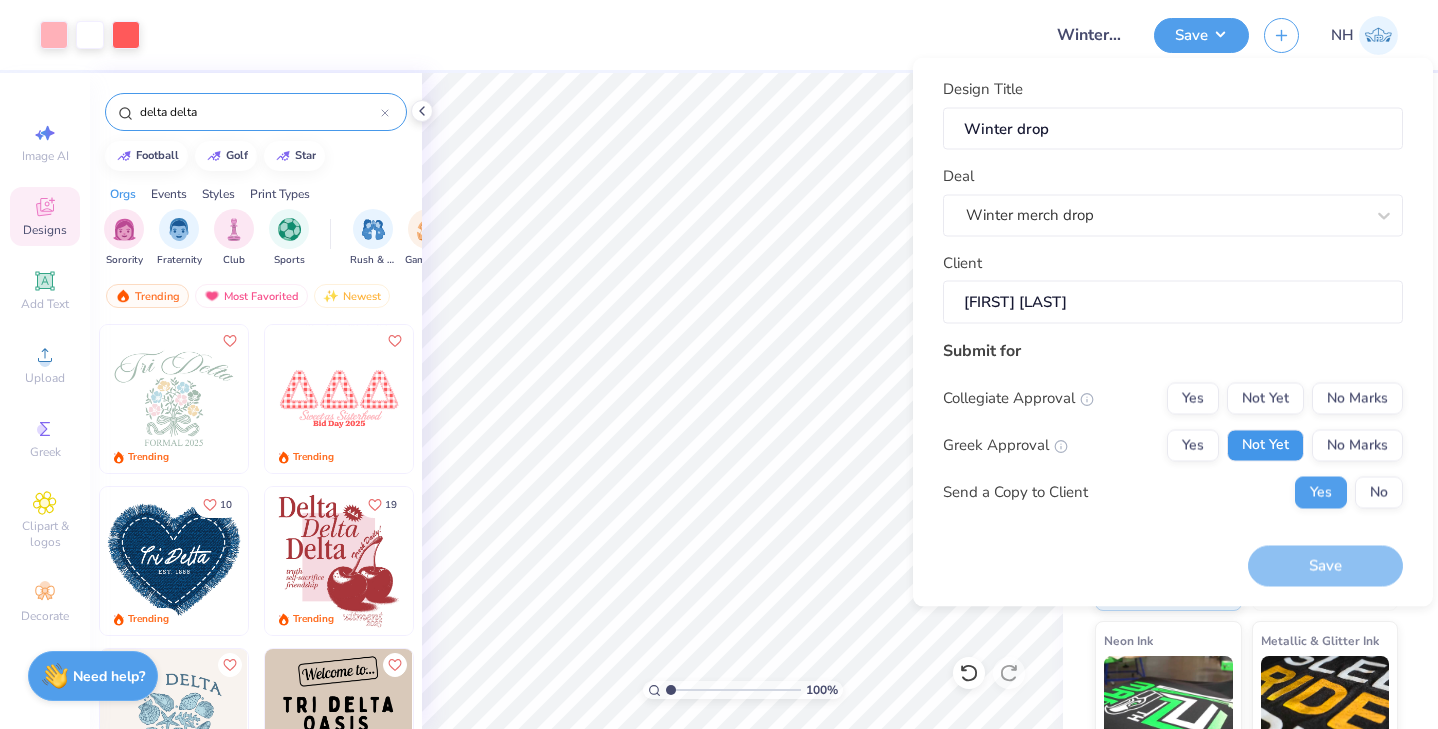 click on "Not Yet" at bounding box center (1265, 445) 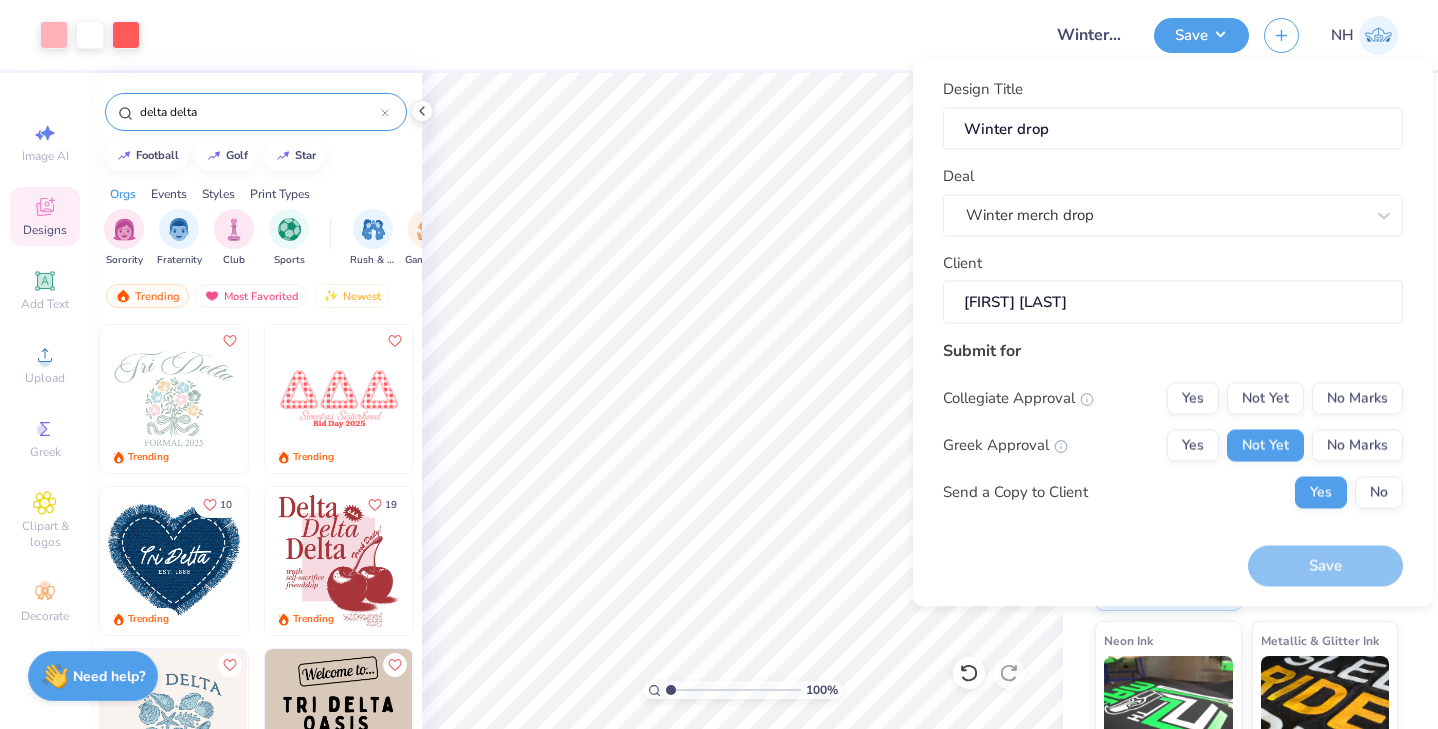 click on "Collegiate Approval Yes Not Yet No Marks Greek Approval Yes Not Yet No Marks Send a Copy to Client Yes No" at bounding box center (1173, 445) 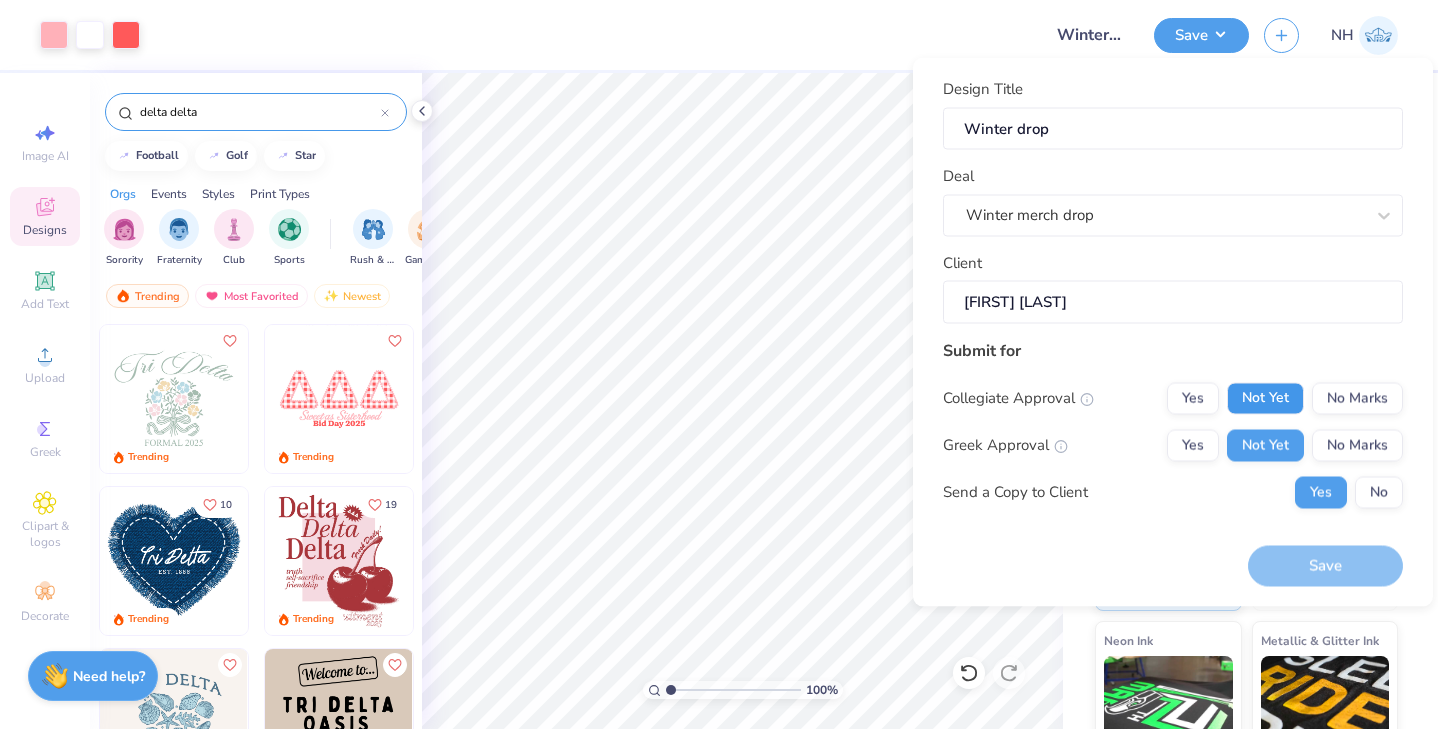 click on "Not Yet" at bounding box center (1265, 398) 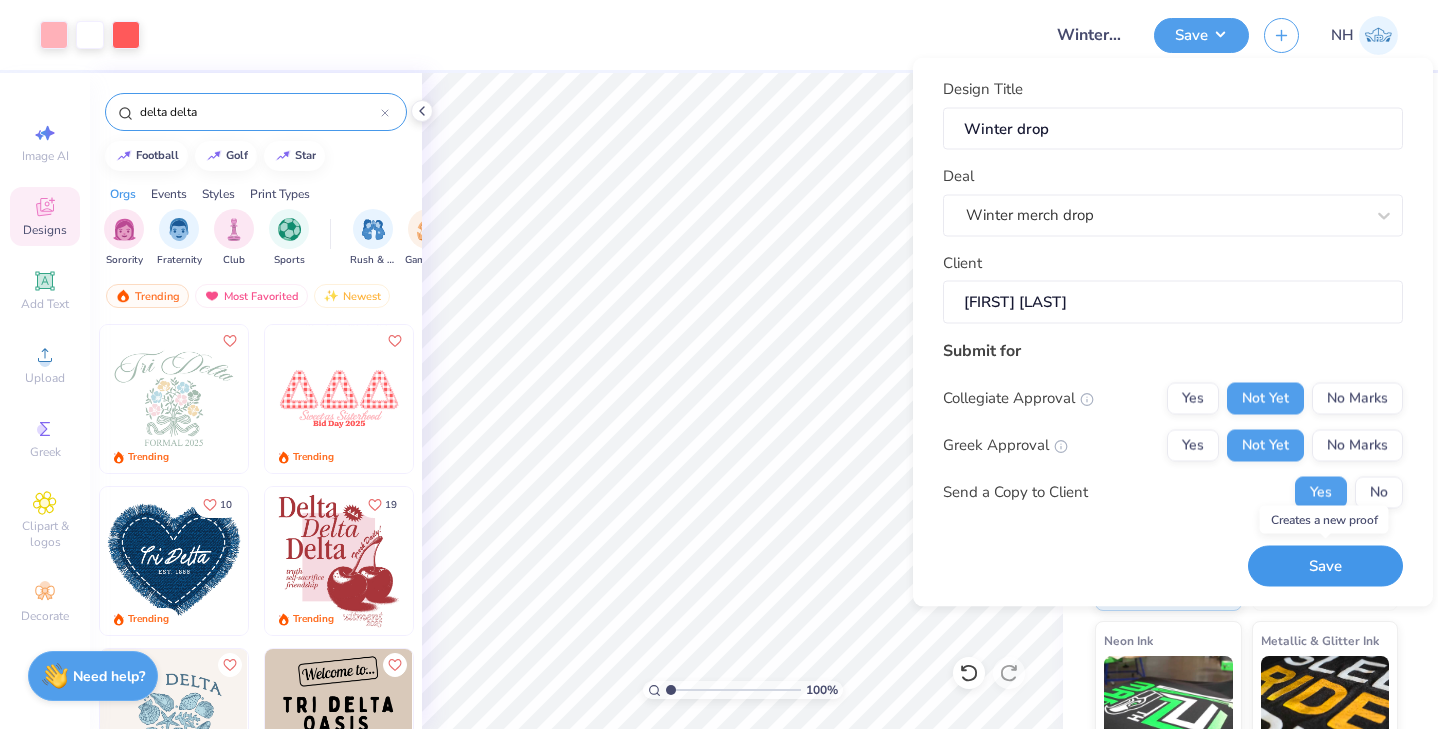 click on "Save" at bounding box center [1325, 566] 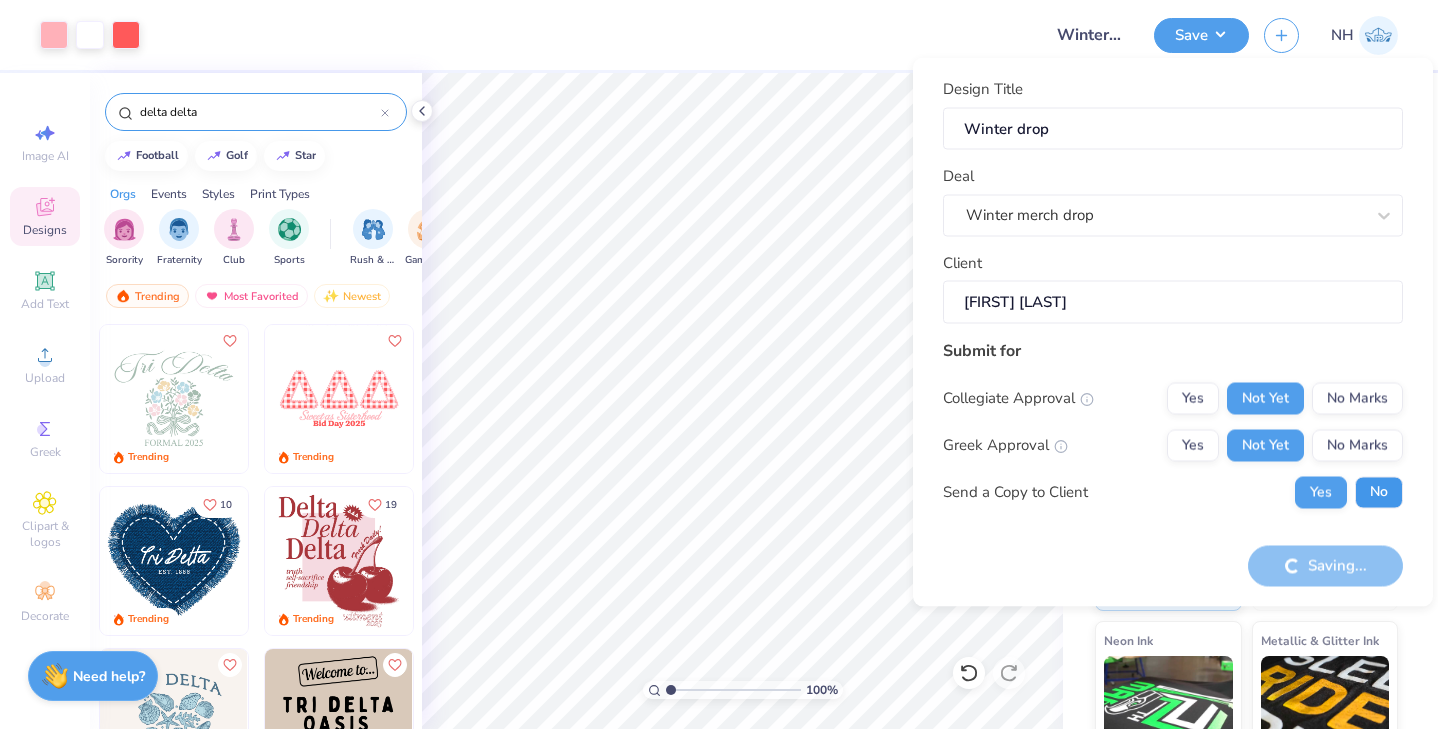 click on "No" at bounding box center (1379, 492) 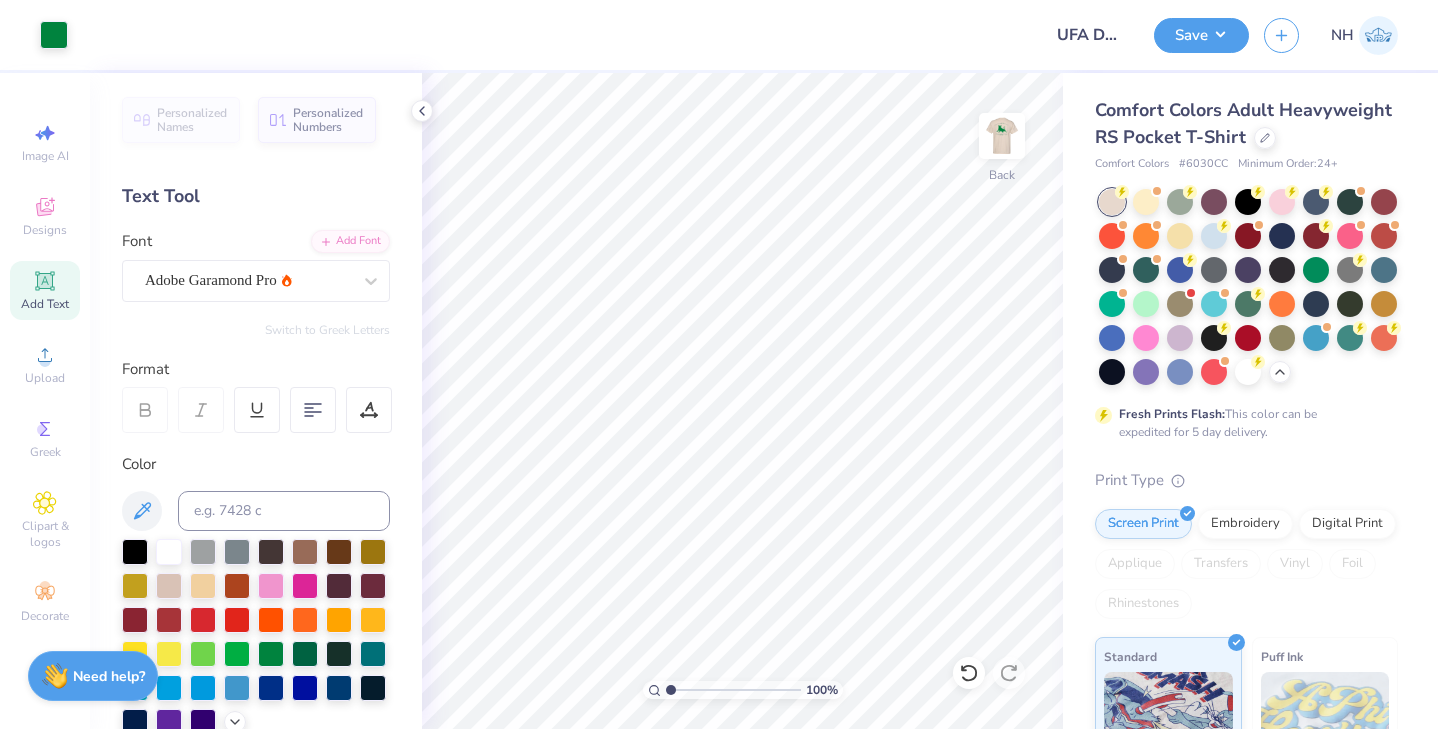 scroll, scrollTop: 0, scrollLeft: 0, axis: both 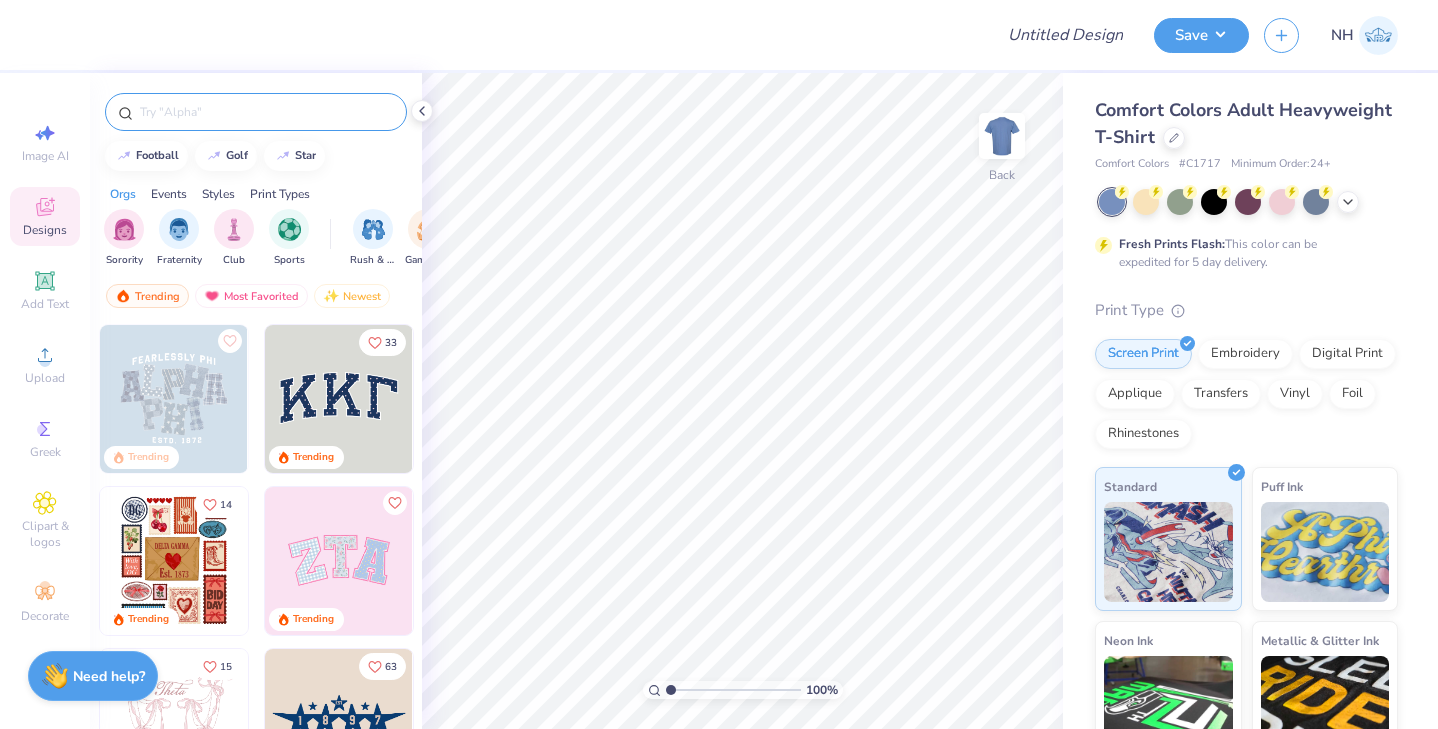 click at bounding box center (266, 112) 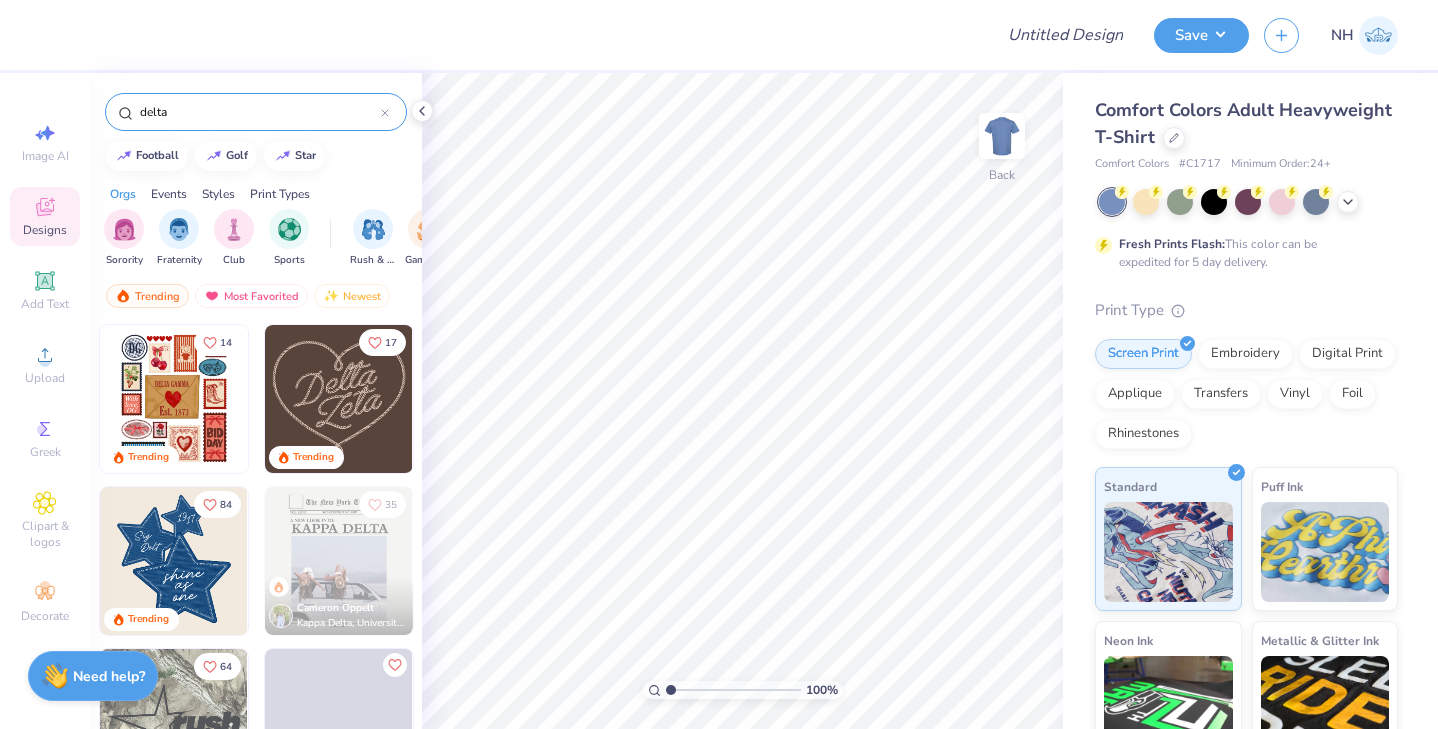scroll, scrollTop: 121, scrollLeft: 0, axis: vertical 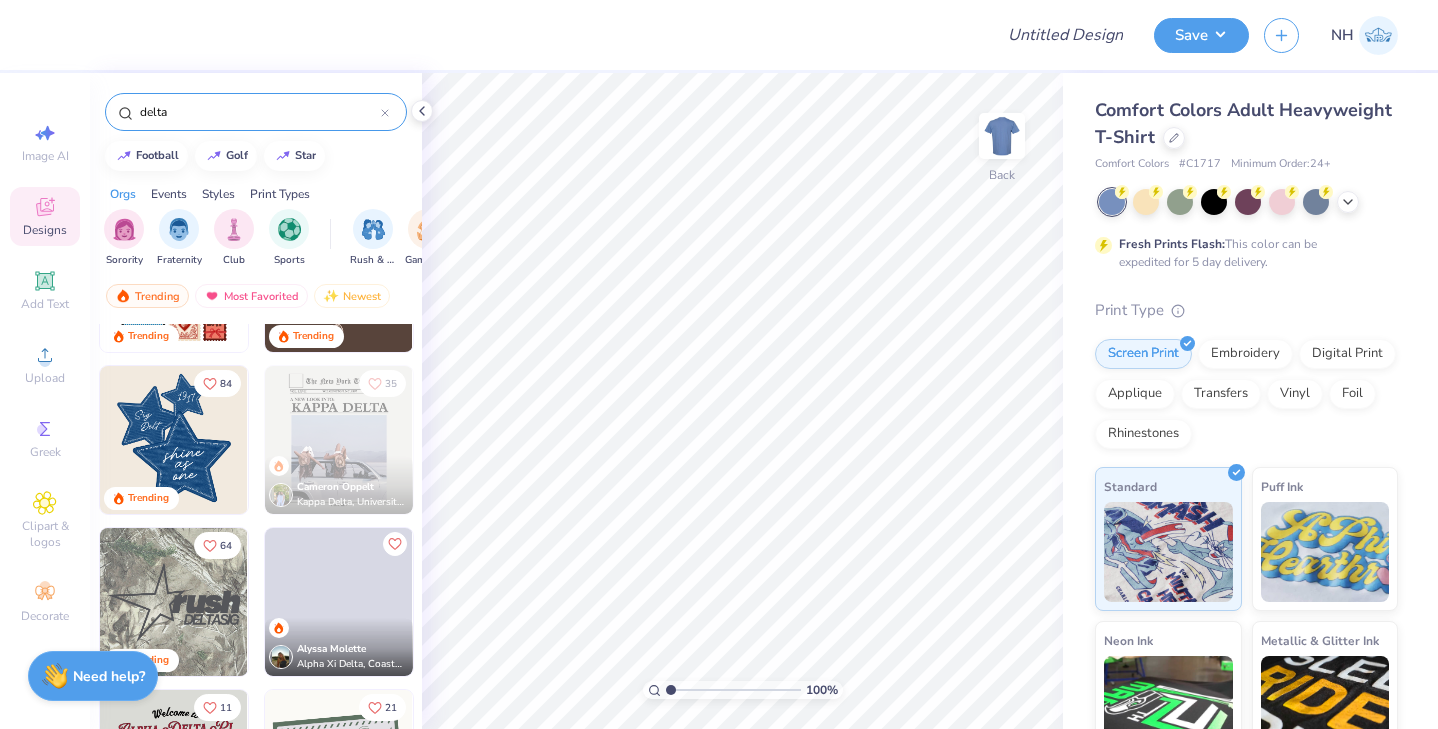 type on "delta" 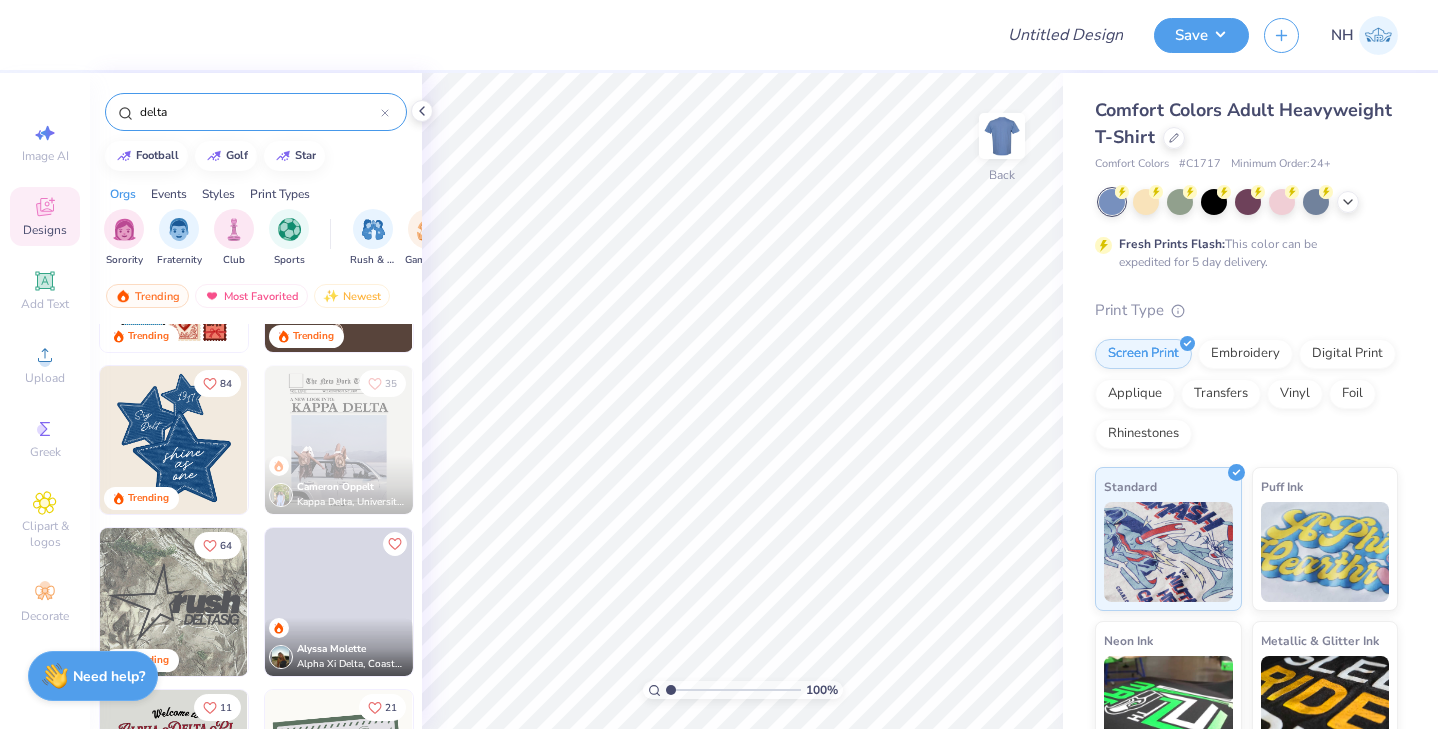 click at bounding box center (174, 440) 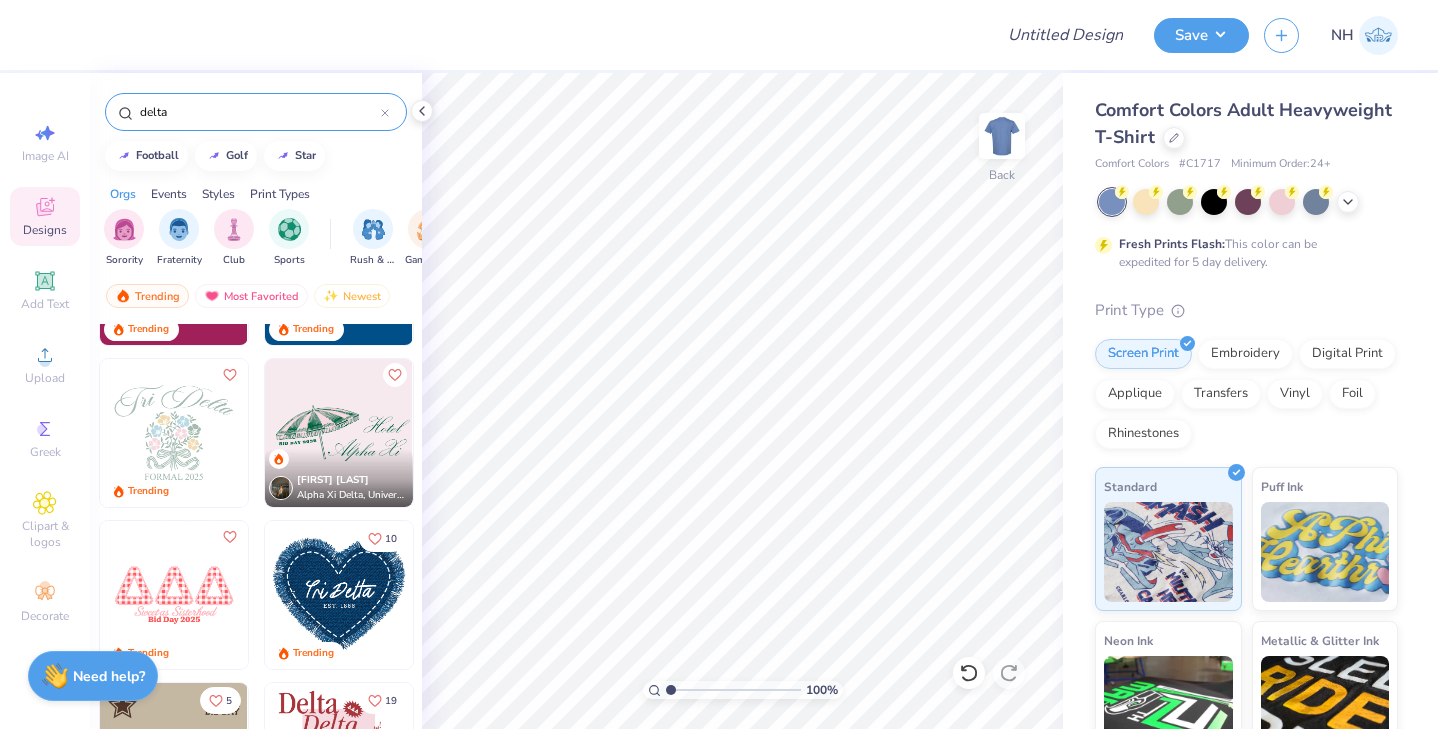 scroll, scrollTop: 955, scrollLeft: 0, axis: vertical 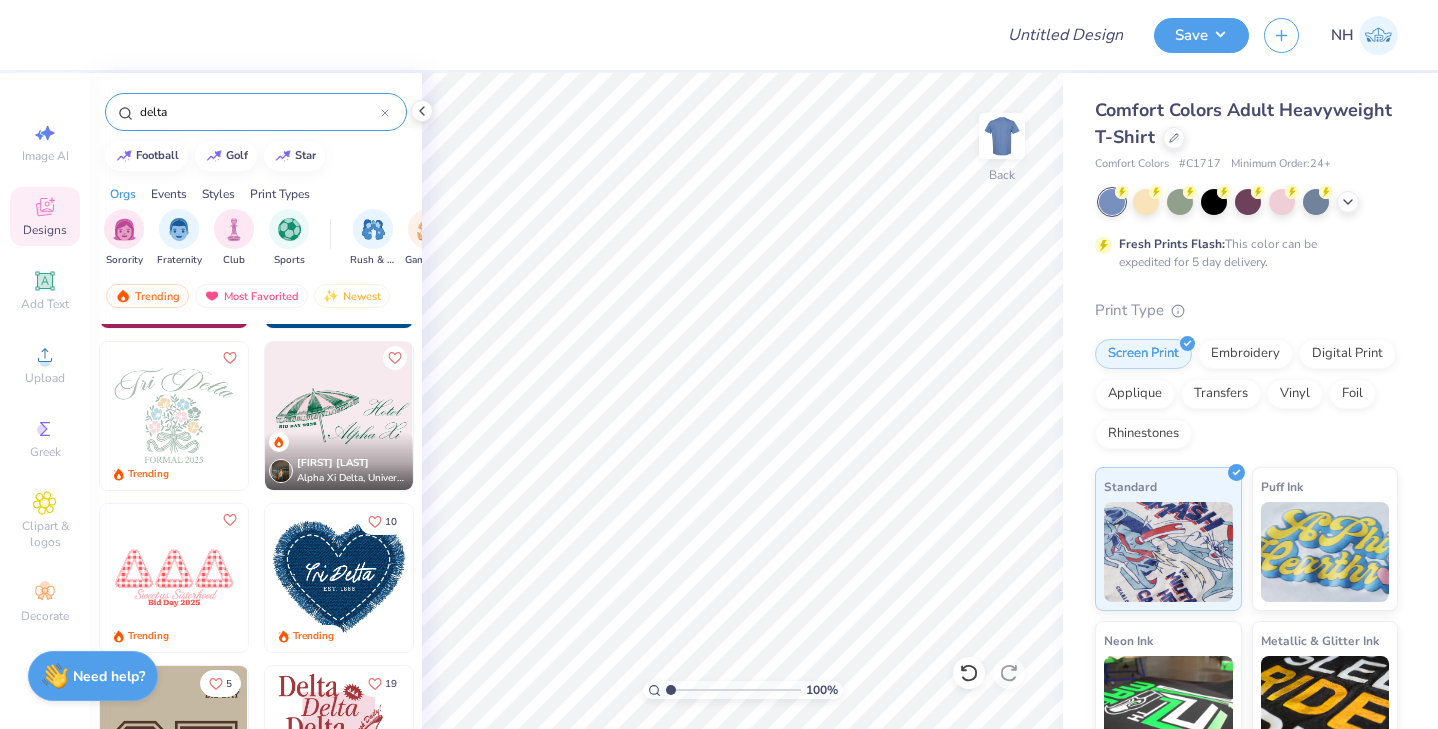 click at bounding box center (339, 578) 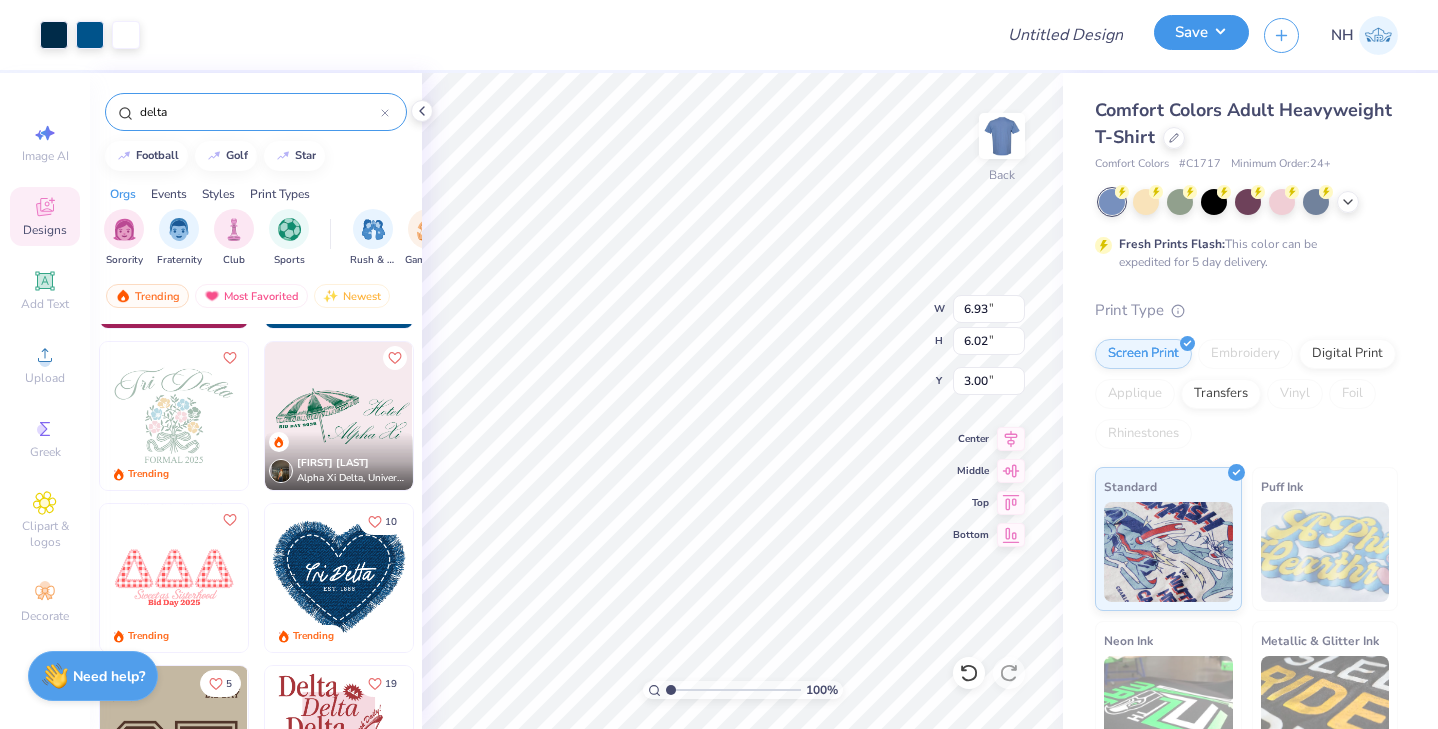click on "Save" at bounding box center (1201, 32) 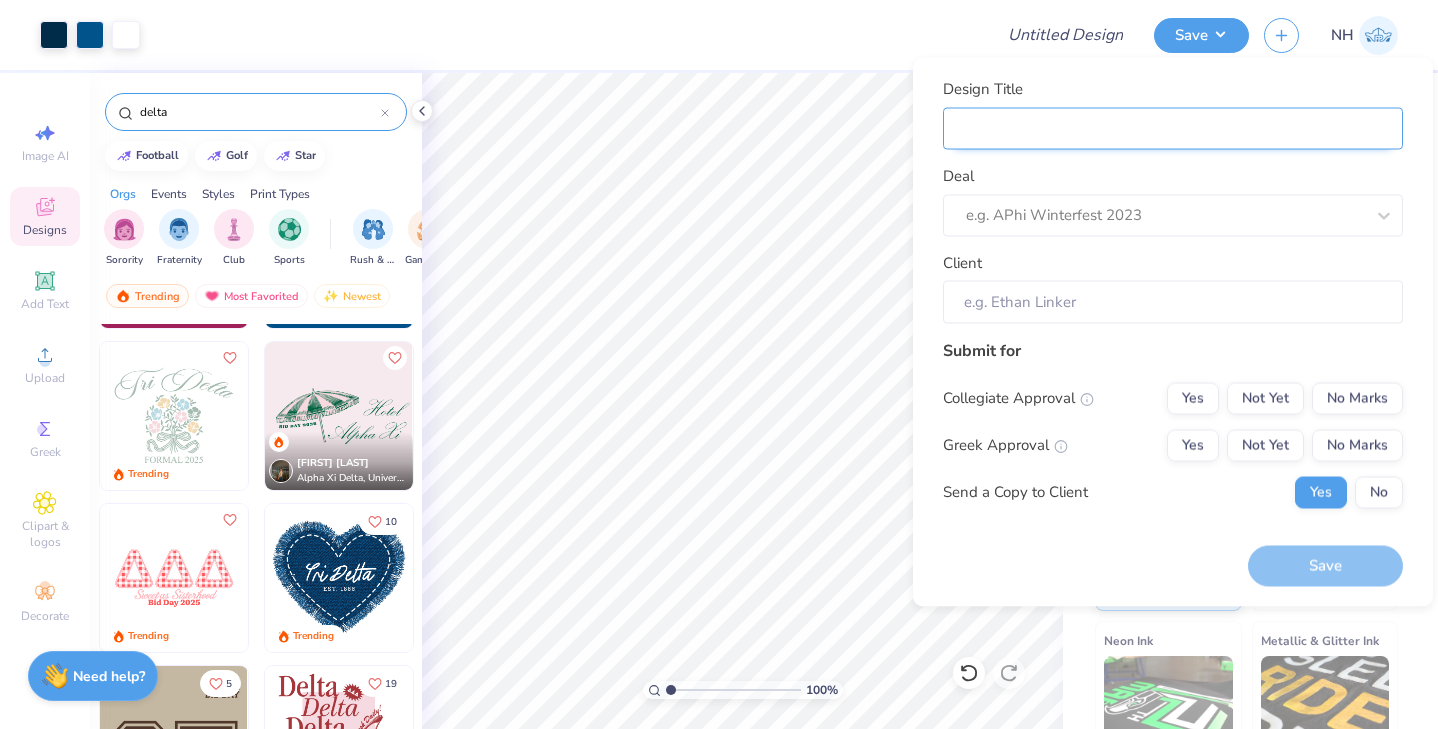click on "Design Title" at bounding box center (1173, 128) 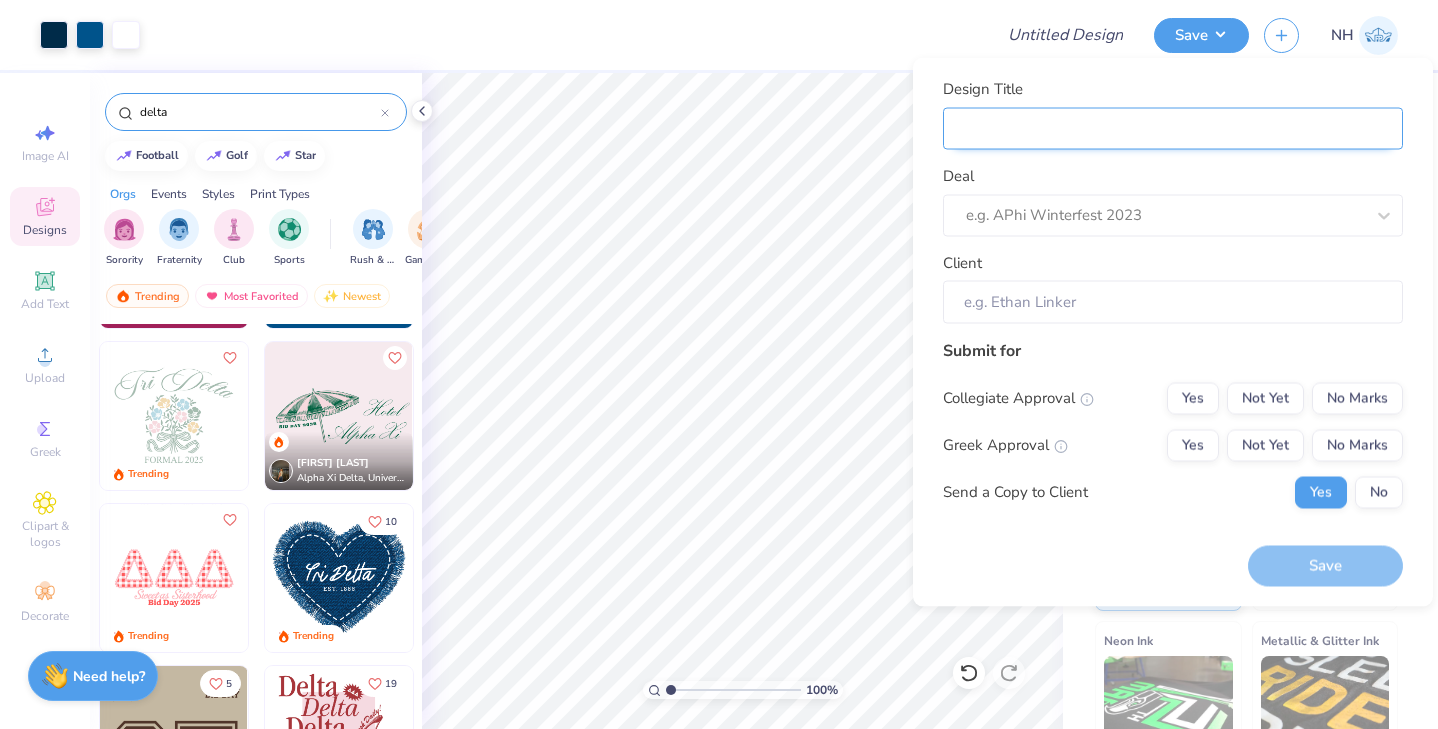 type on "w" 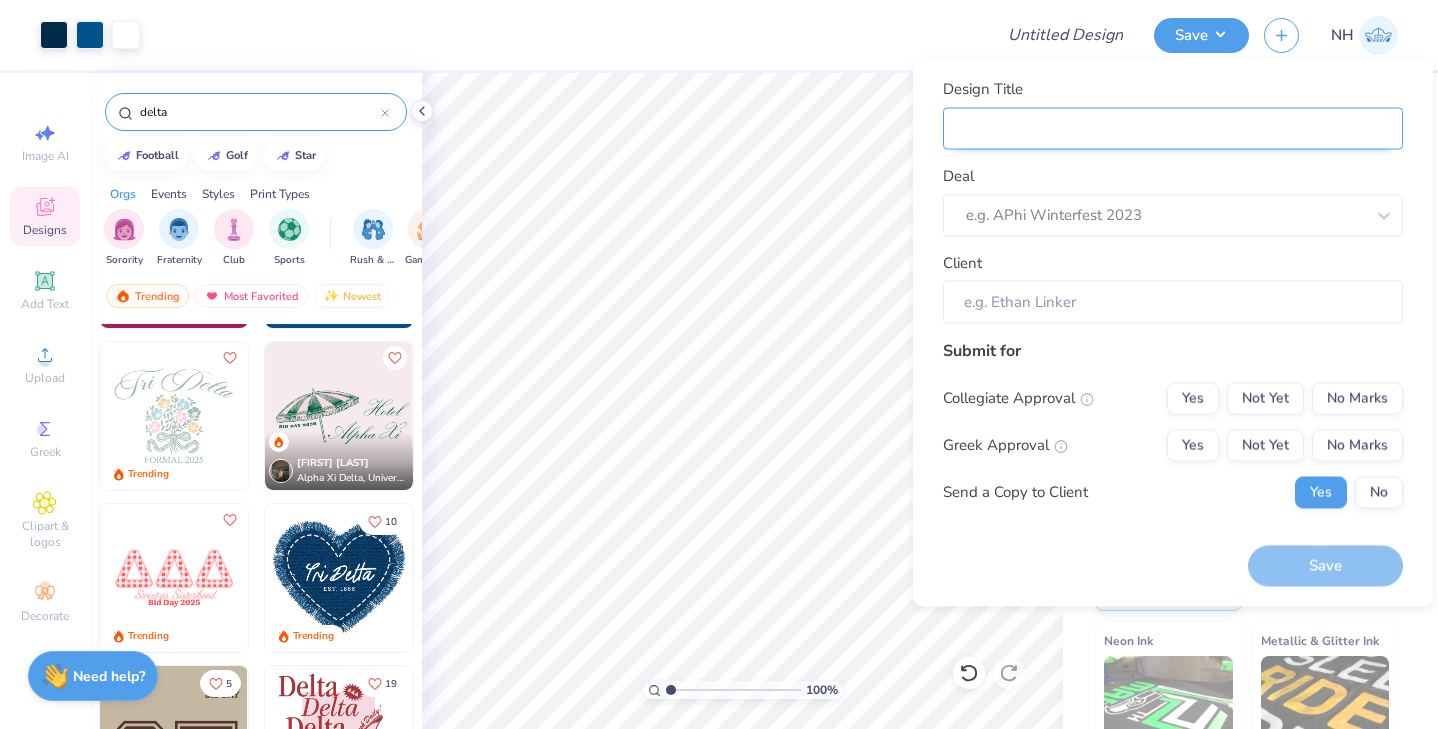 type on "w" 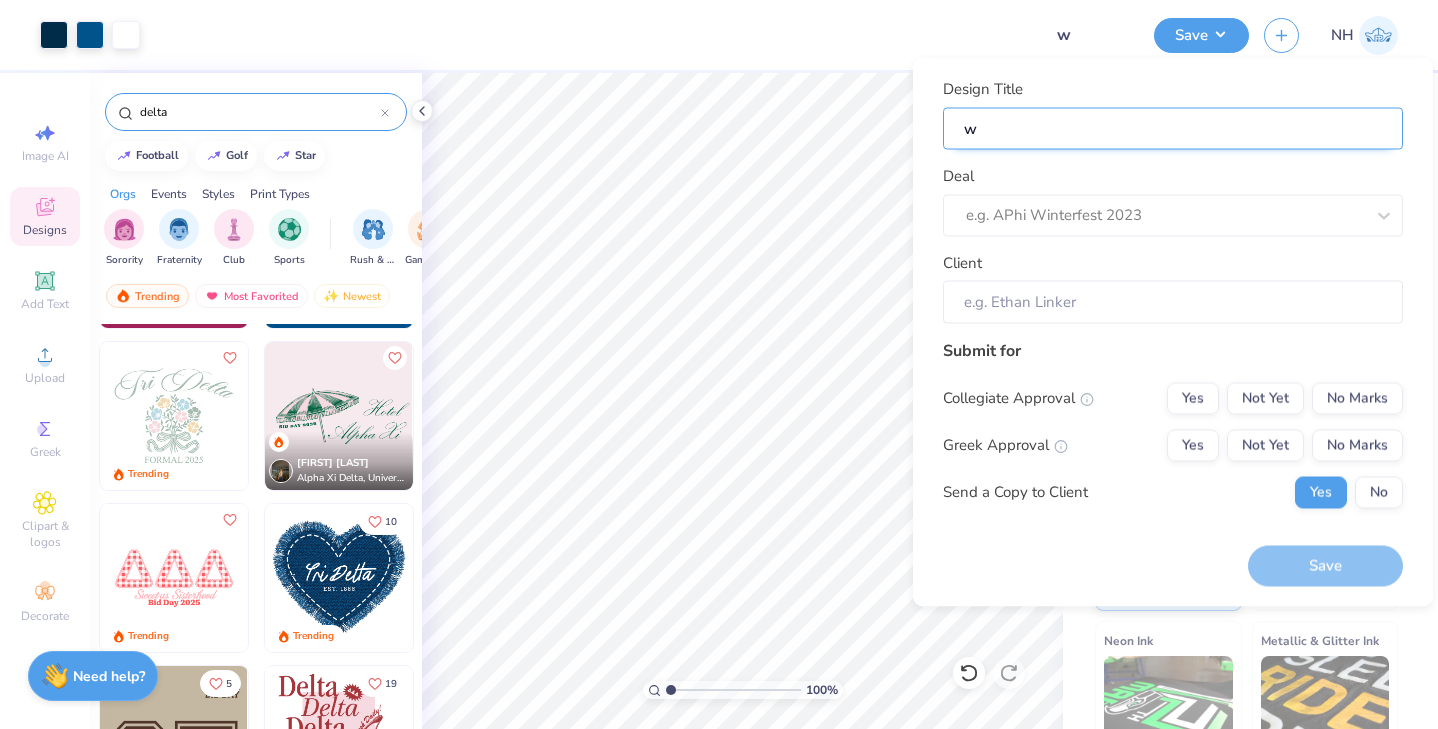 type on "wi" 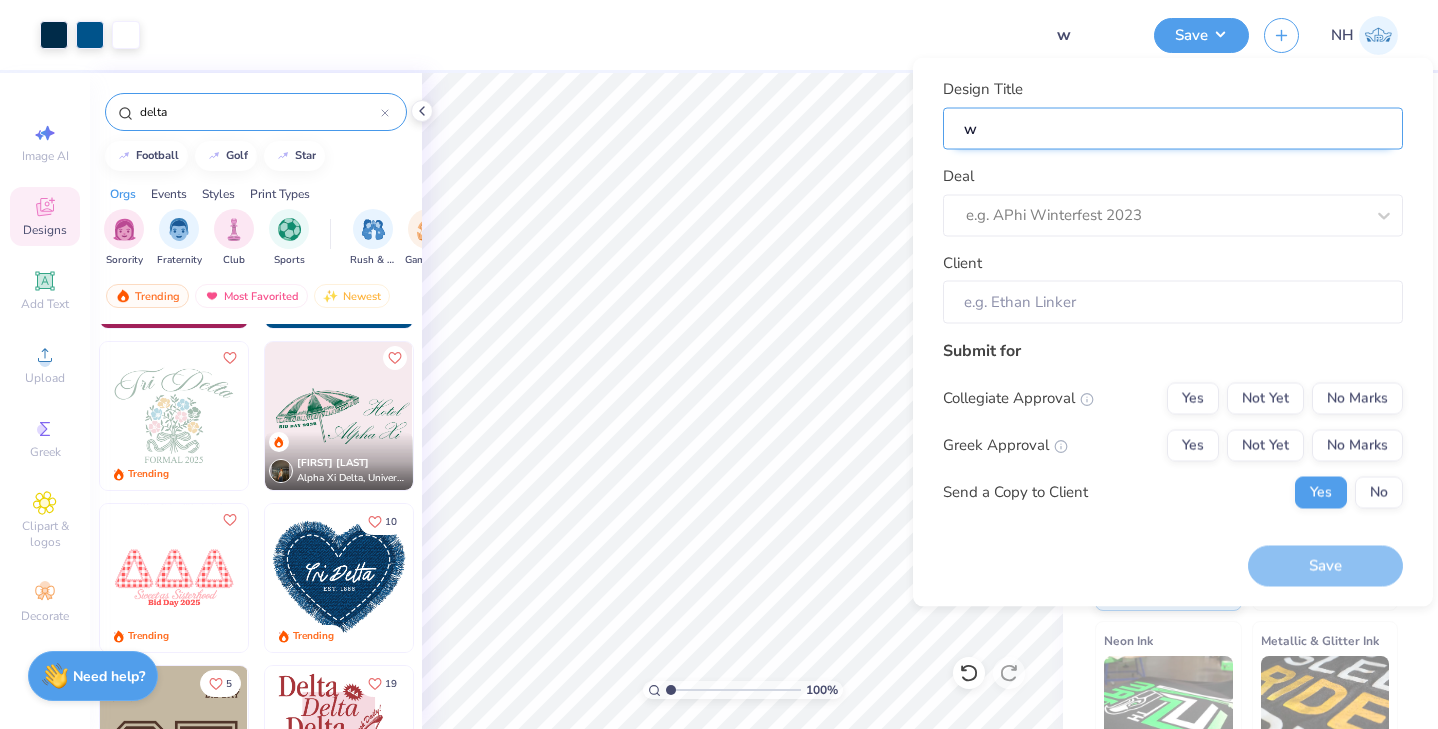 type on "wi" 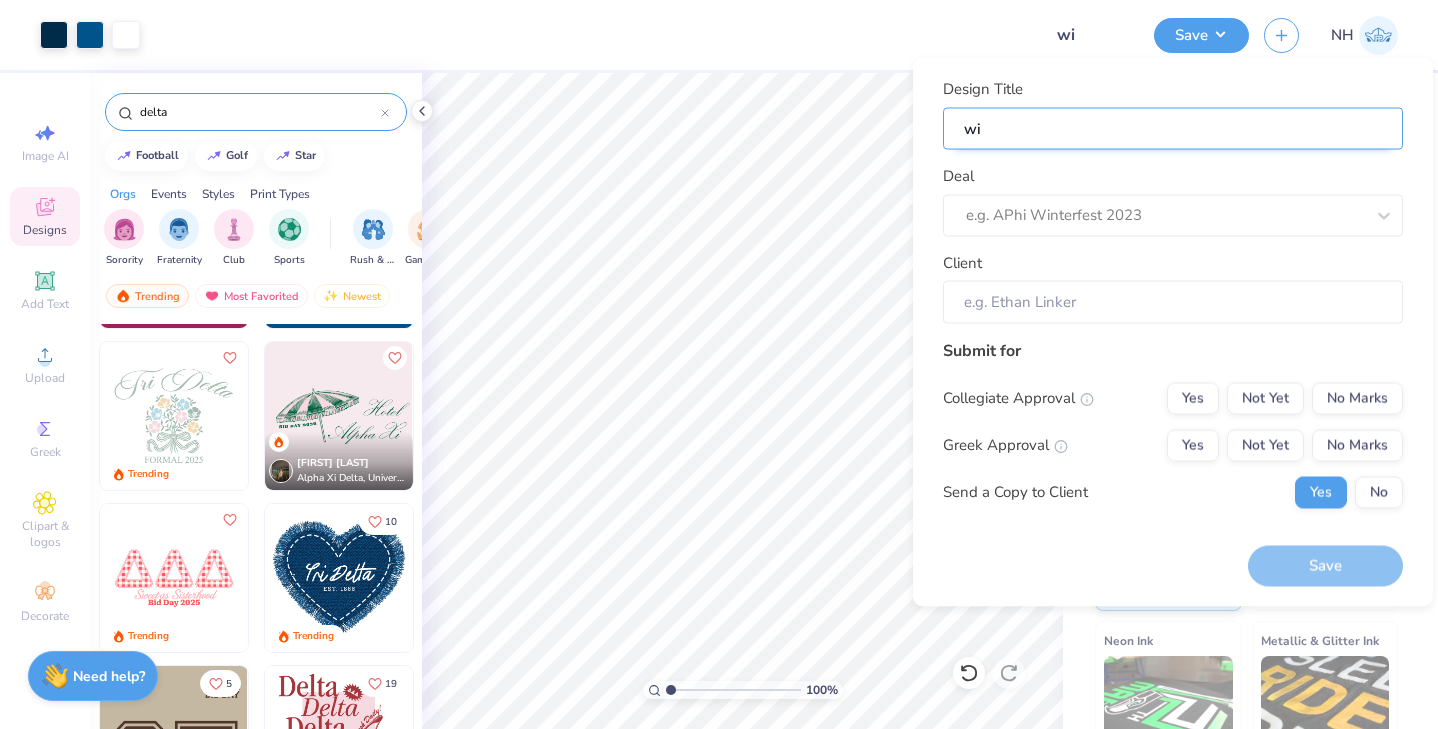 type on "win" 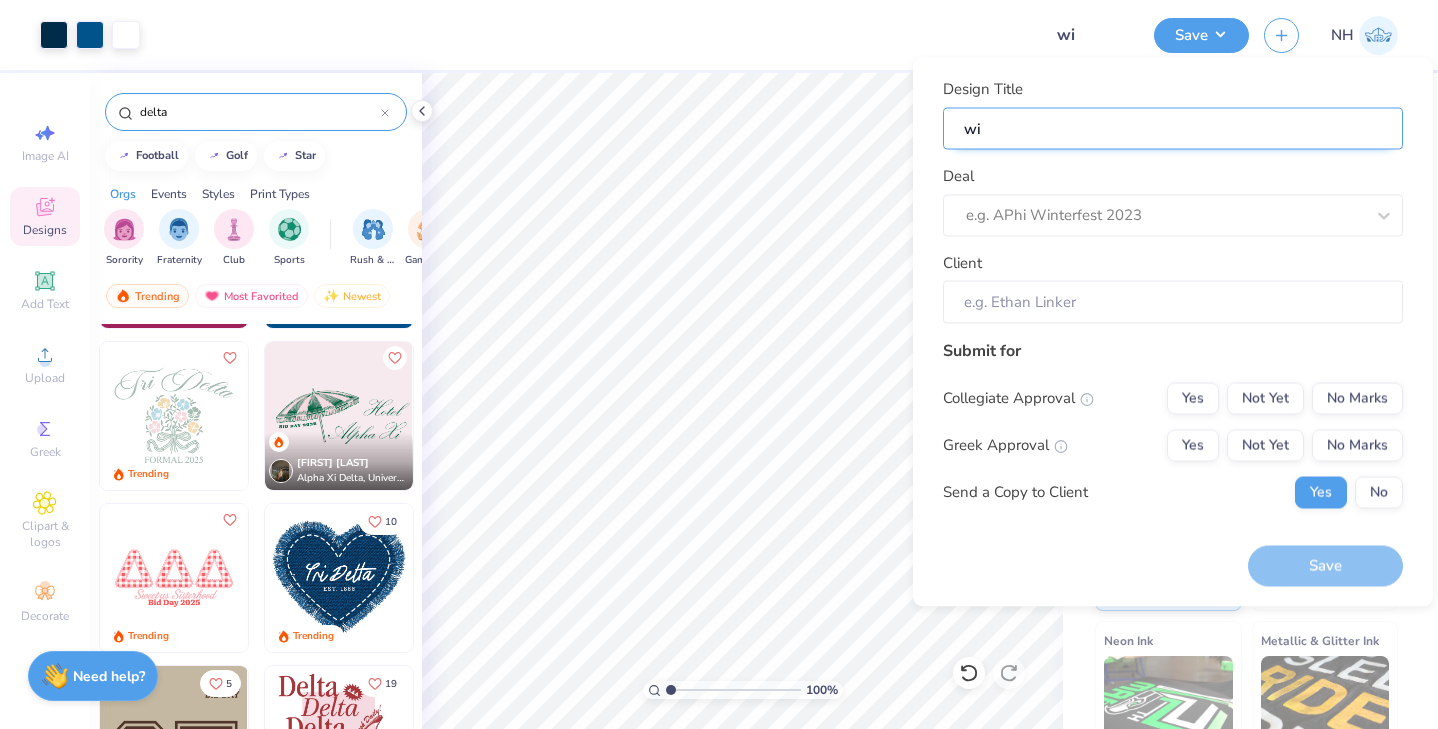 type on "win" 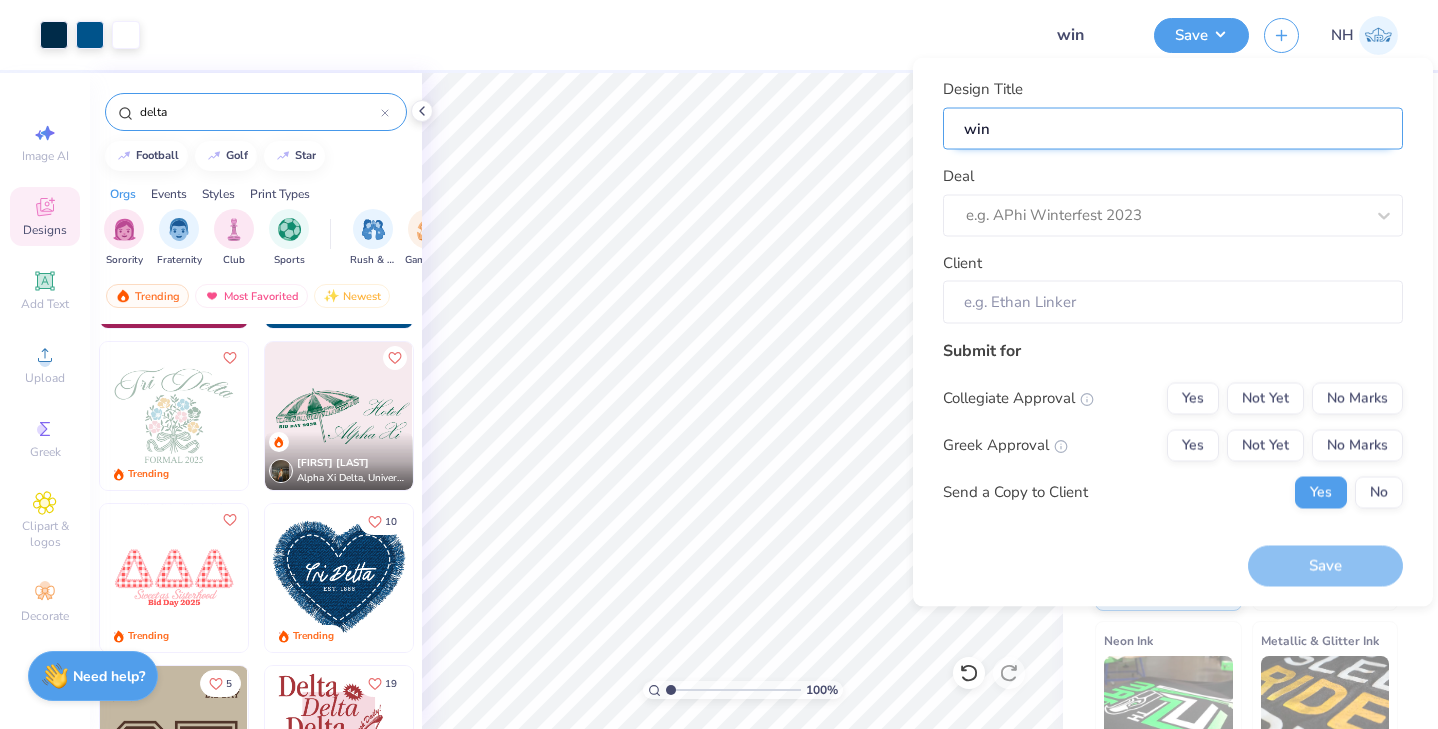 type on "wint" 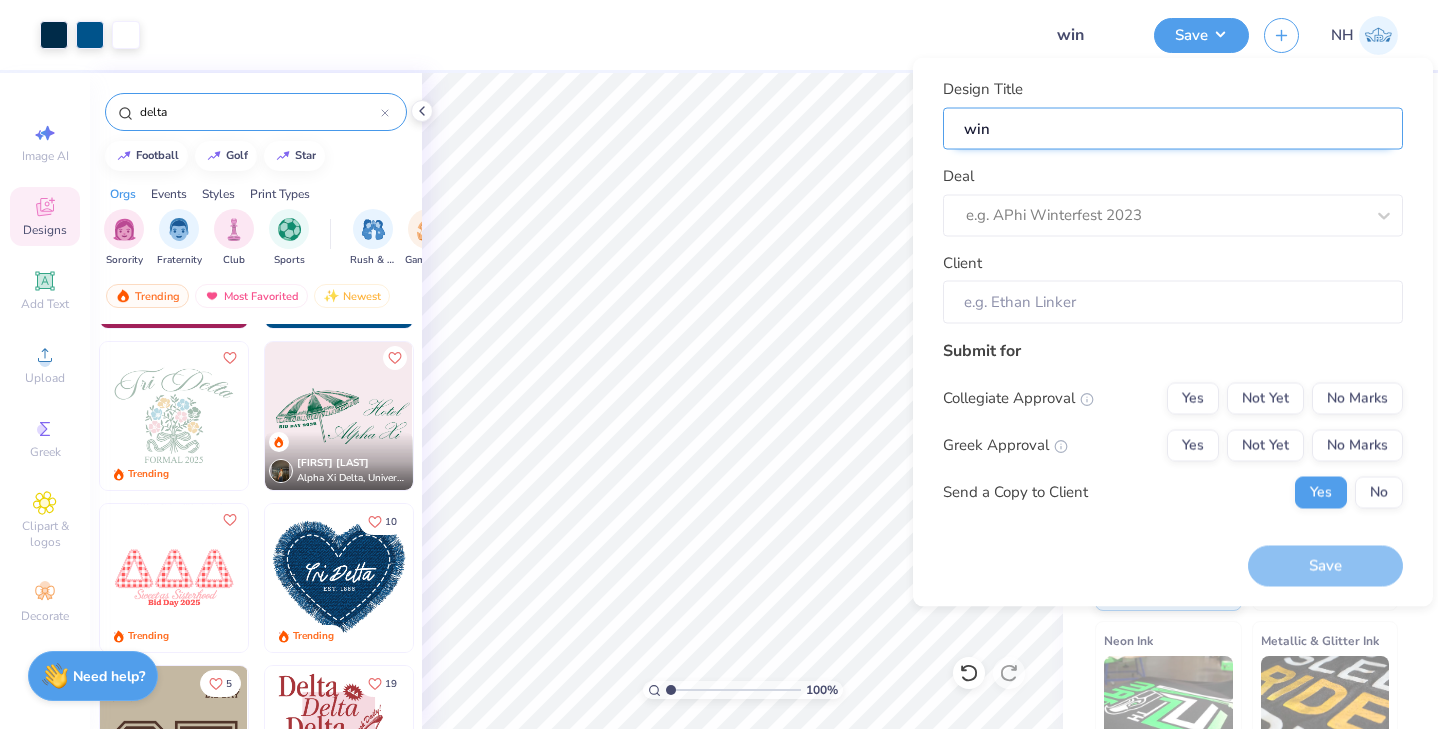 type on "wint" 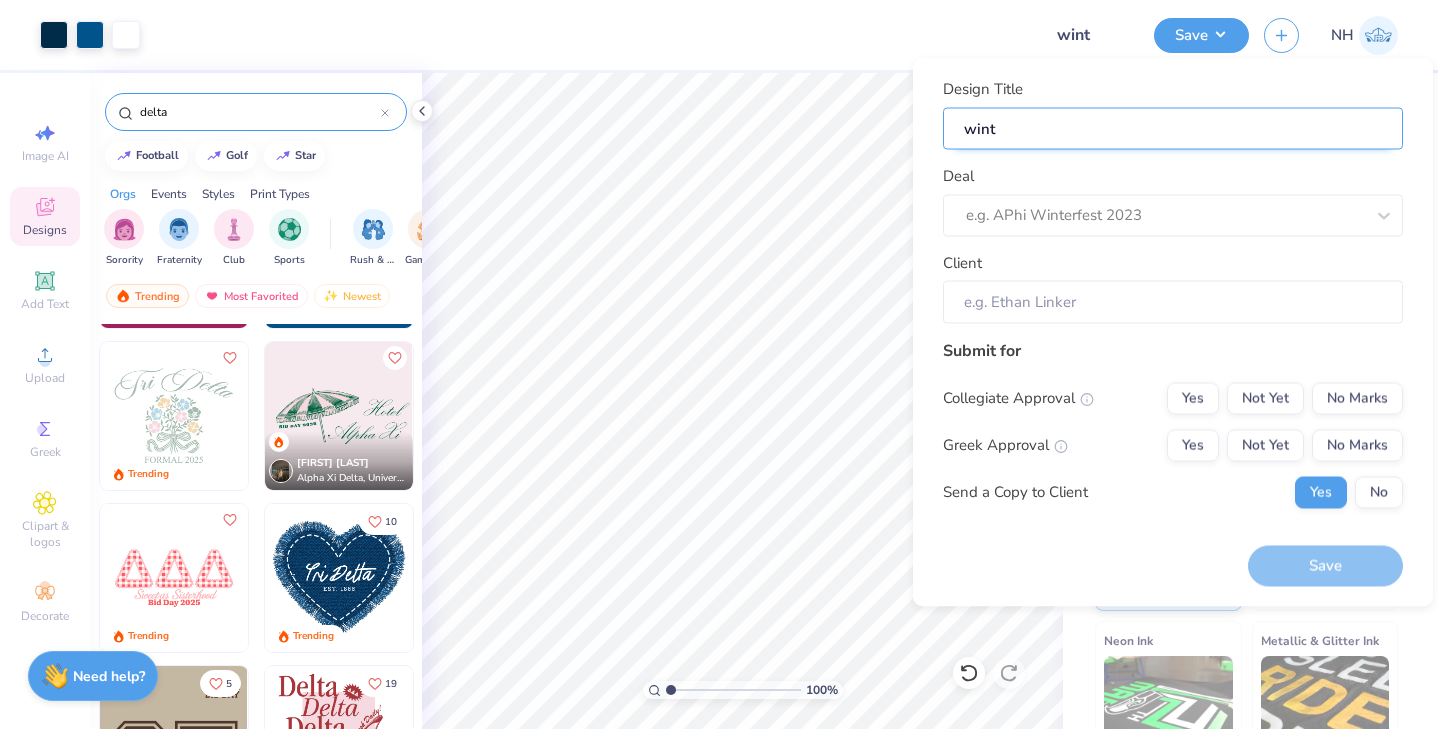 type on "winte" 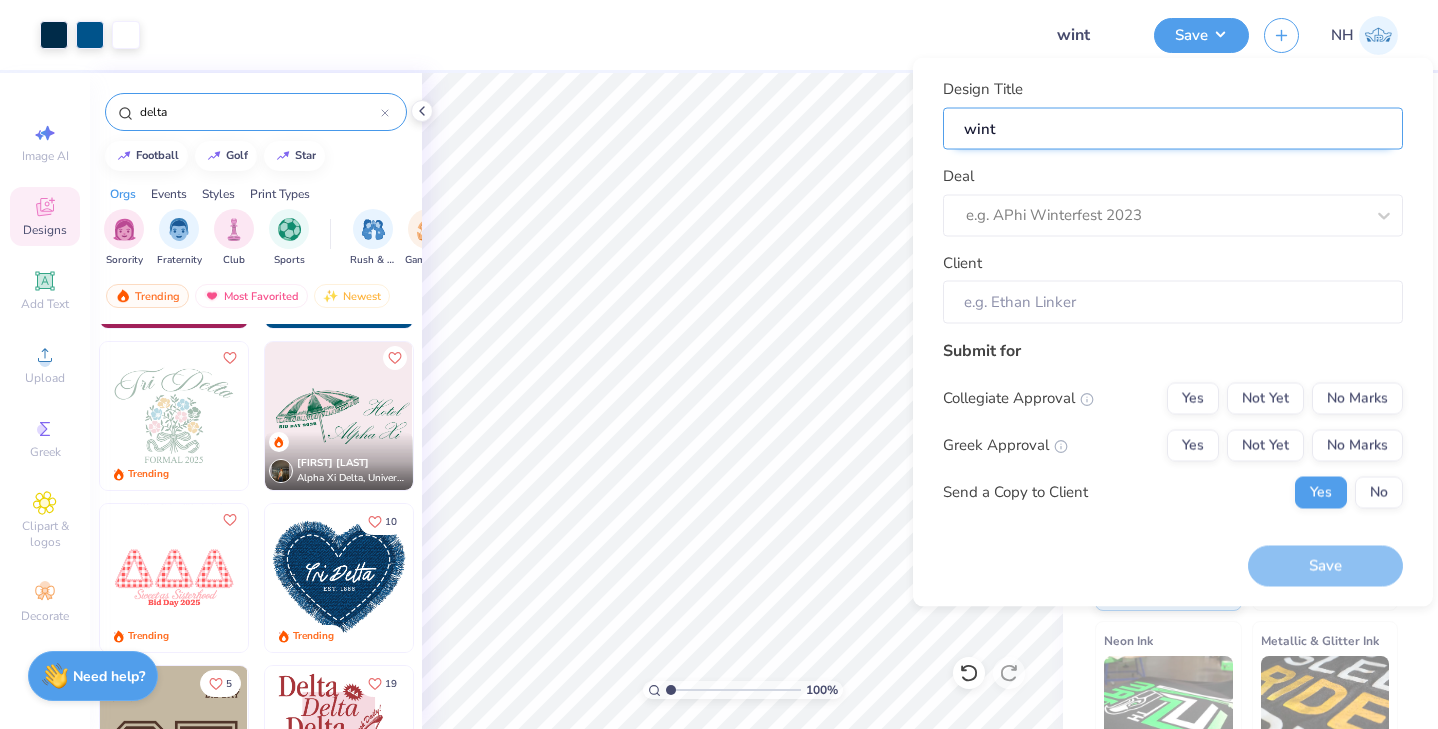 type on "winte" 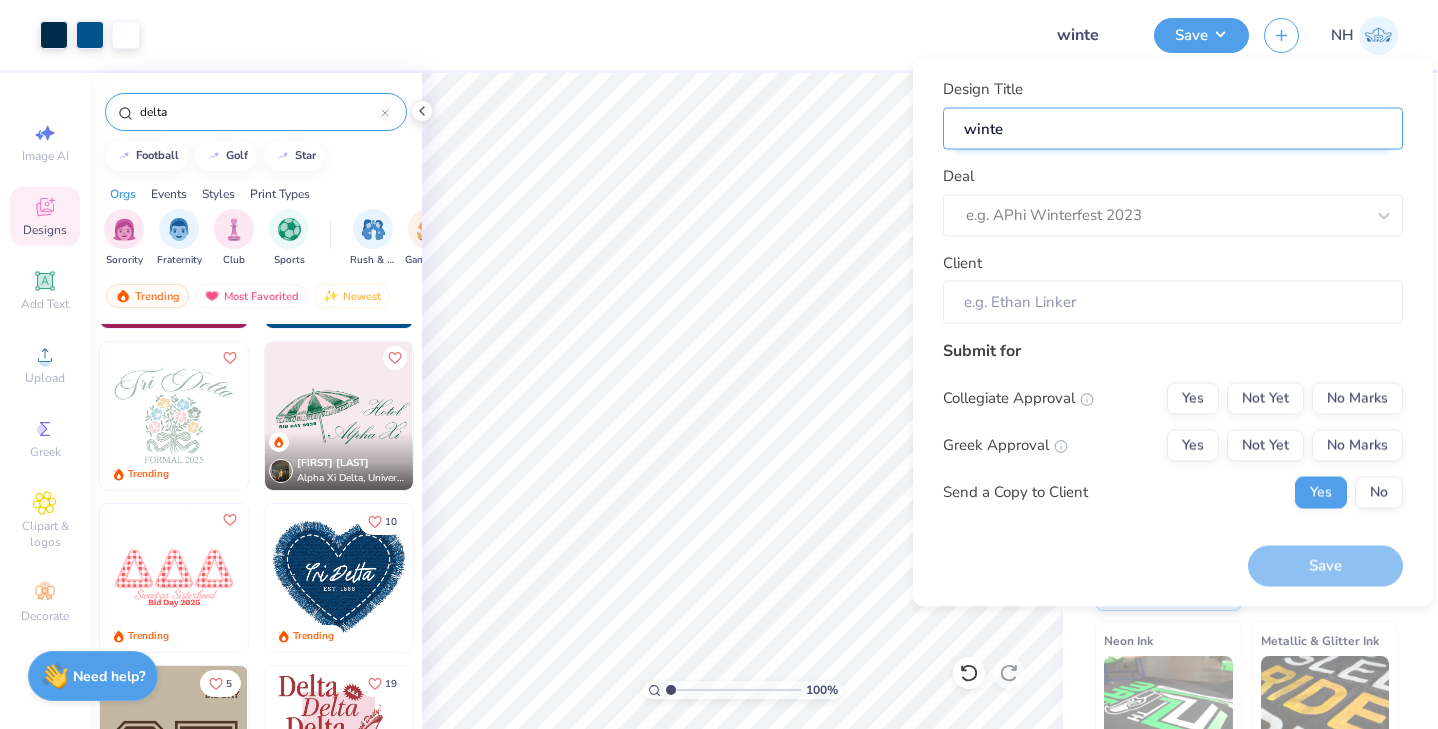 type on "winter" 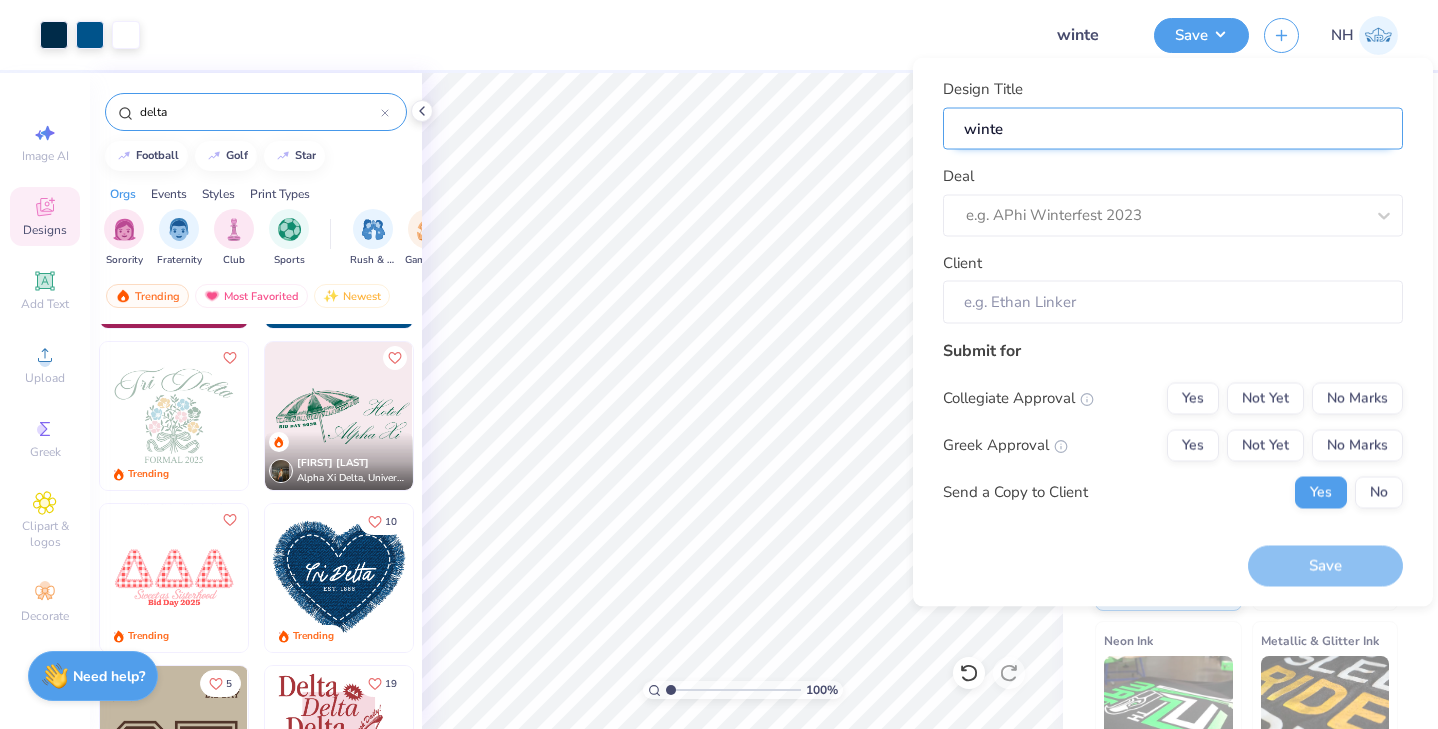 type on "winter" 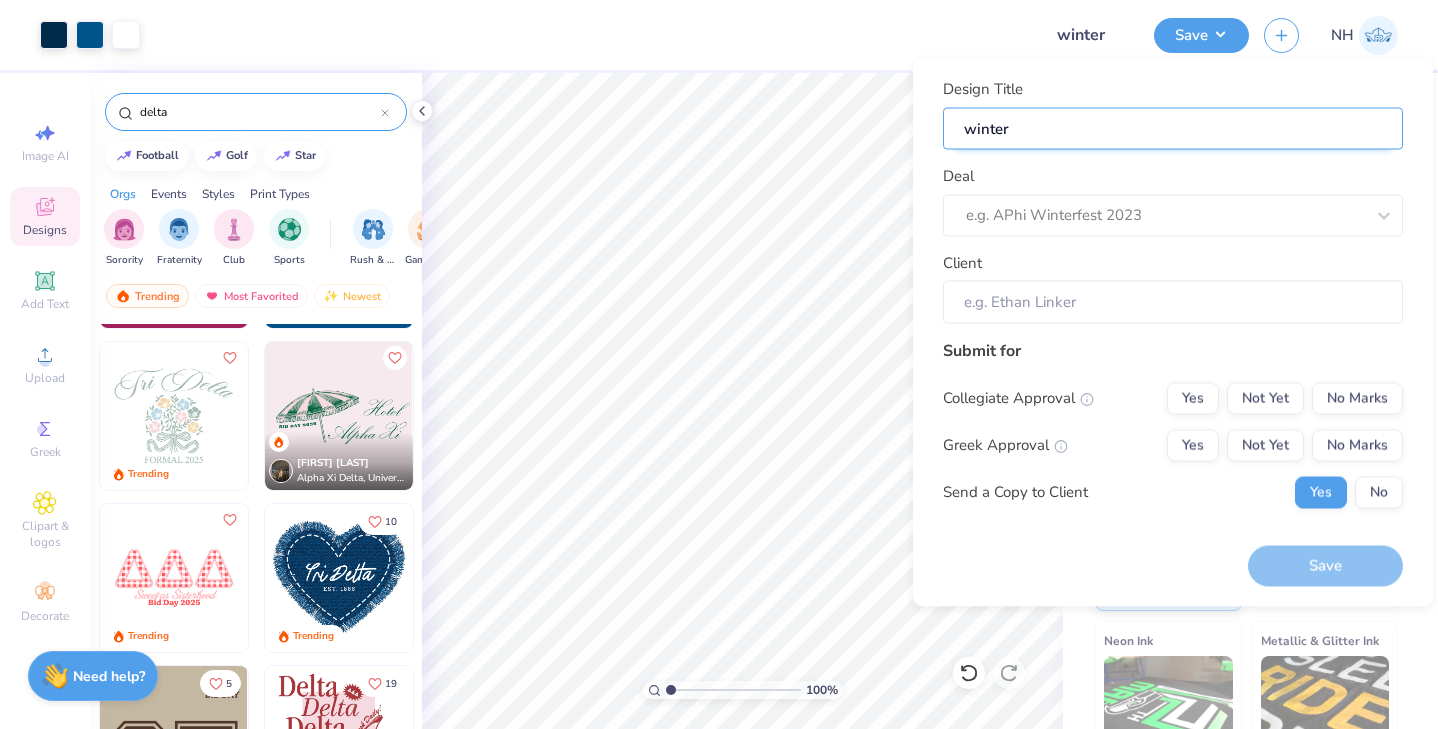 type on "winter" 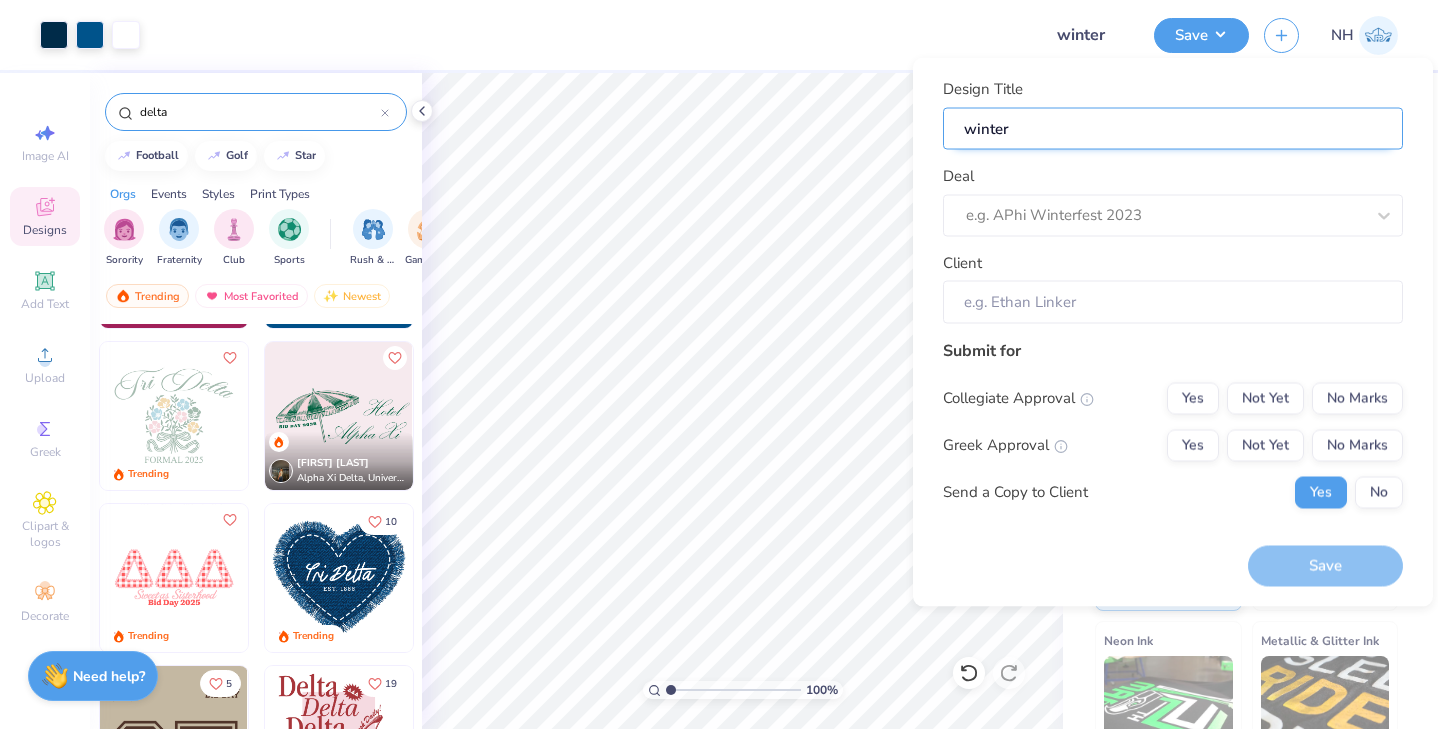 type on "winter" 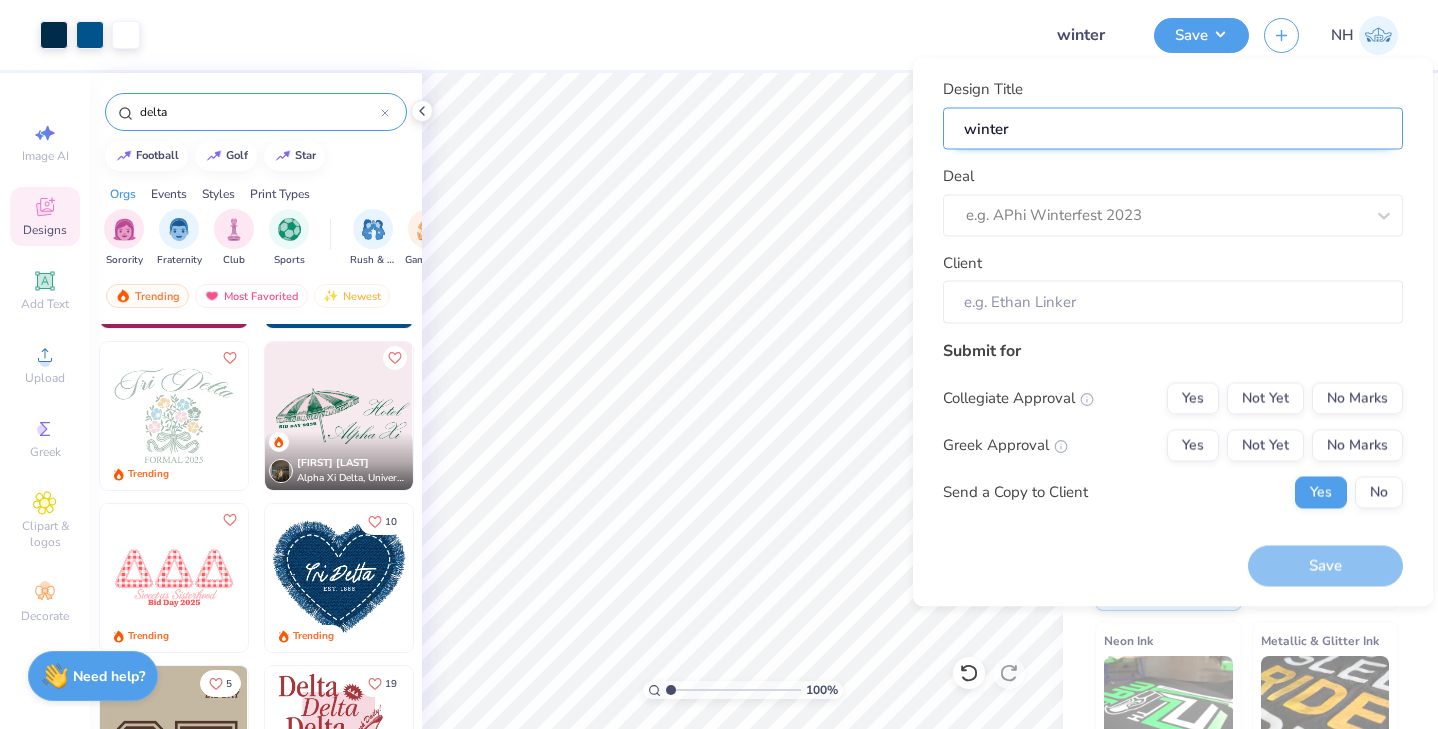 type on "winter d" 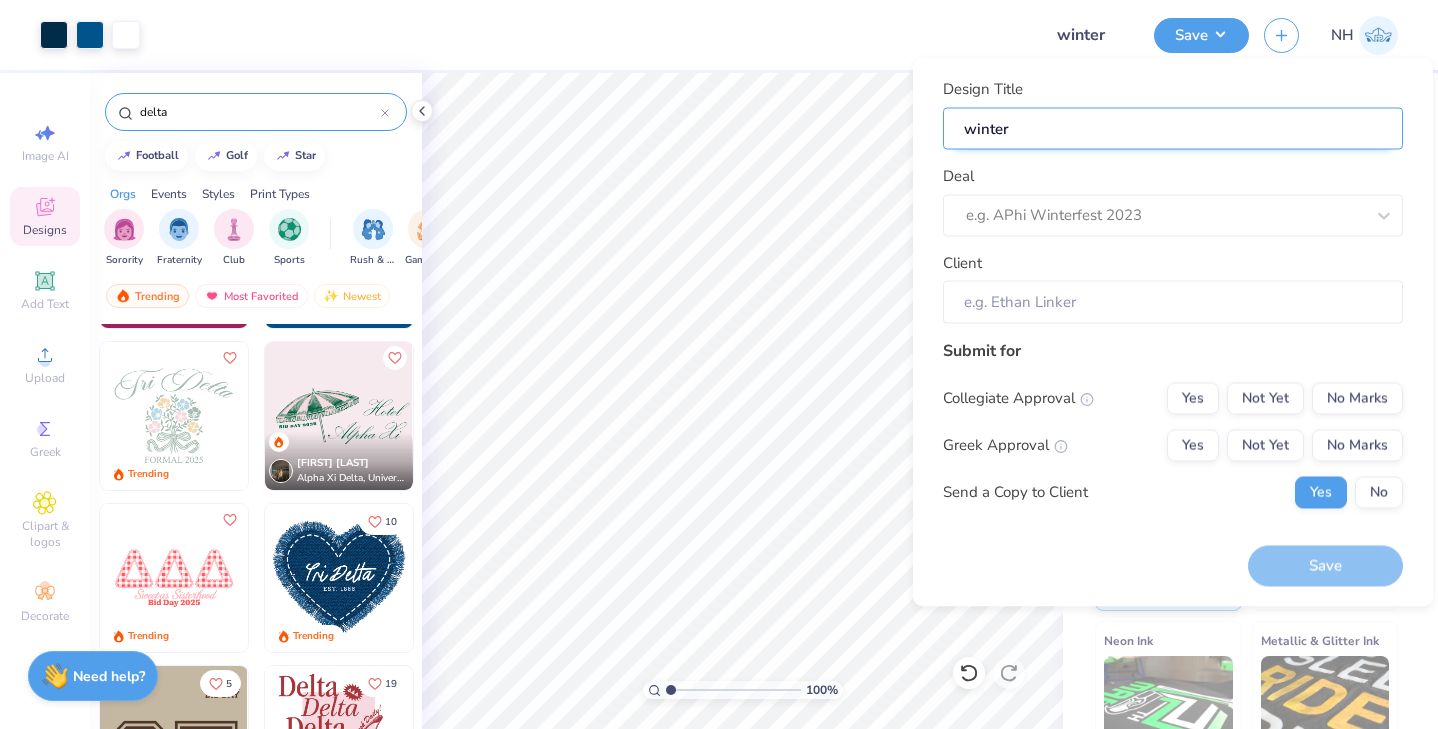 type on "winter d" 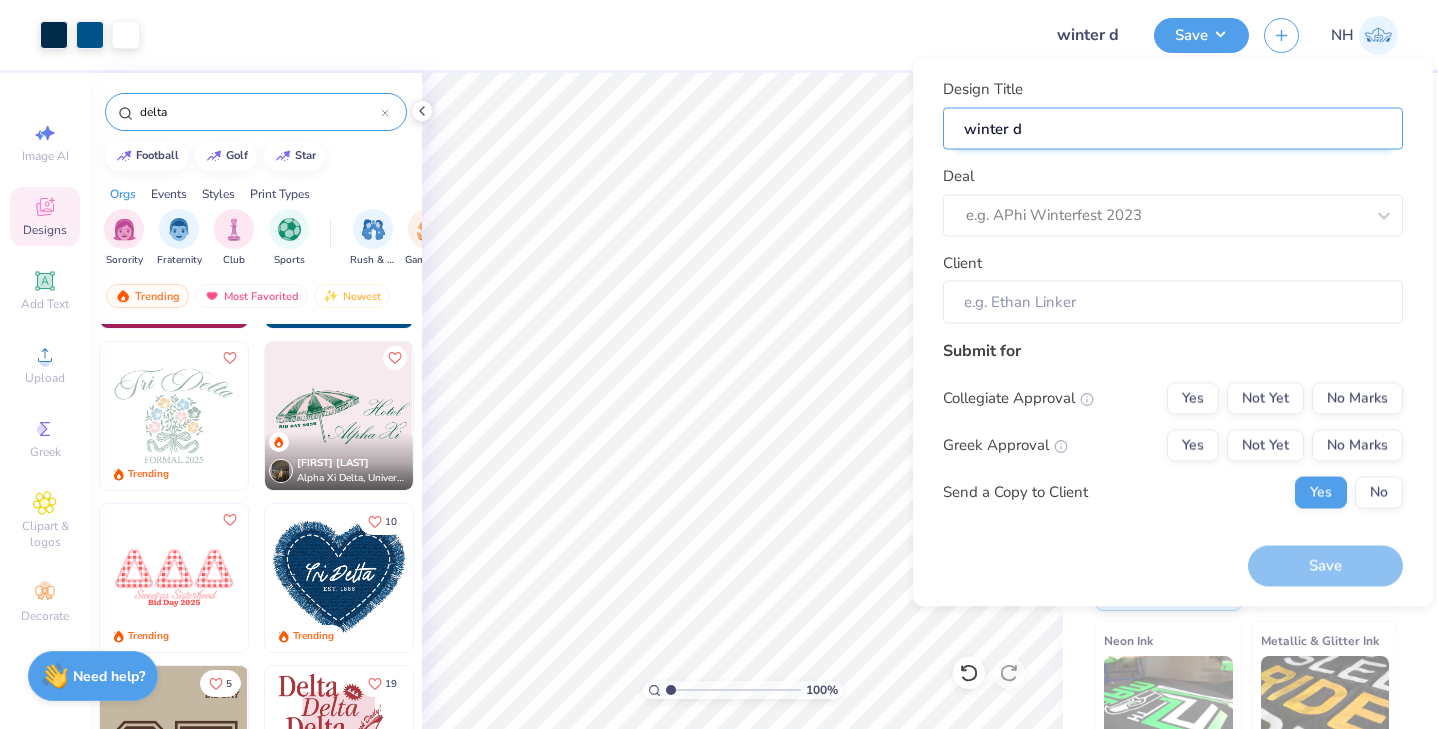 type on "winter dr" 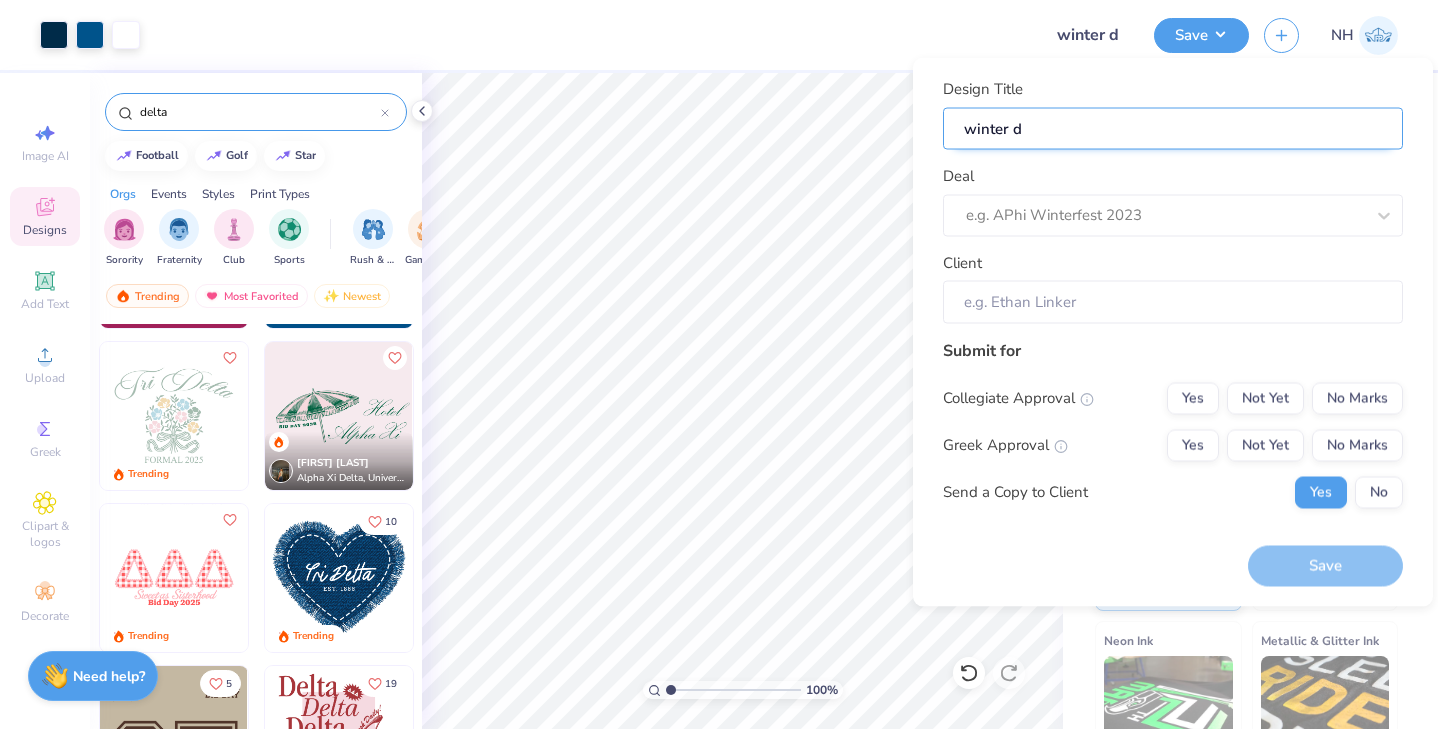 type on "winter dr" 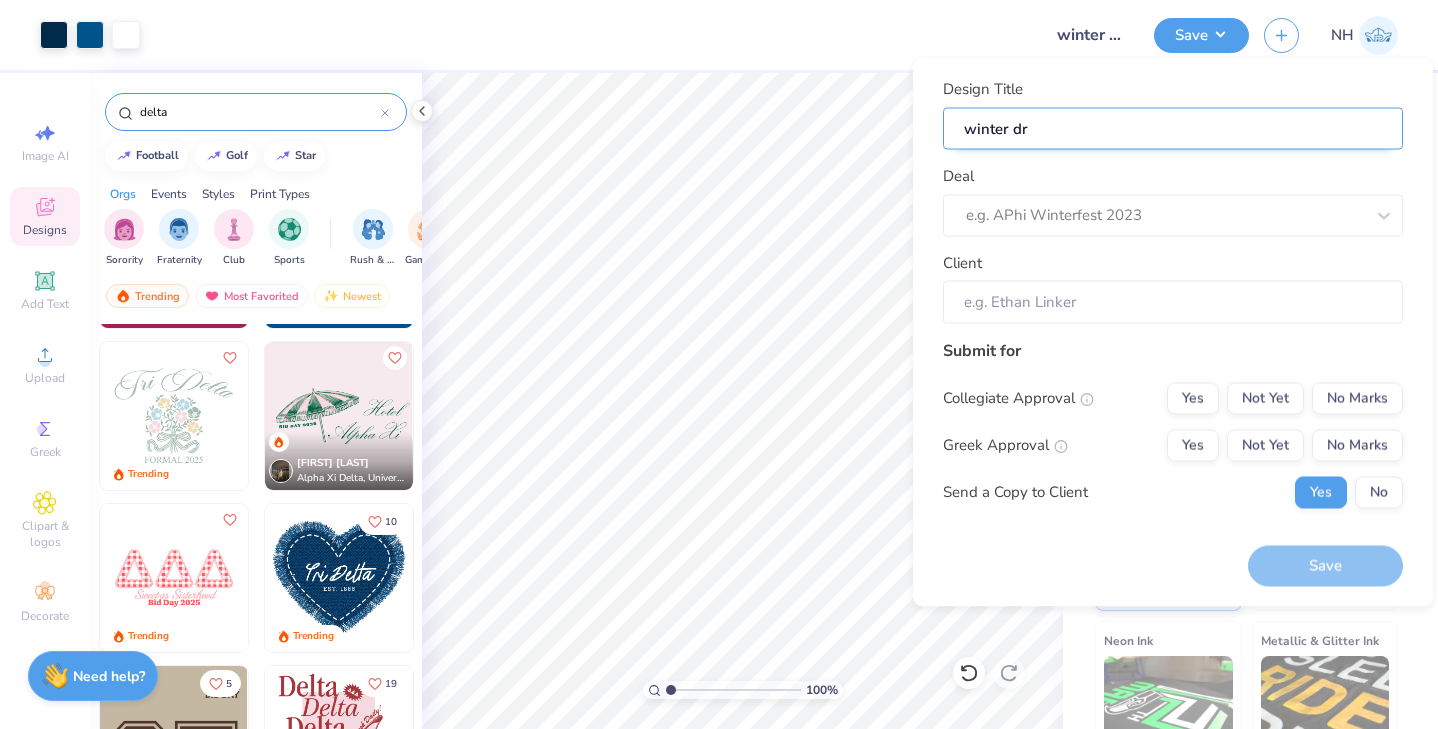 type on "winter dro" 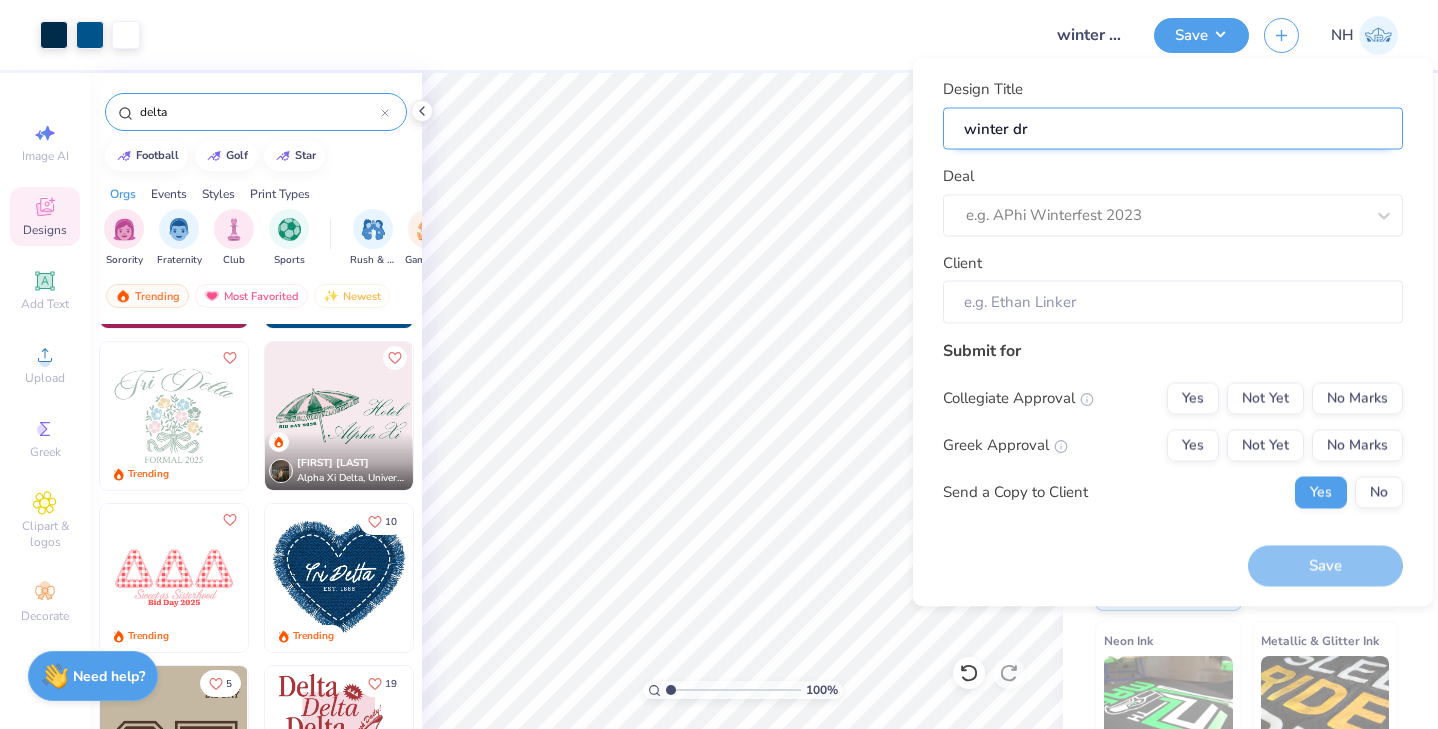 type on "winter dro" 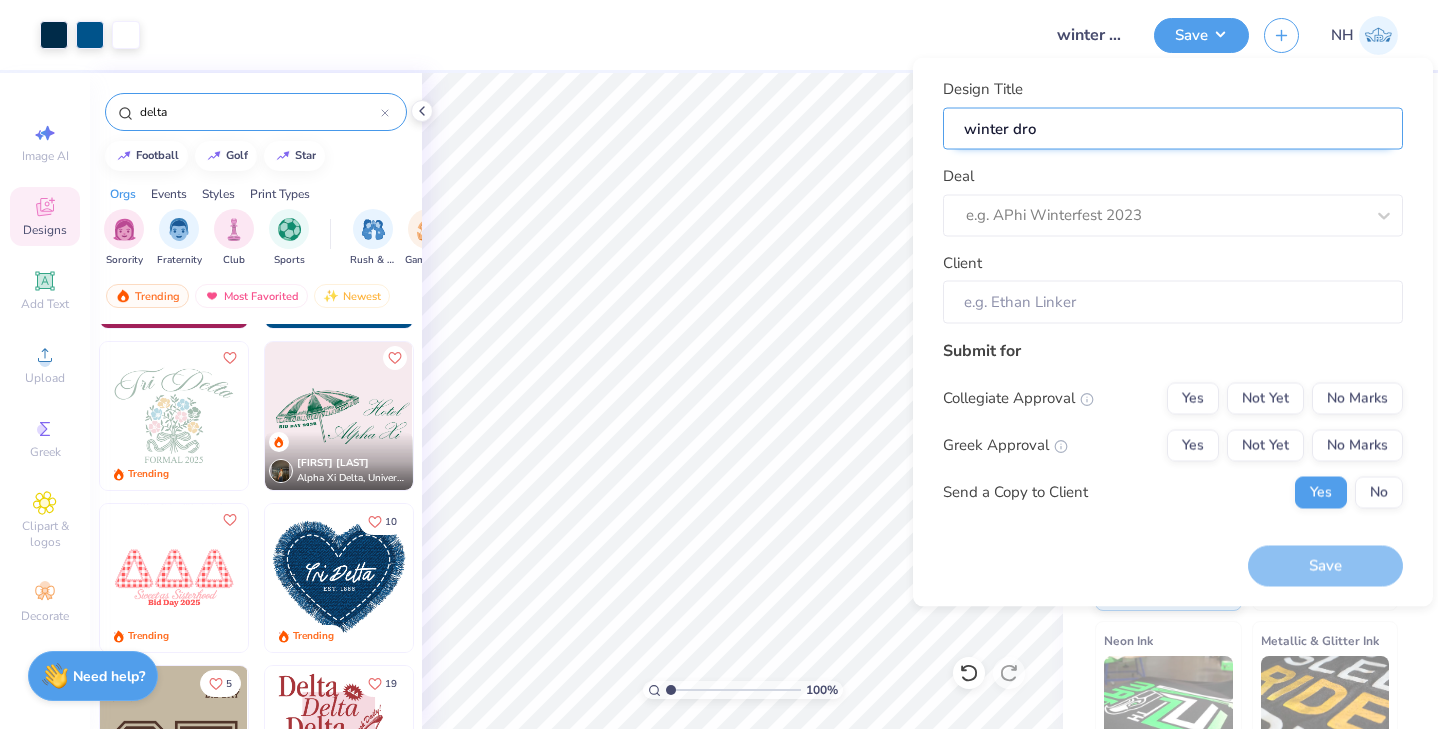 type on "winter drop" 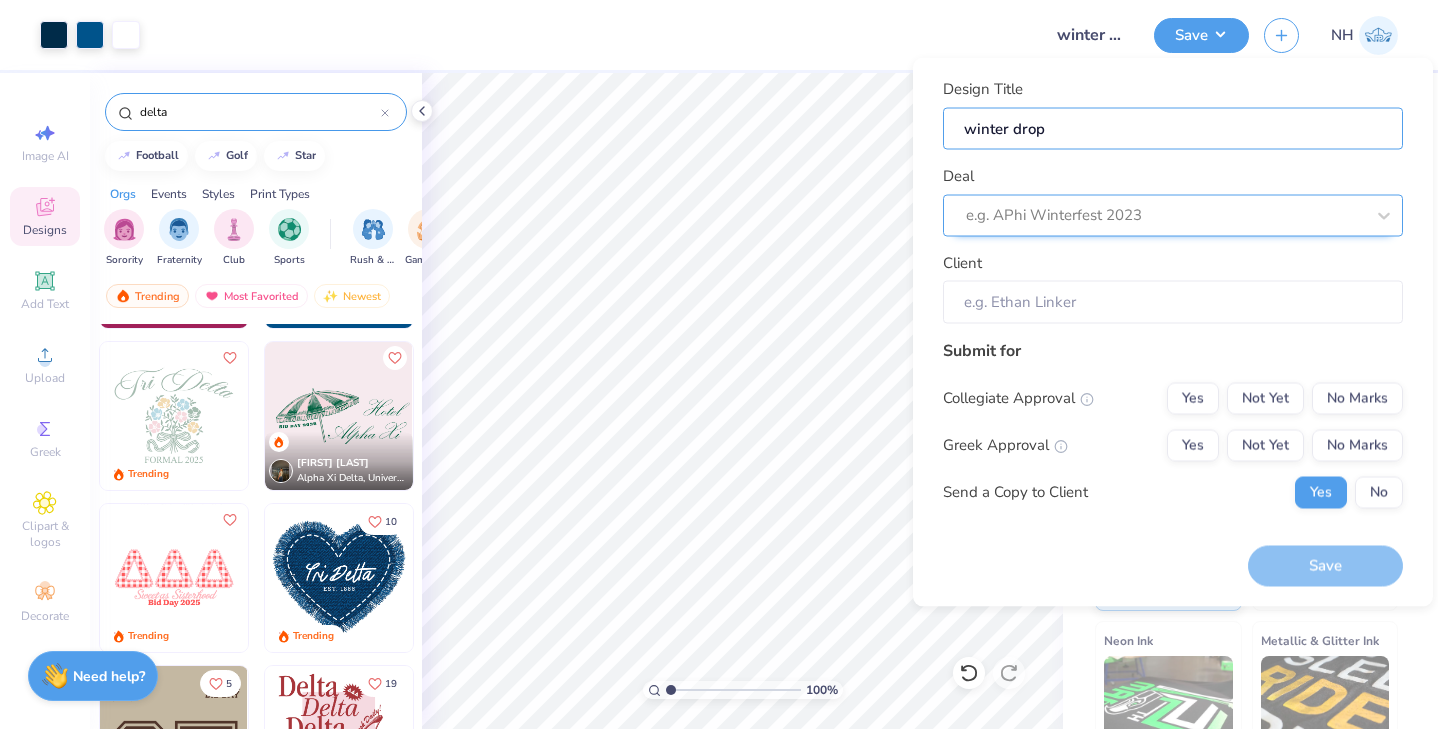 type on "winter drop" 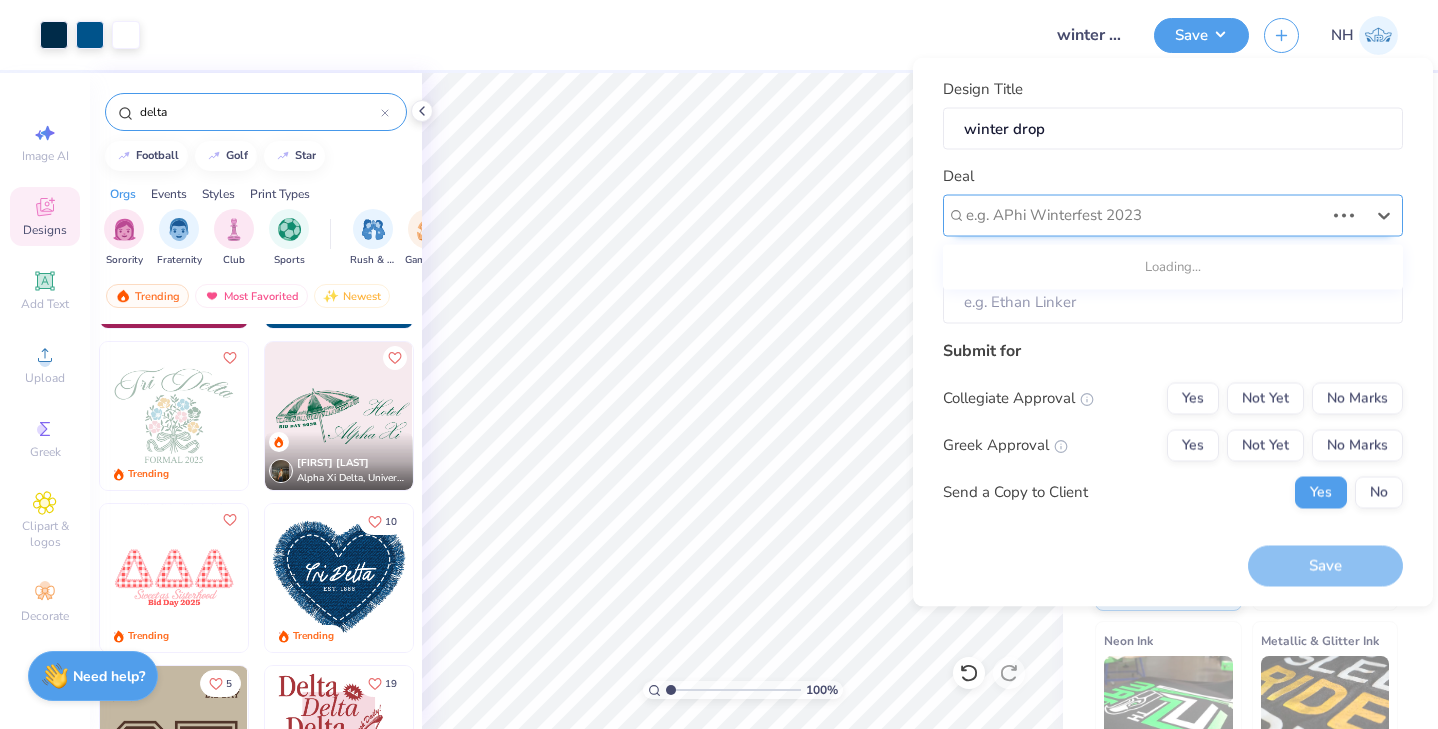 click at bounding box center (1145, 215) 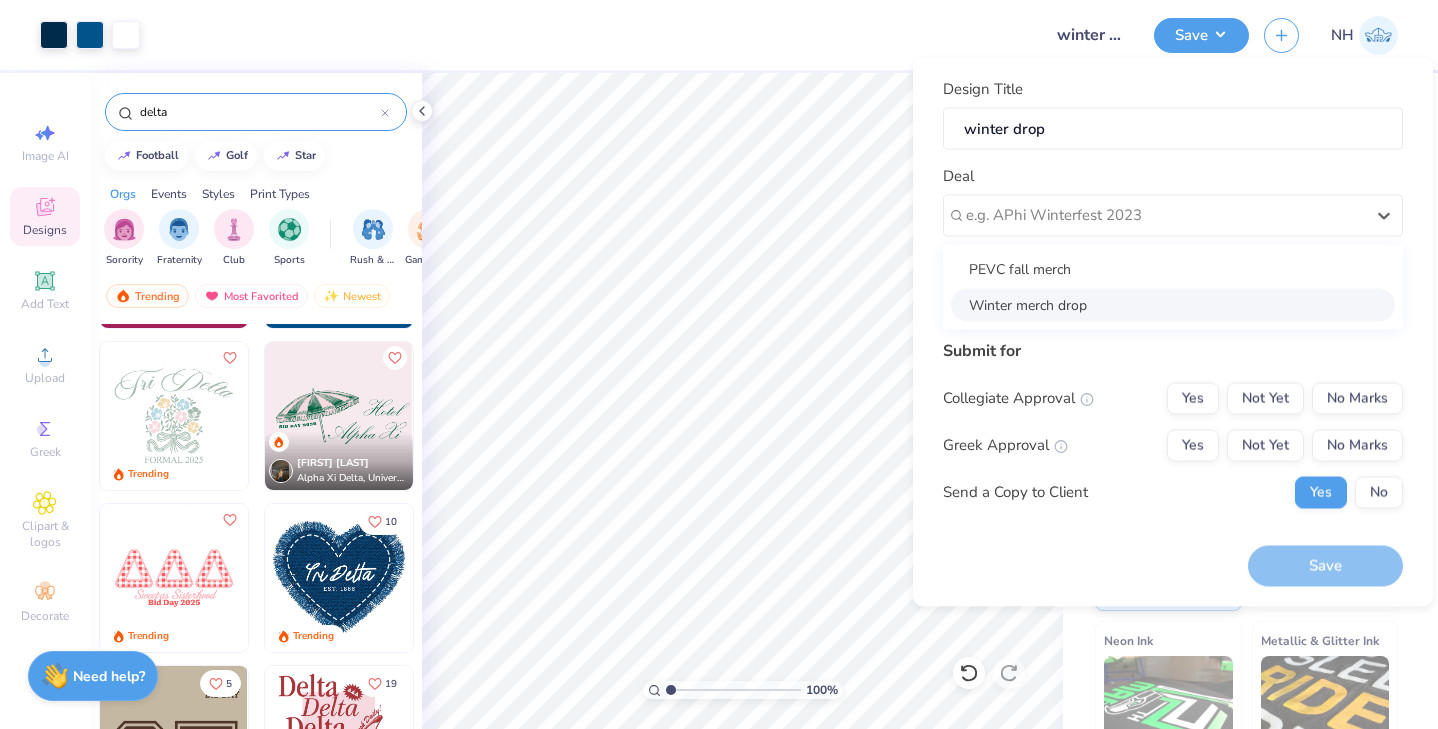 click on "Winter merch drop" at bounding box center [1173, 304] 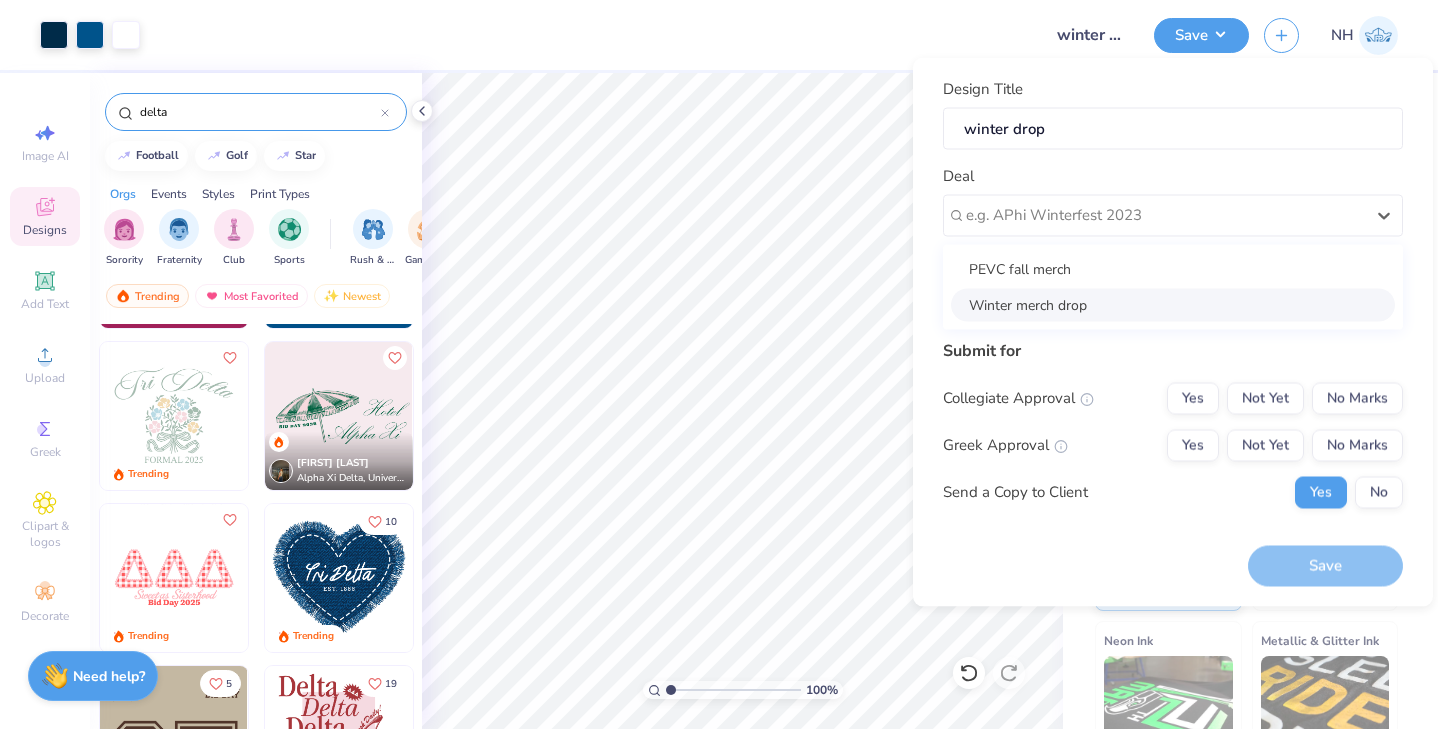 type on "[FIRST] [LAST]" 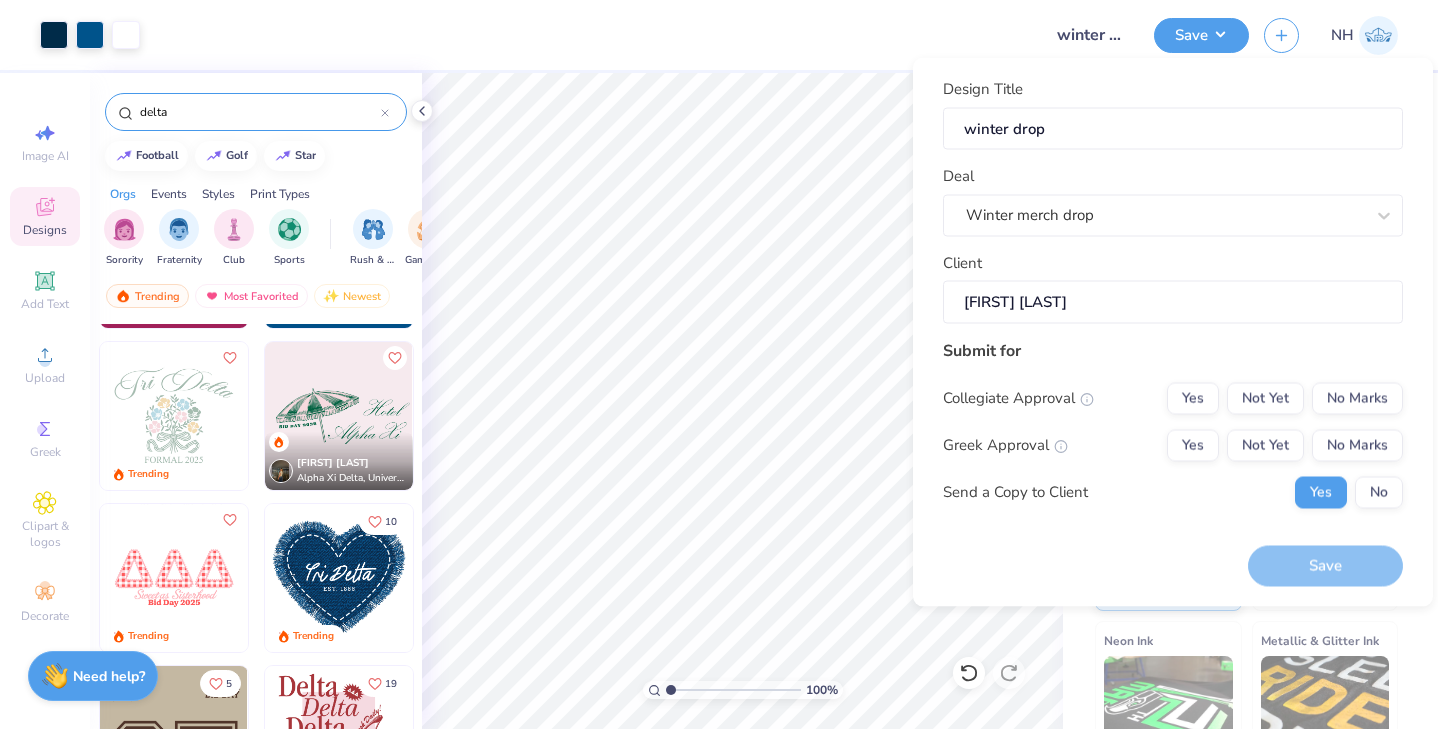 click on "[FIRST] [LAST]" at bounding box center (1173, 302) 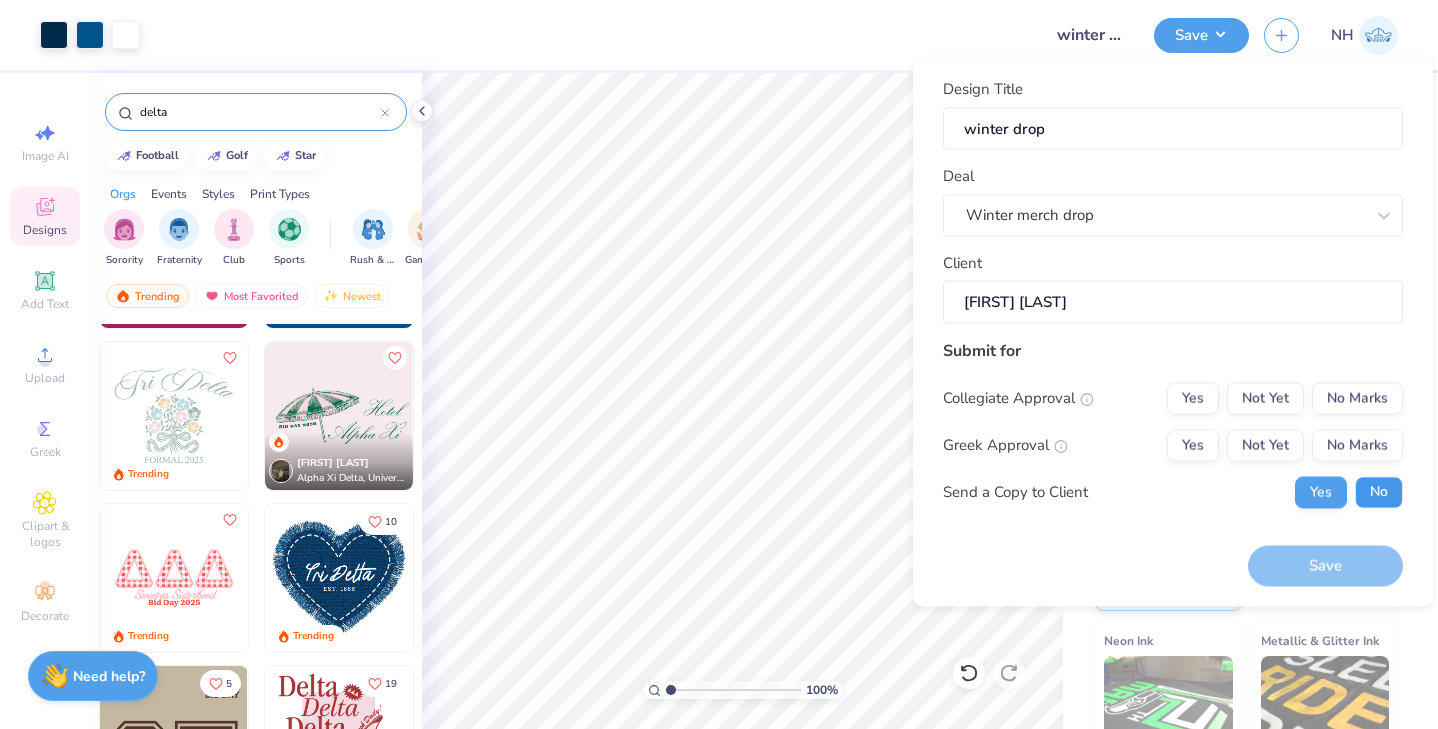 click on "No" at bounding box center (1379, 492) 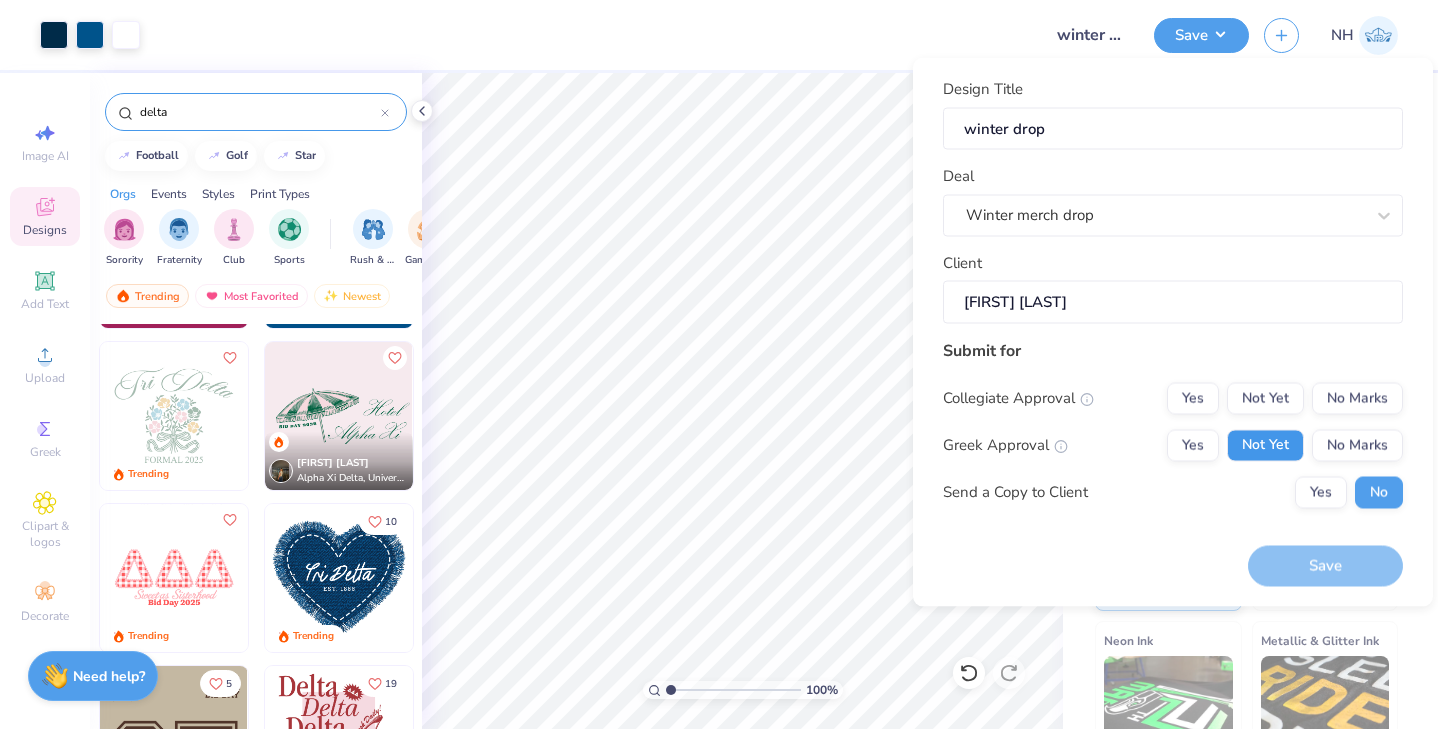 click on "Not Yet" at bounding box center [1265, 445] 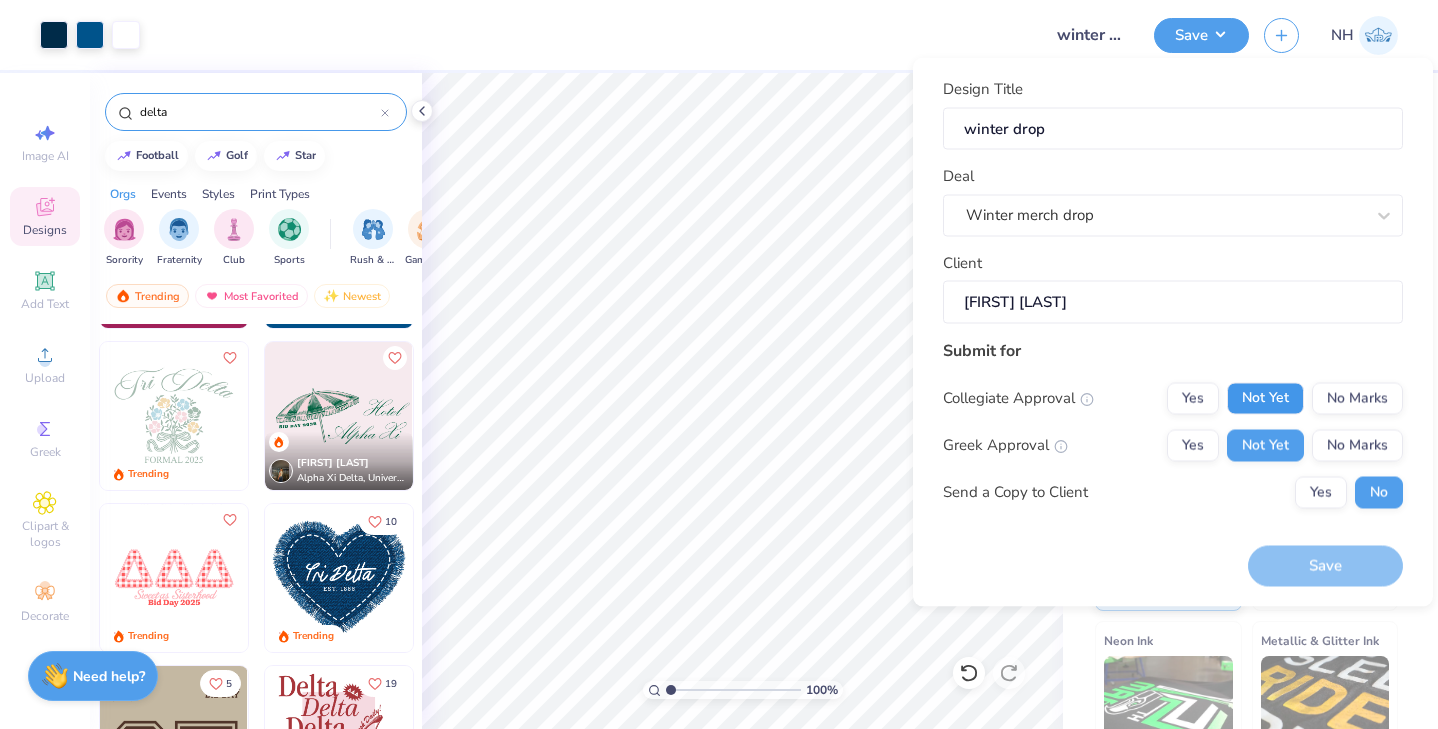 click on "Not Yet" at bounding box center [1265, 398] 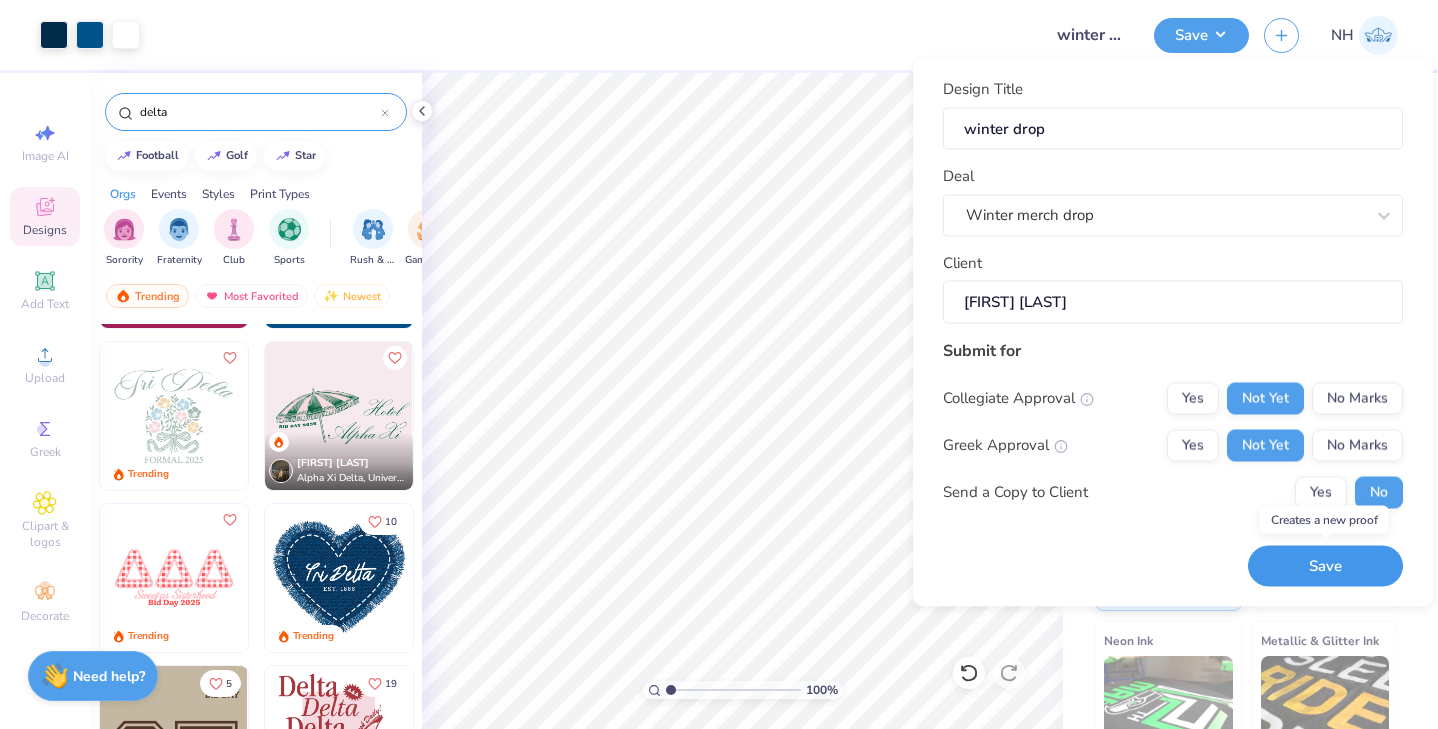 click on "Save" at bounding box center (1325, 566) 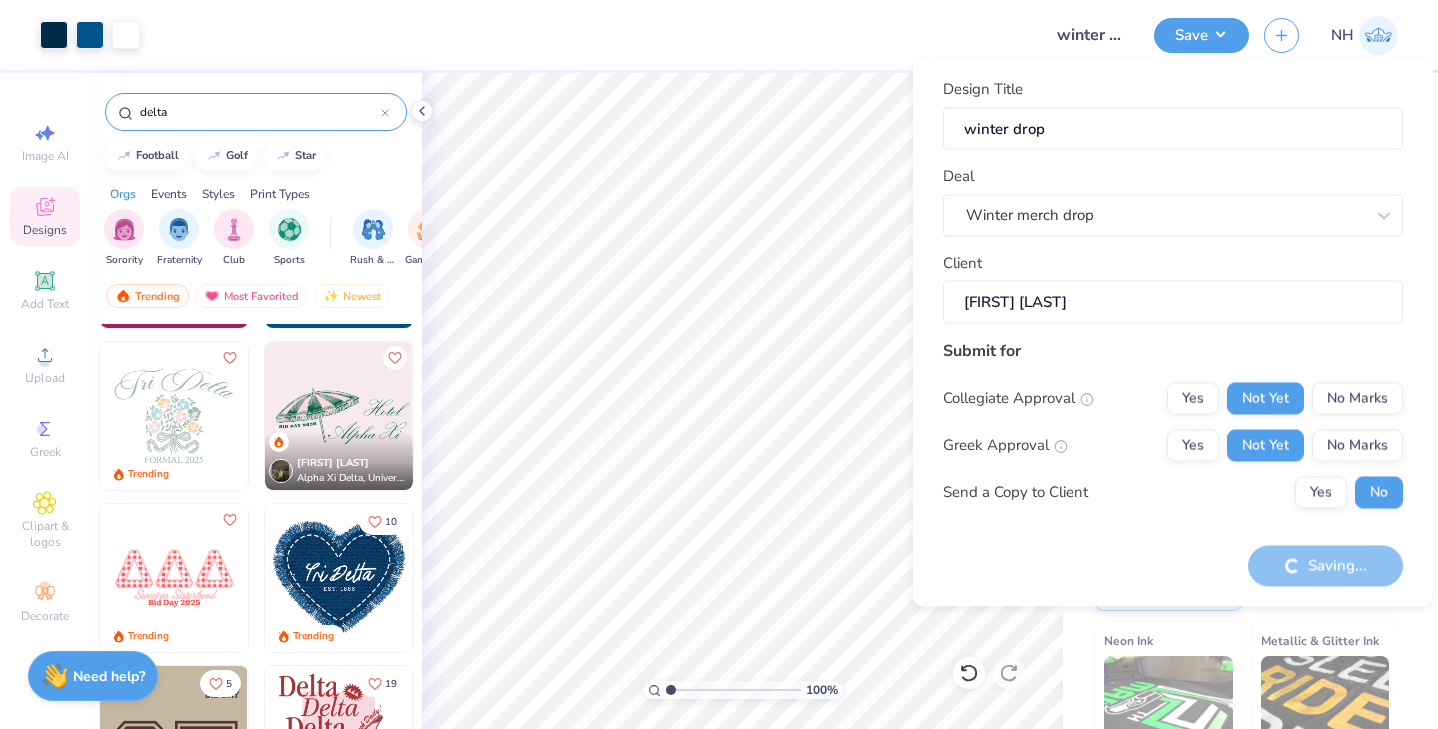 click on "Design Title winter drop Deal Winter merch drop Client [FIRST] [LAST] Submit for Collegiate Approval Yes Not Yet No Marks Greek Approval Yes Not Yet No Marks Send a Copy to Client Yes No Saving..." at bounding box center [1173, 332] 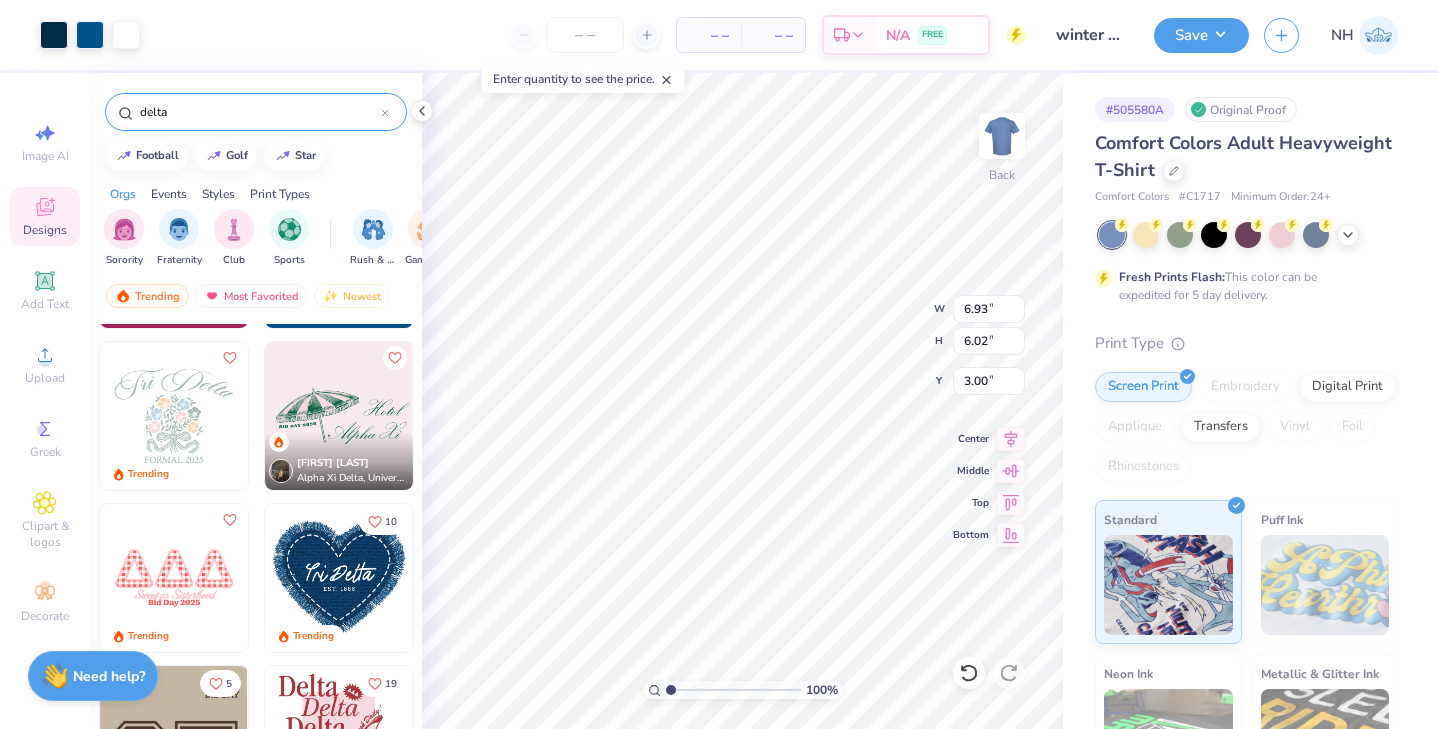 click at bounding box center (1378, 35) 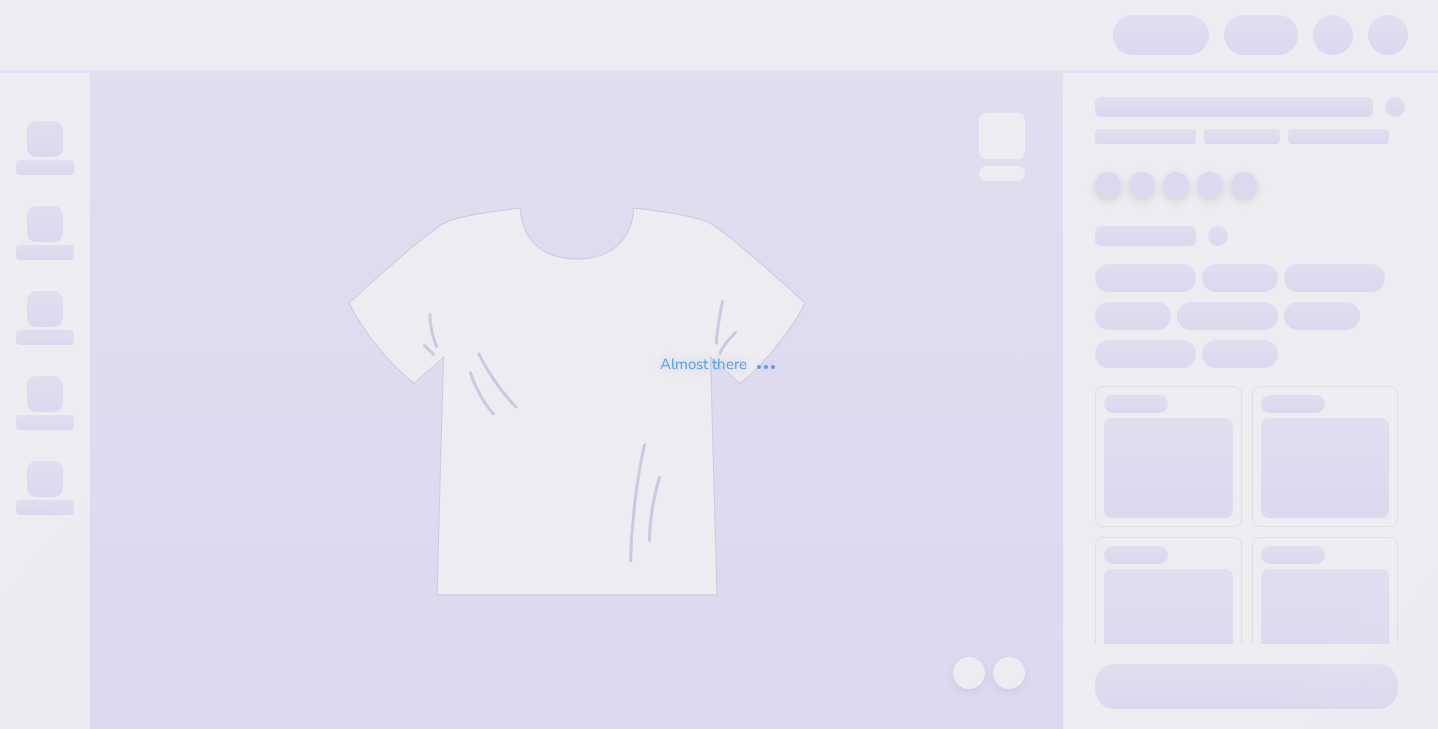 scroll, scrollTop: 0, scrollLeft: 0, axis: both 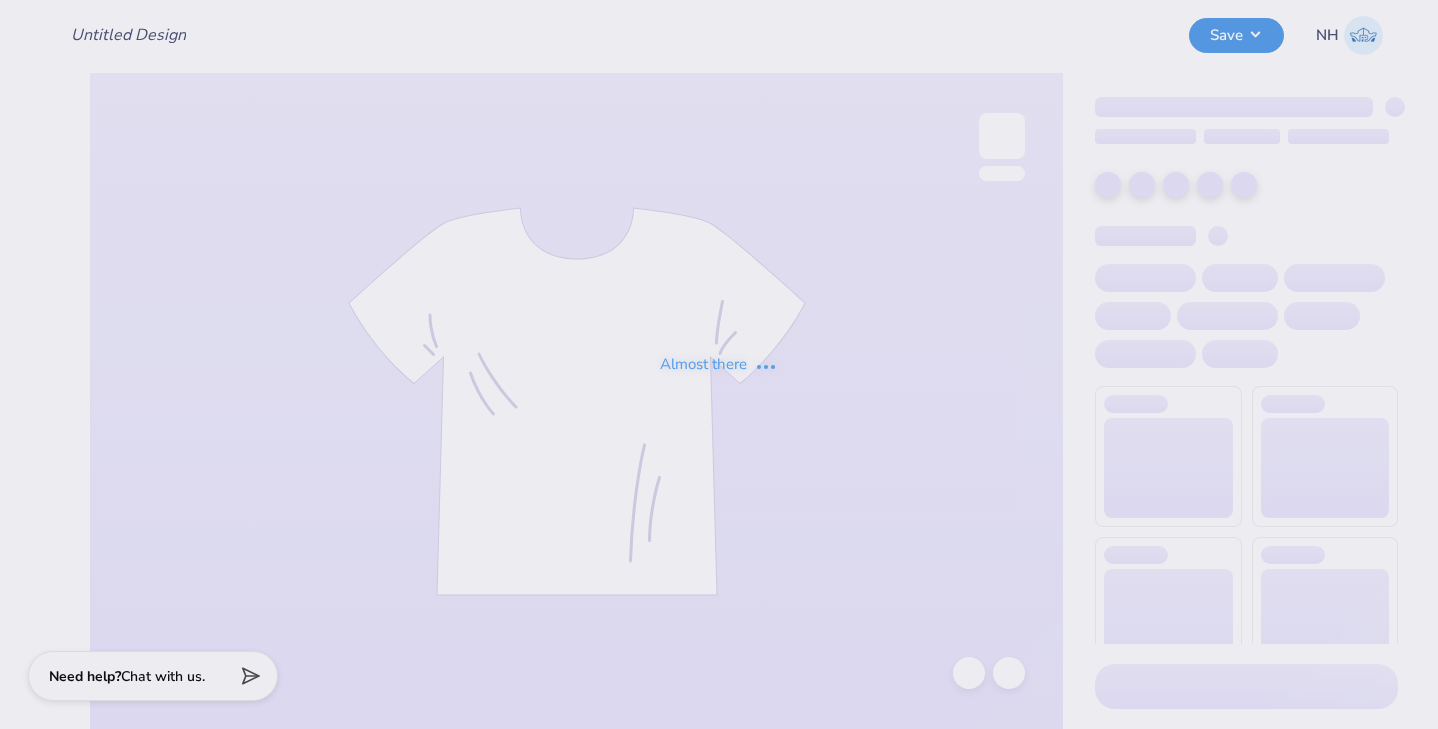 type on "winter drop" 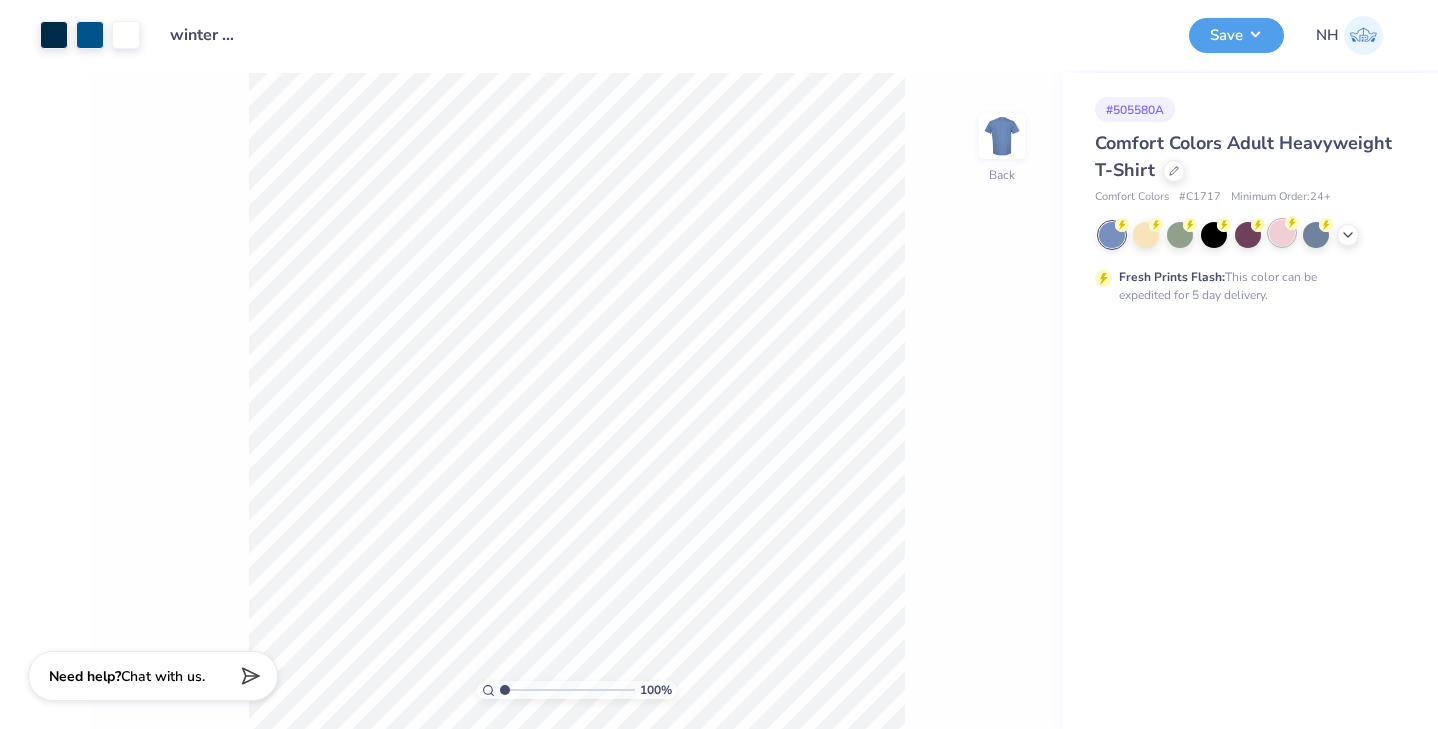 click at bounding box center [1282, 233] 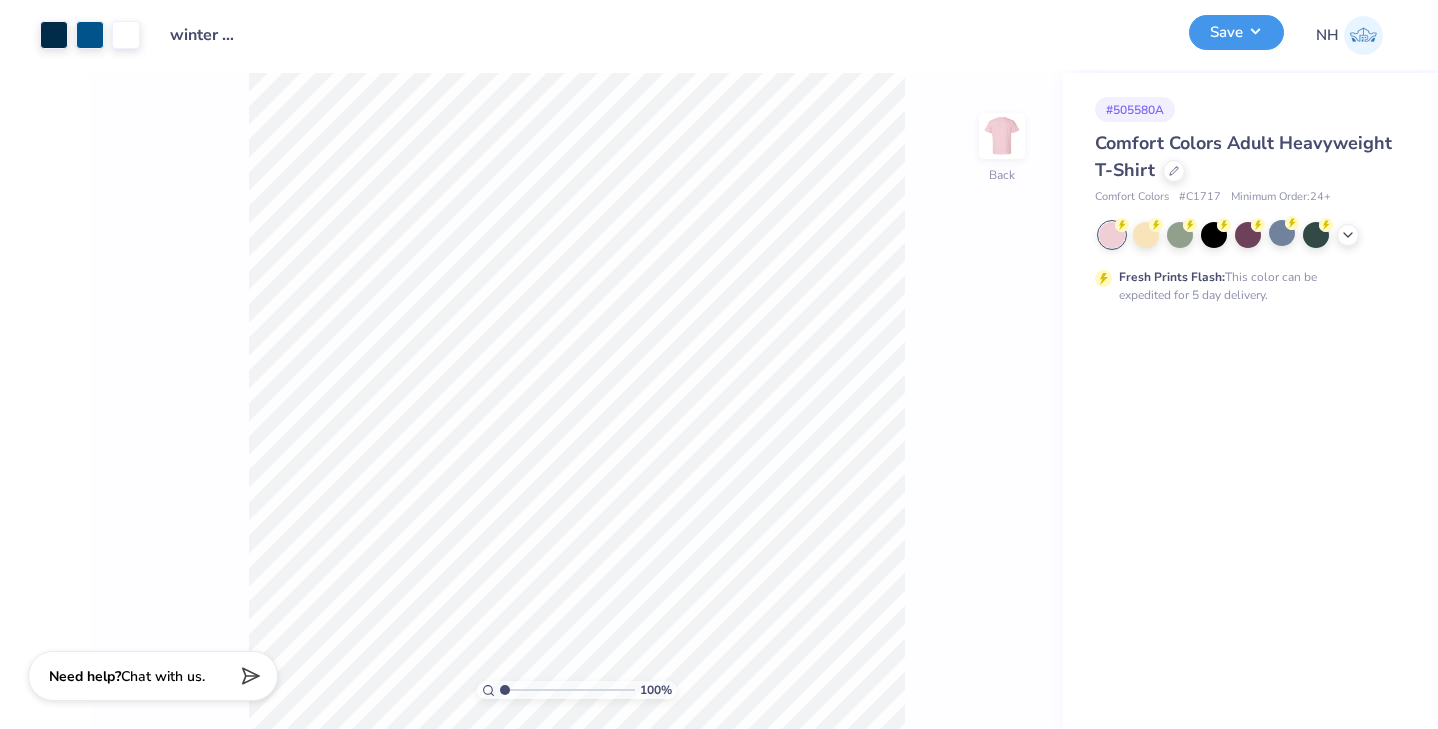 click on "Save" at bounding box center (1236, 32) 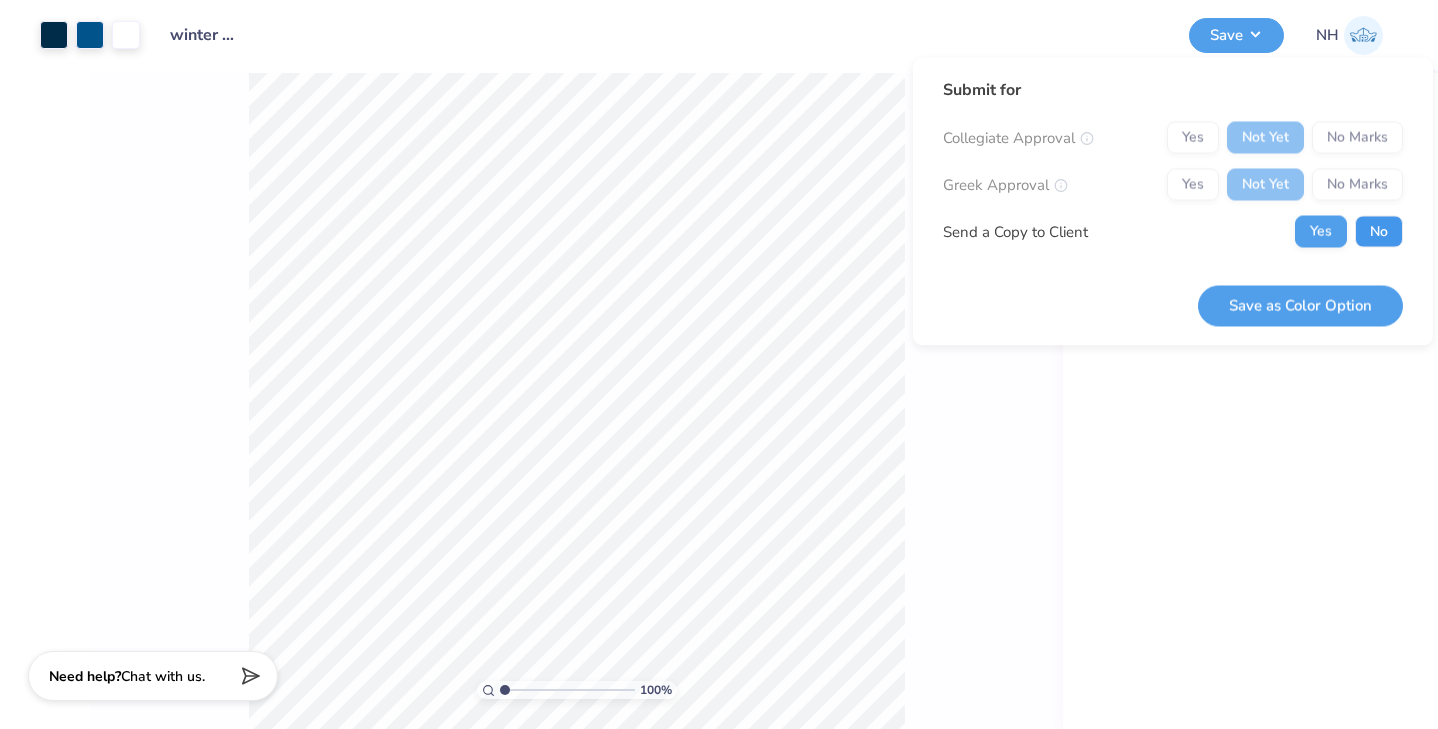 click on "No" at bounding box center (1379, 232) 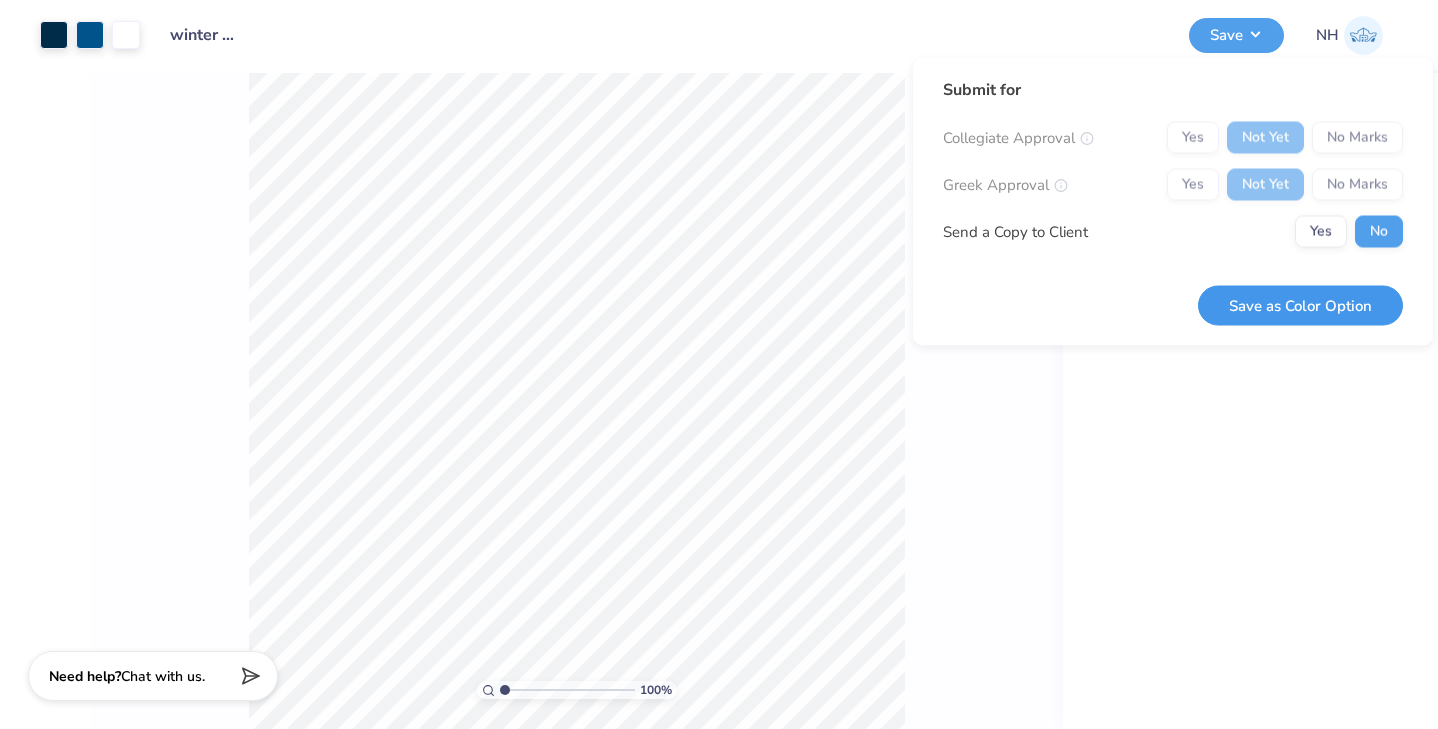 click on "Save as Color Option" at bounding box center [1300, 305] 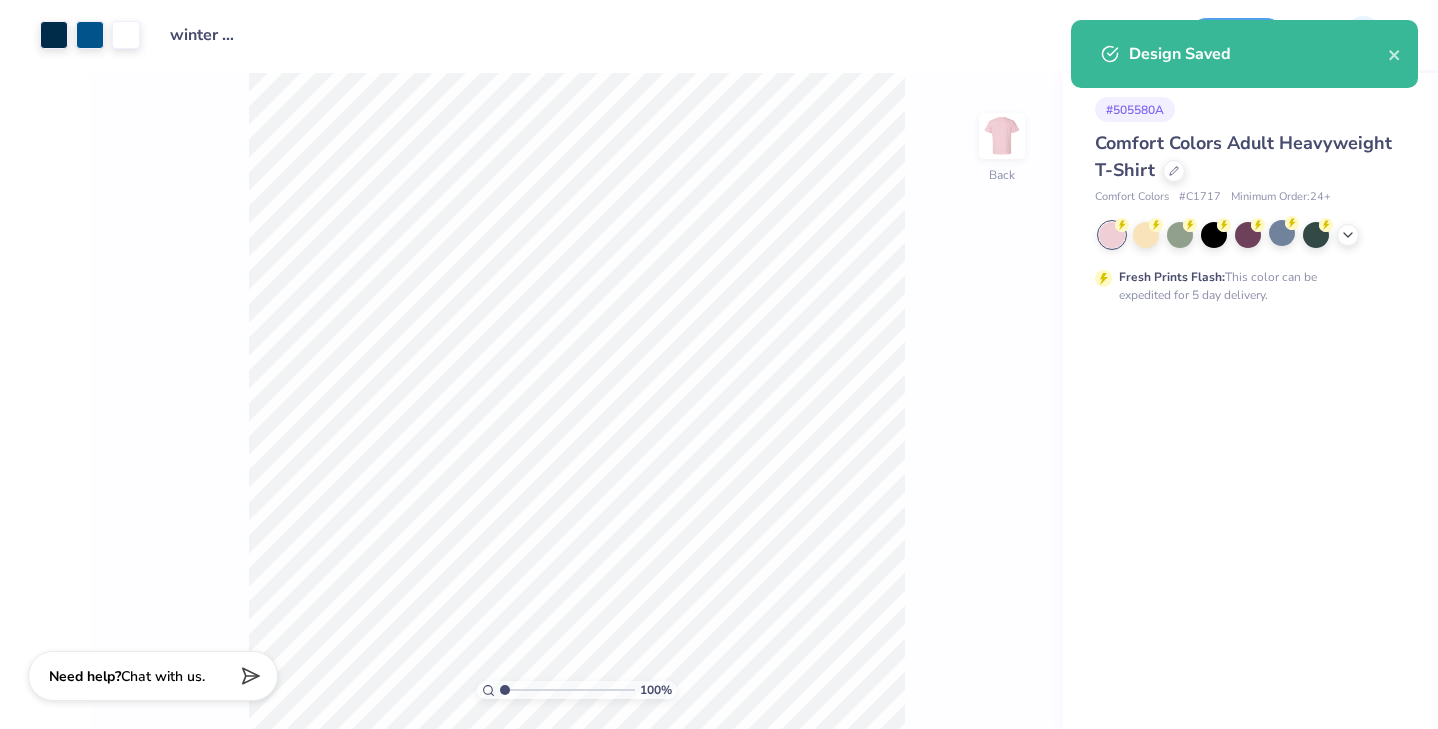 click on "# 505580A Comfort Colors Adult Heavyweight T-Shirt Comfort Colors # C1717 Minimum Order:  24 +   Fresh Prints Flash:  This color can be expedited for 5 day delivery." at bounding box center [1250, 188] 